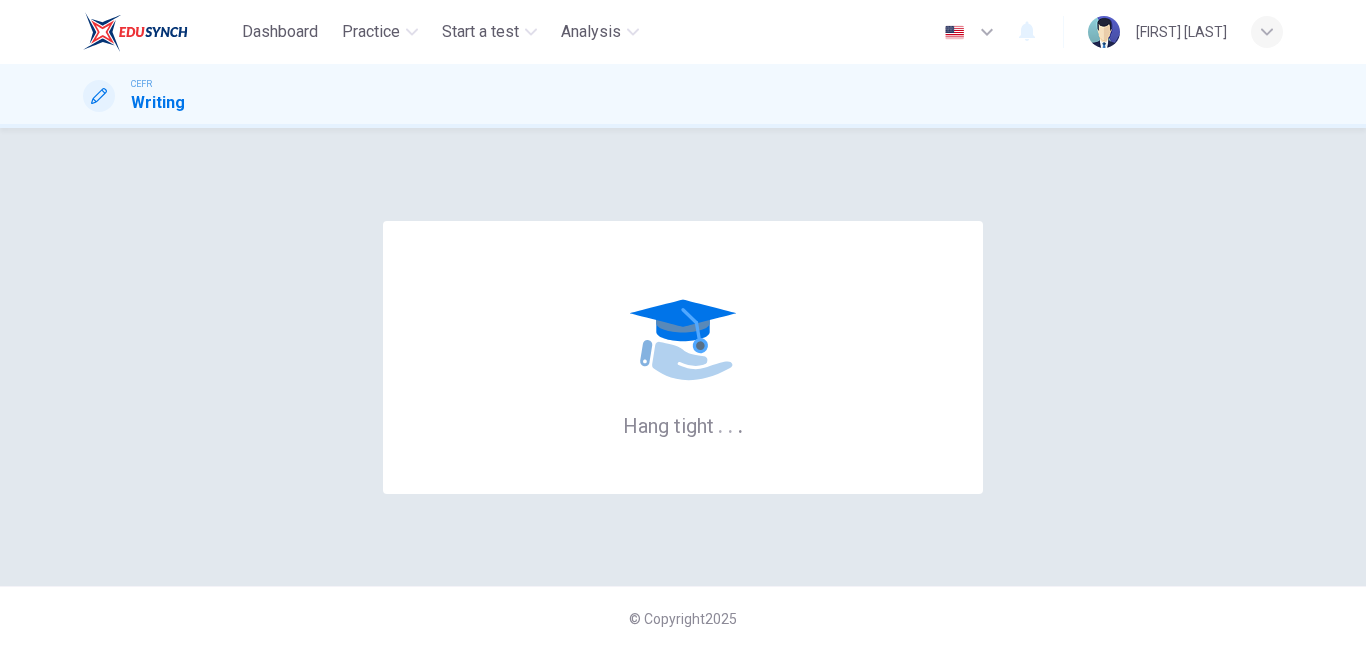 scroll, scrollTop: 0, scrollLeft: 0, axis: both 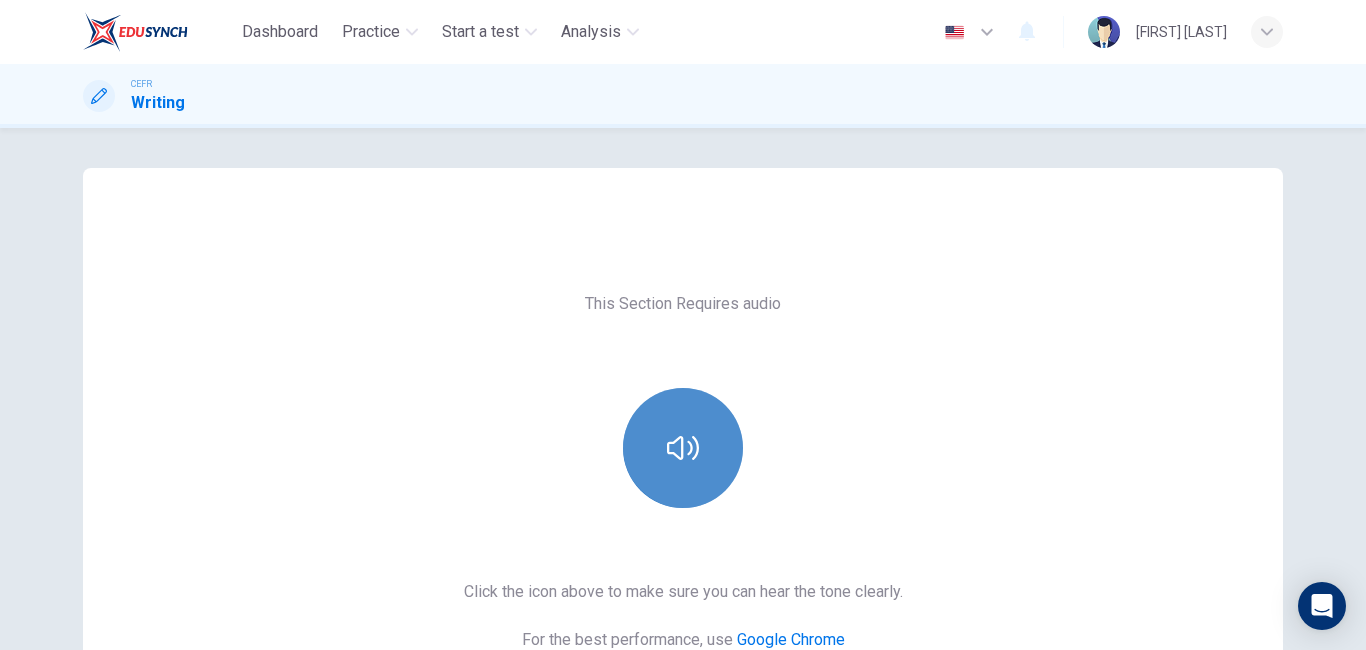 click at bounding box center [683, 448] 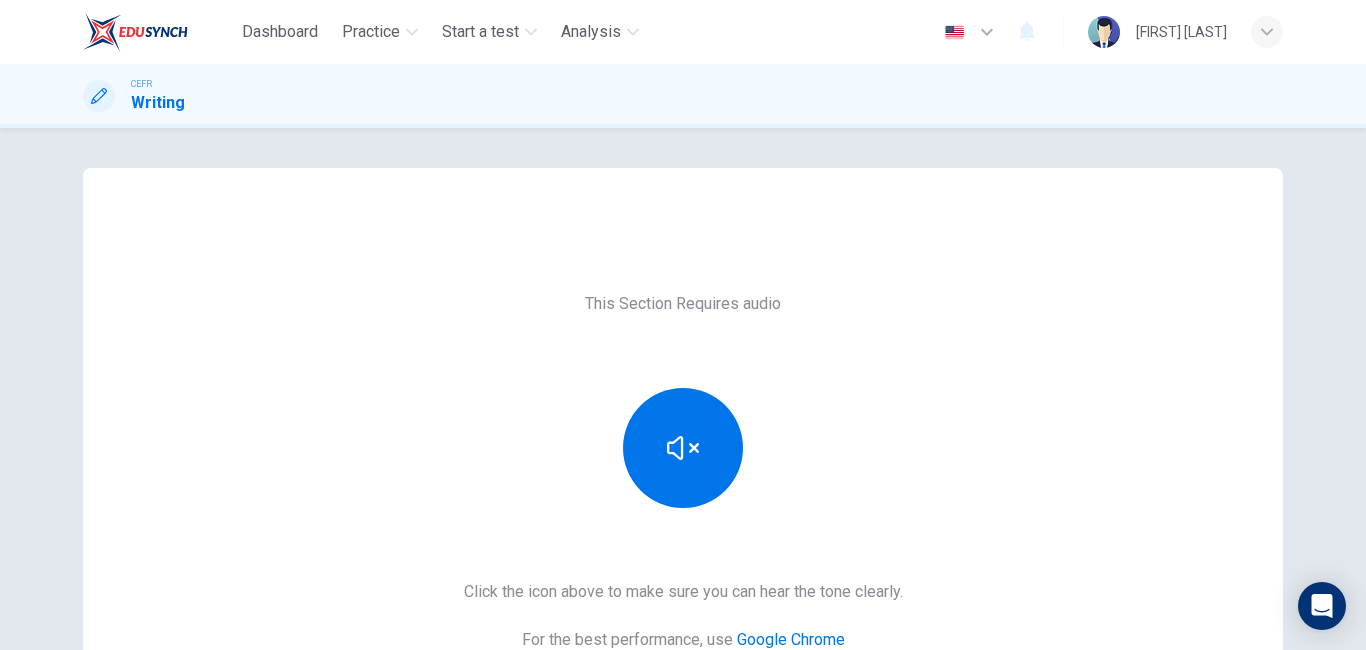 scroll, scrollTop: 125, scrollLeft: 0, axis: vertical 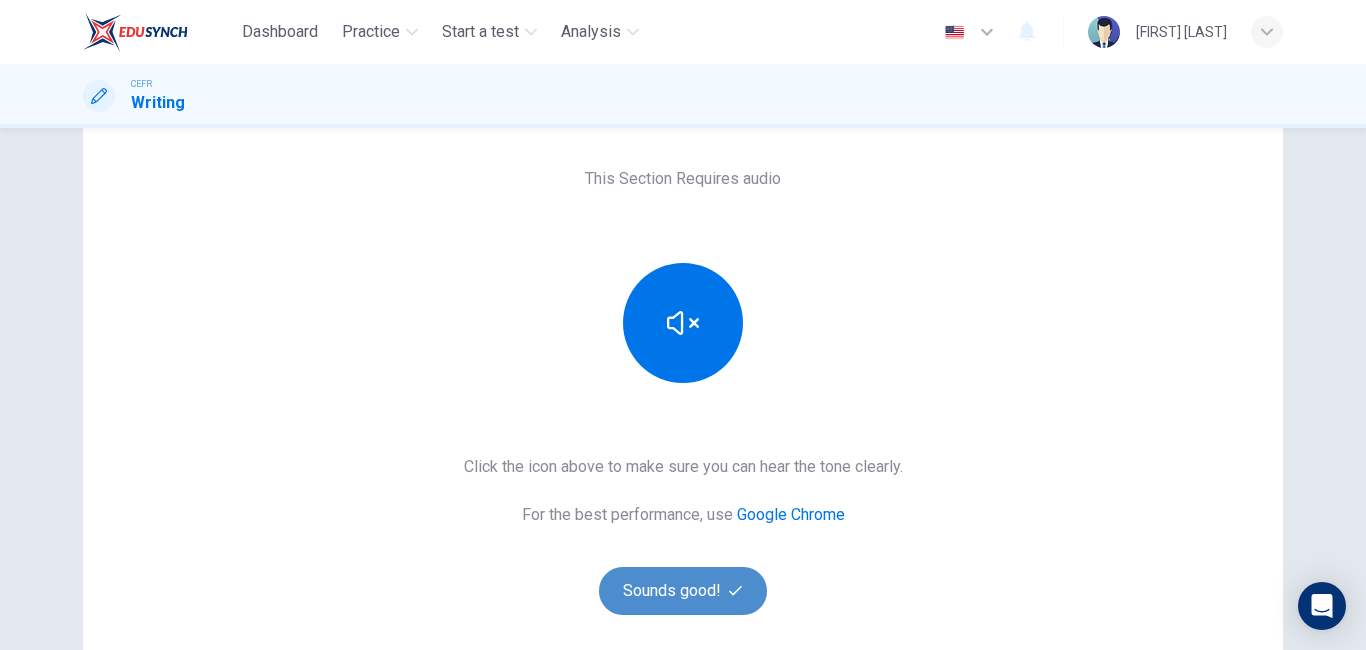 click on "Sounds good!" at bounding box center [683, 591] 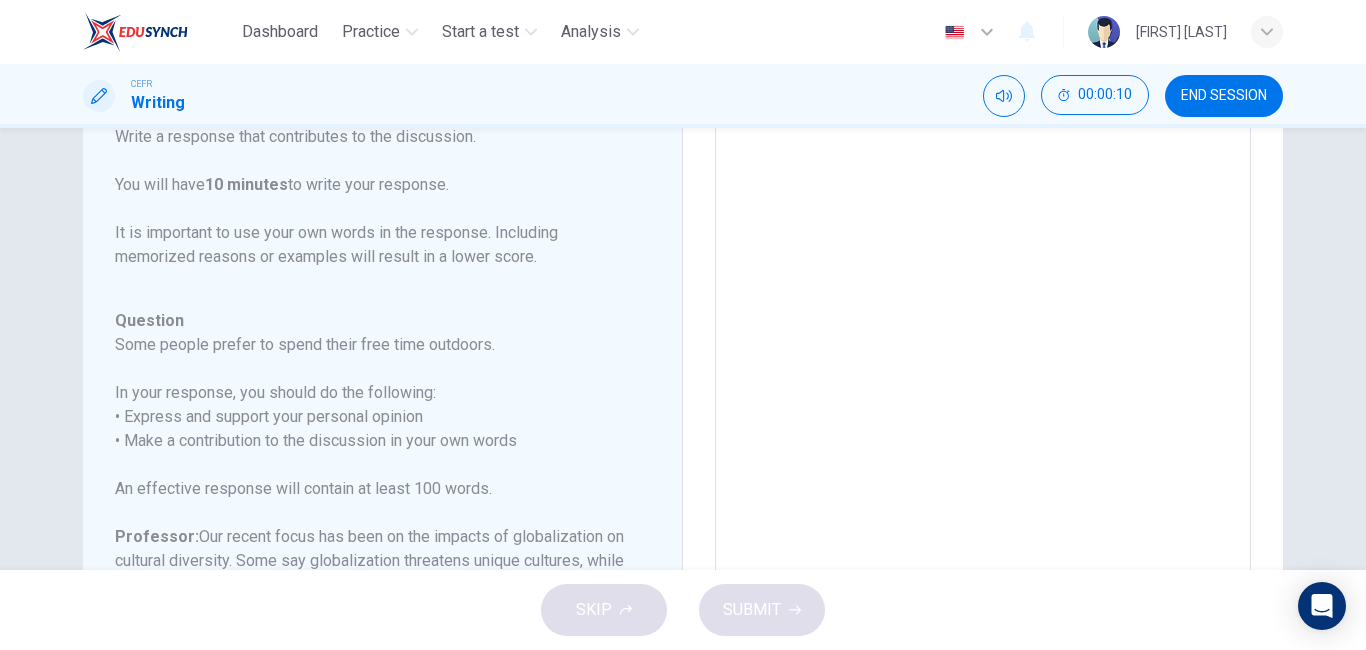 scroll, scrollTop: 222, scrollLeft: 0, axis: vertical 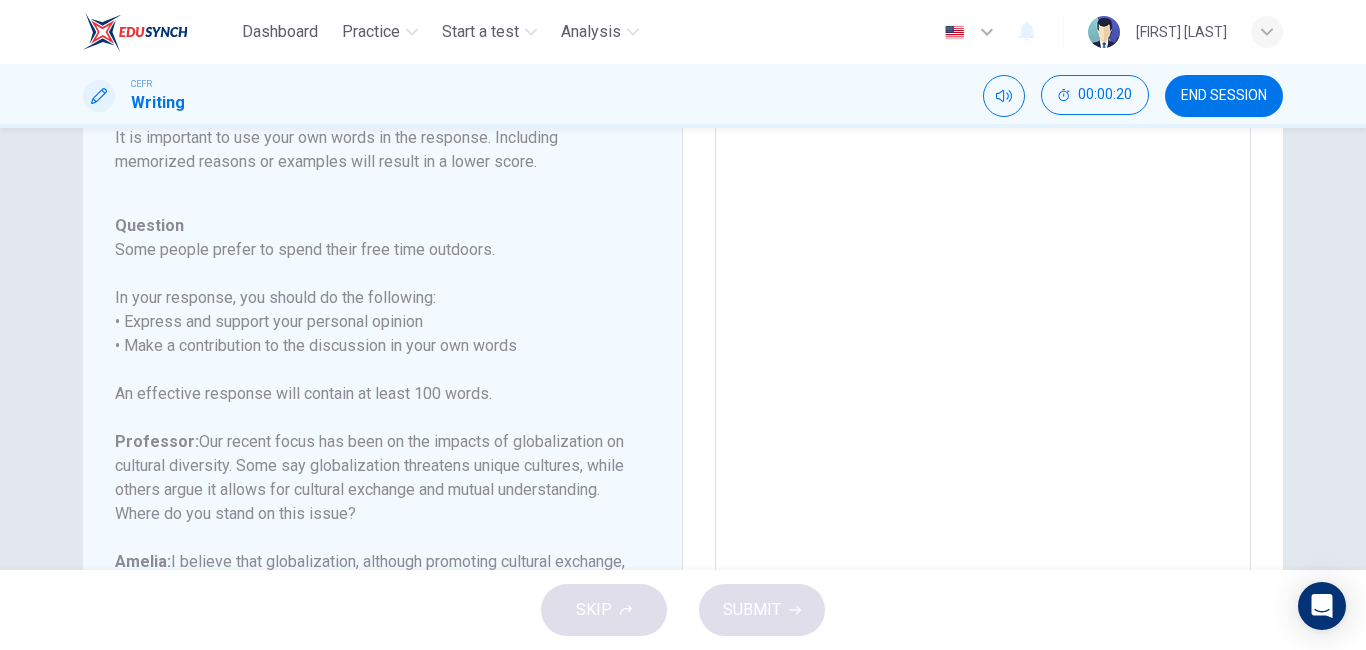 drag, startPoint x: 342, startPoint y: 221, endPoint x: 483, endPoint y: 225, distance: 141.05673 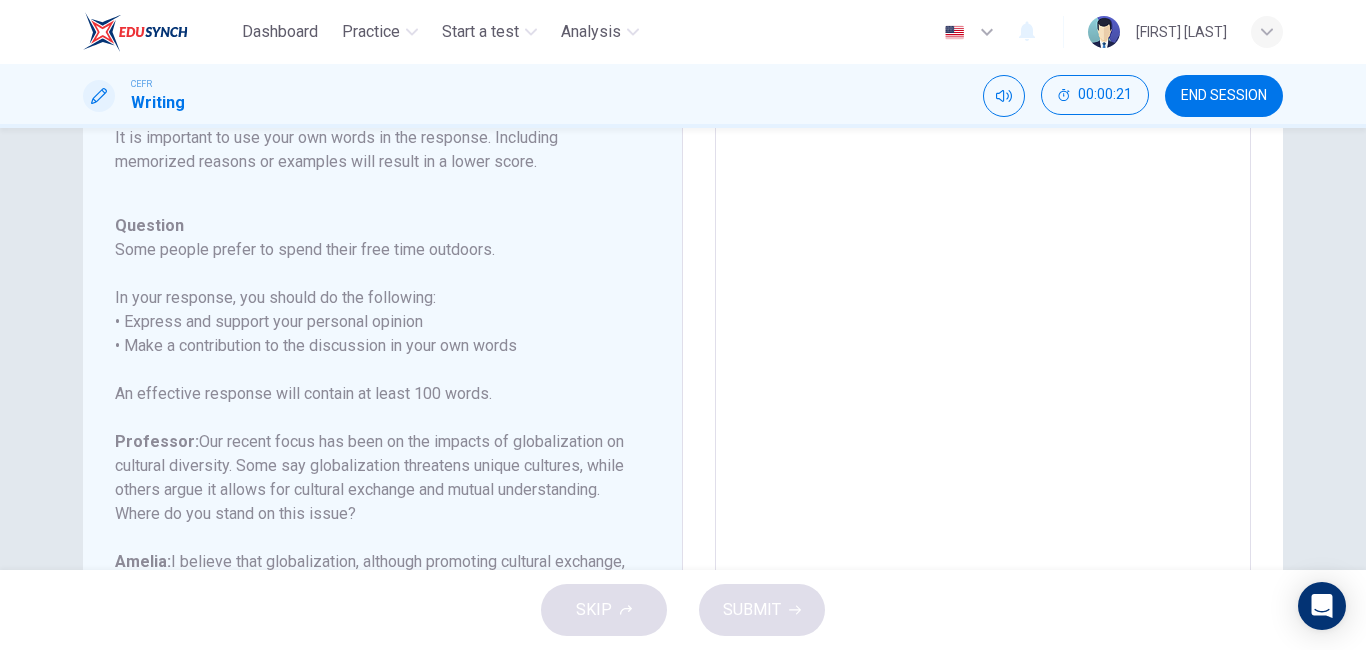 click on "An effective response will contain at least 100 words." at bounding box center (370, 394) 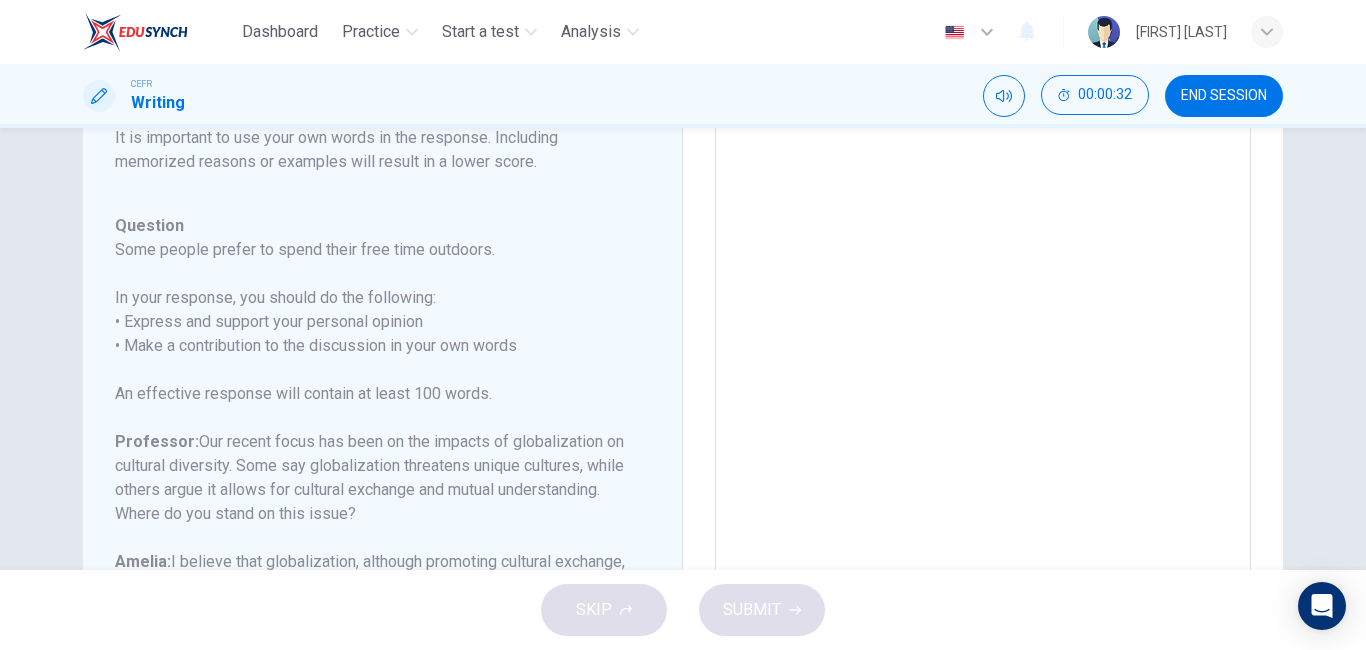 drag, startPoint x: 412, startPoint y: 417, endPoint x: 236, endPoint y: 477, distance: 185.94623 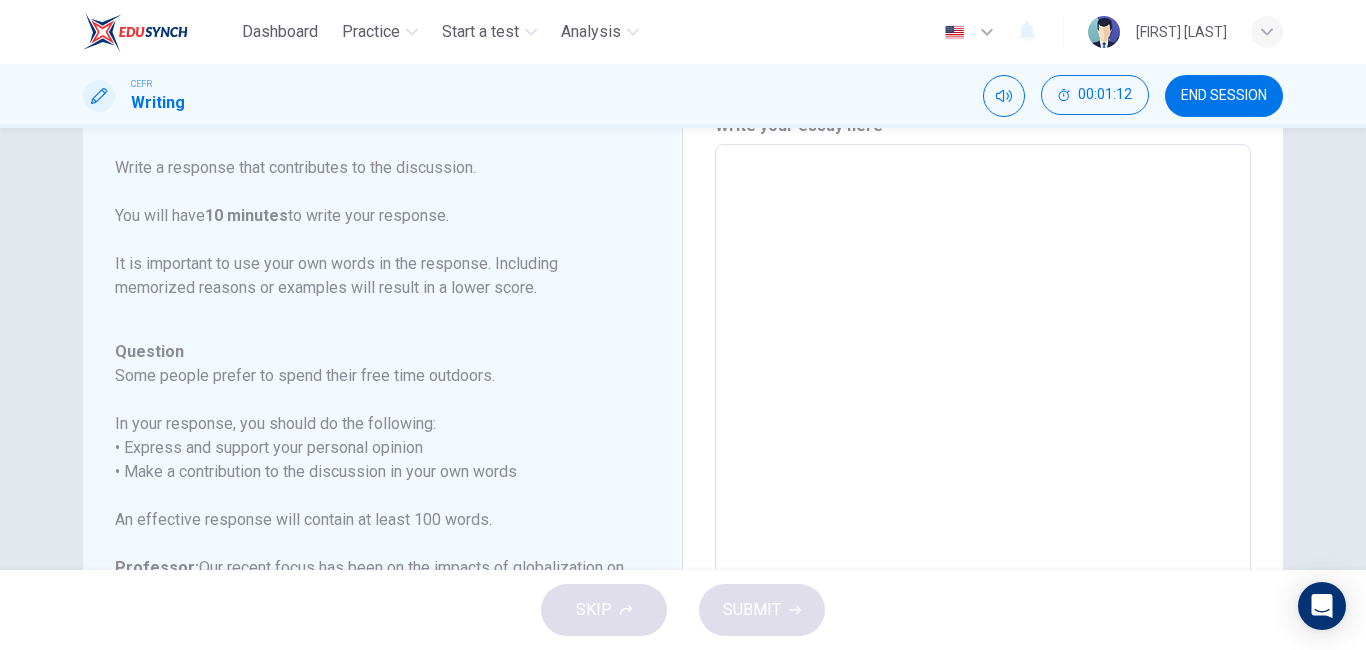 scroll, scrollTop: 0, scrollLeft: 0, axis: both 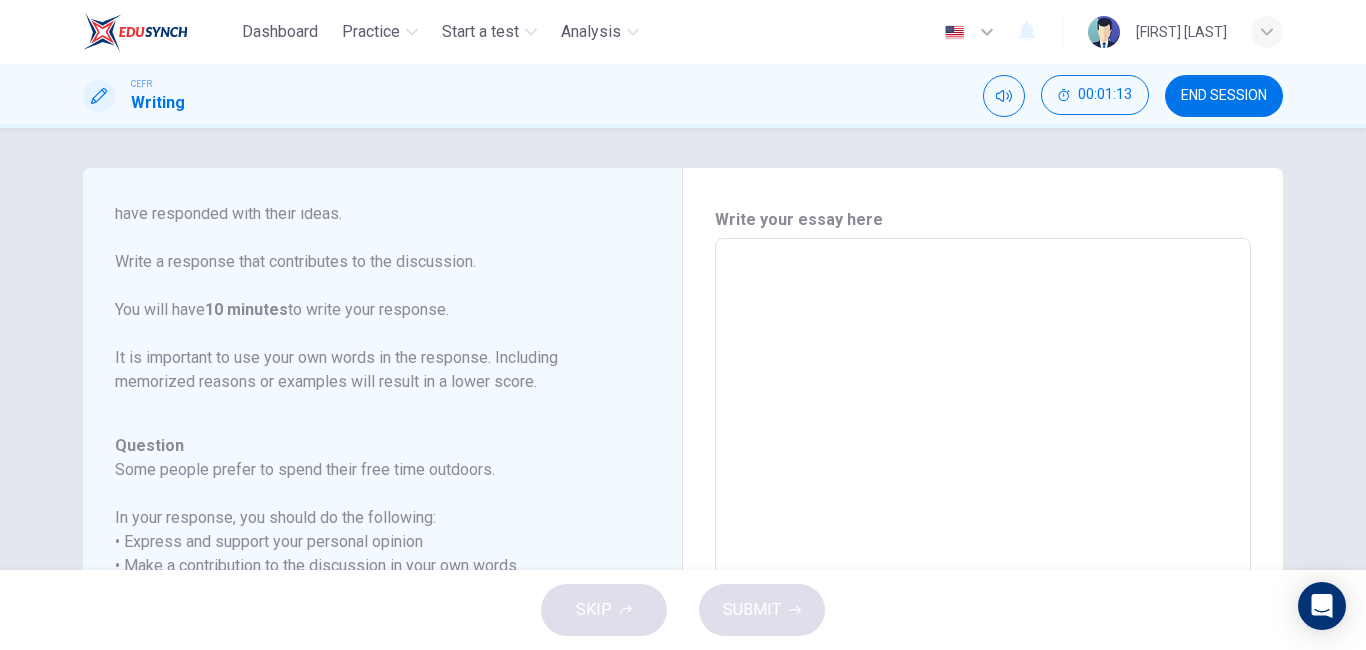 click at bounding box center [983, 572] 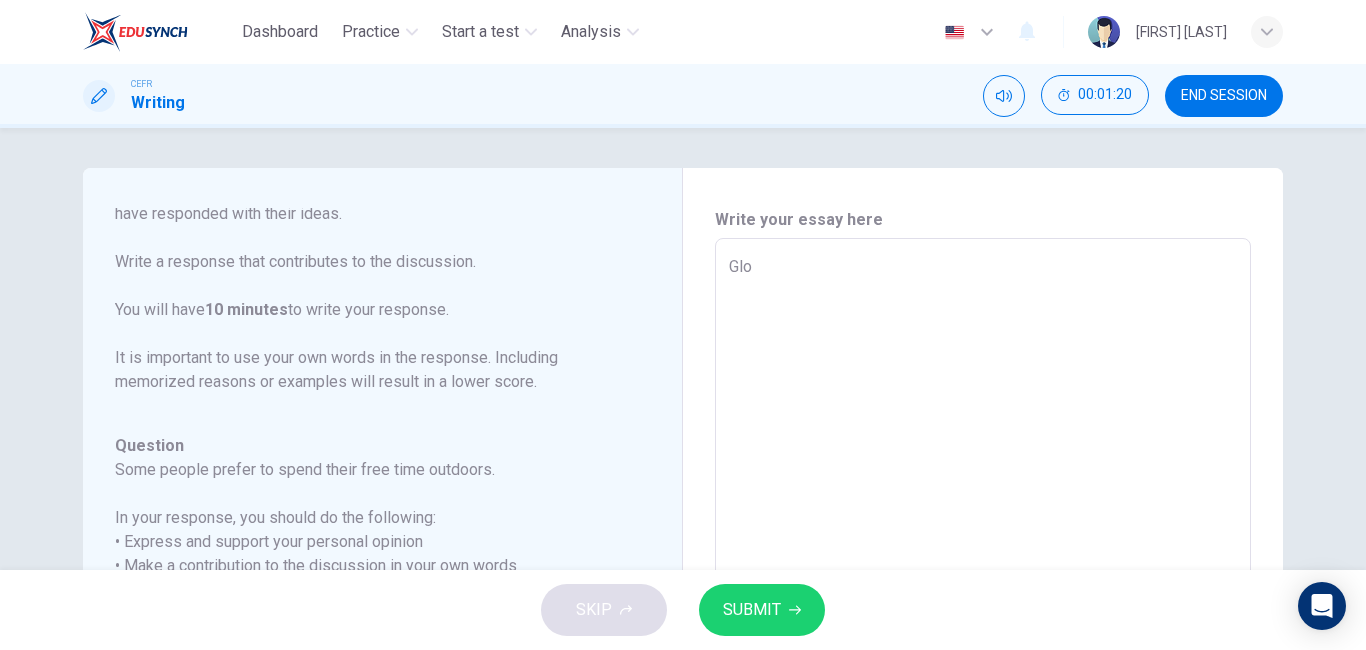 type on "Gl" 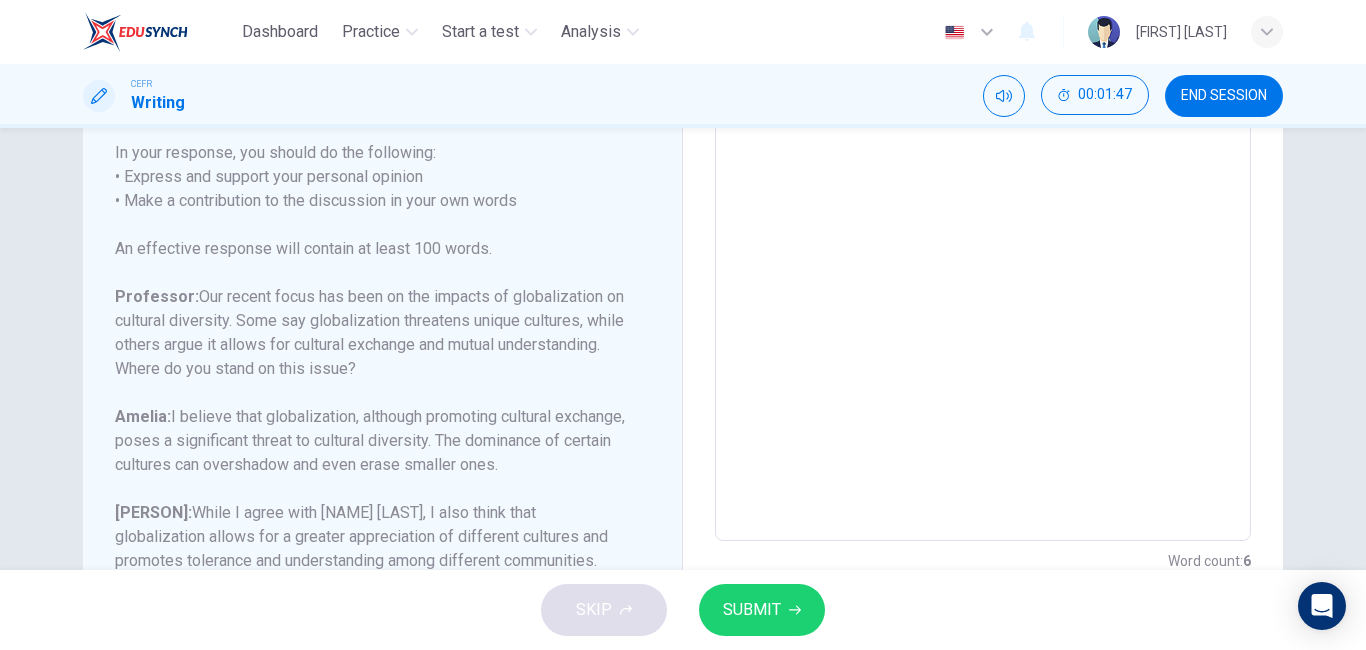 scroll, scrollTop: 448, scrollLeft: 0, axis: vertical 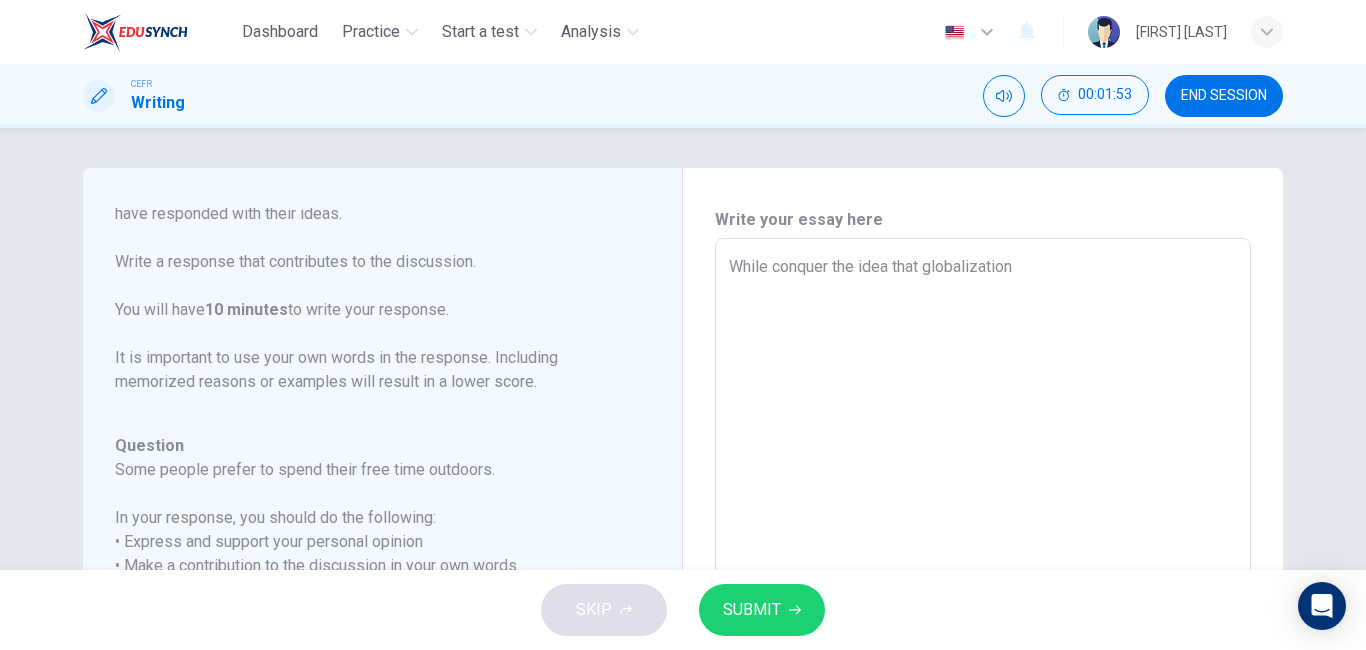 click on "While conquer the idea that globalization" at bounding box center (983, 572) 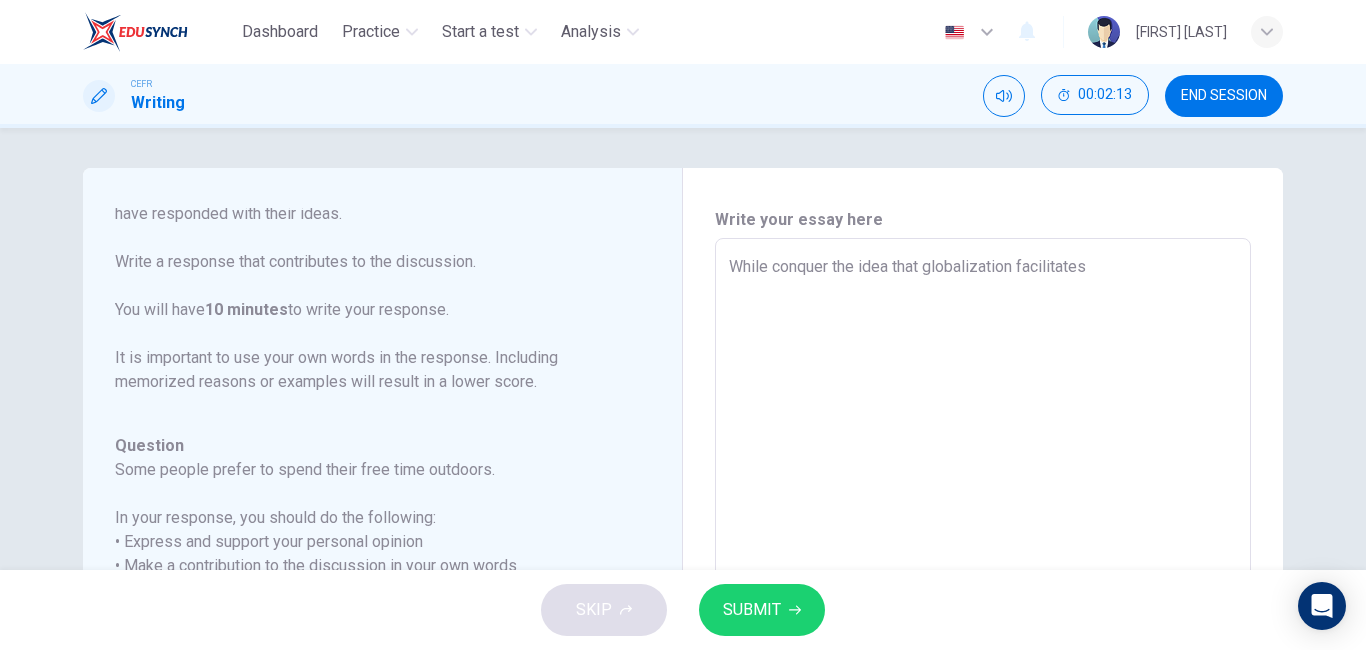 click on "While conquer the idea that globalization facilitates" at bounding box center (983, 572) 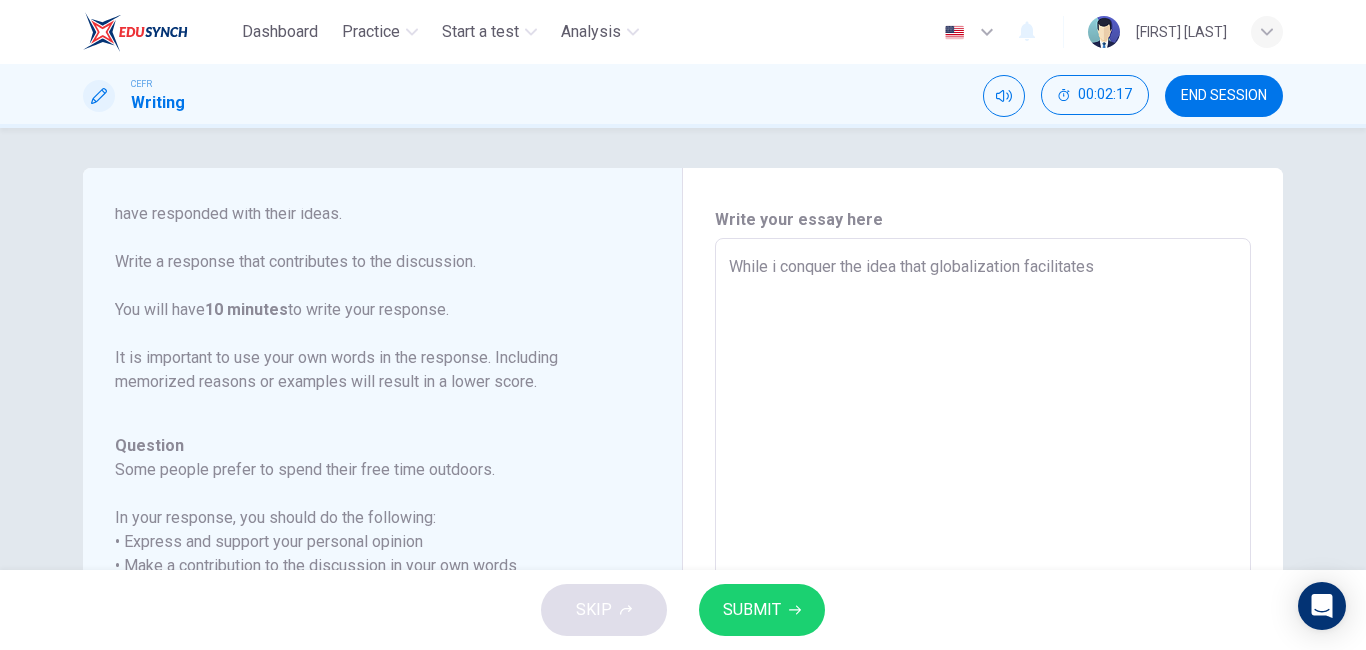 click on "While i conquer the idea that globalization facilitates" at bounding box center (983, 572) 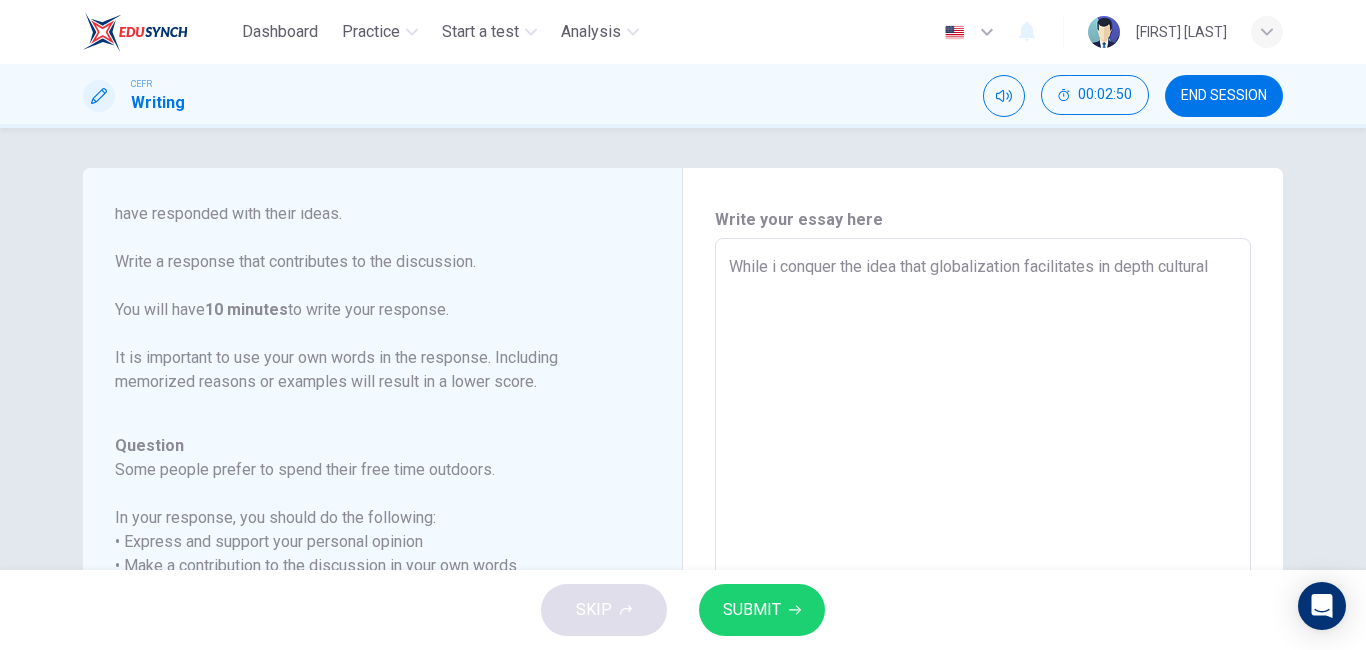 click on "While i conquer the idea that globalization facilitates in depth cultural" at bounding box center (983, 572) 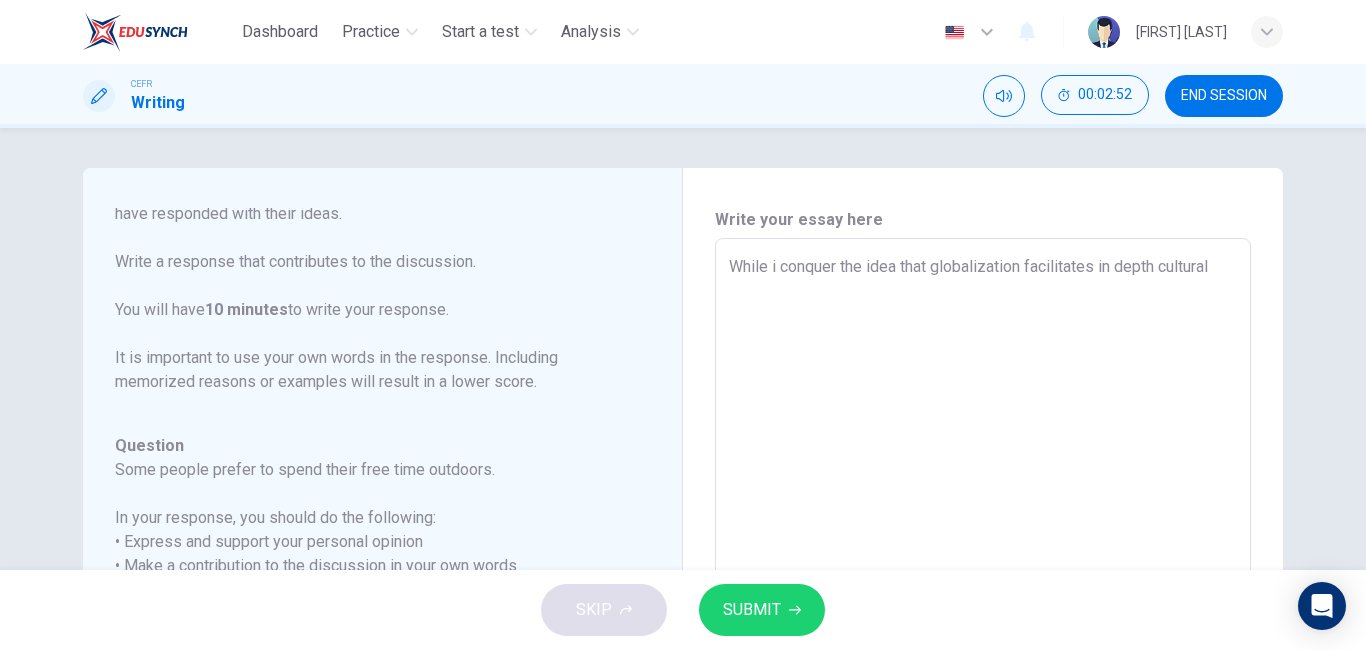 click on "While i conquer the idea that globalization facilitates in depth cultural" at bounding box center (983, 572) 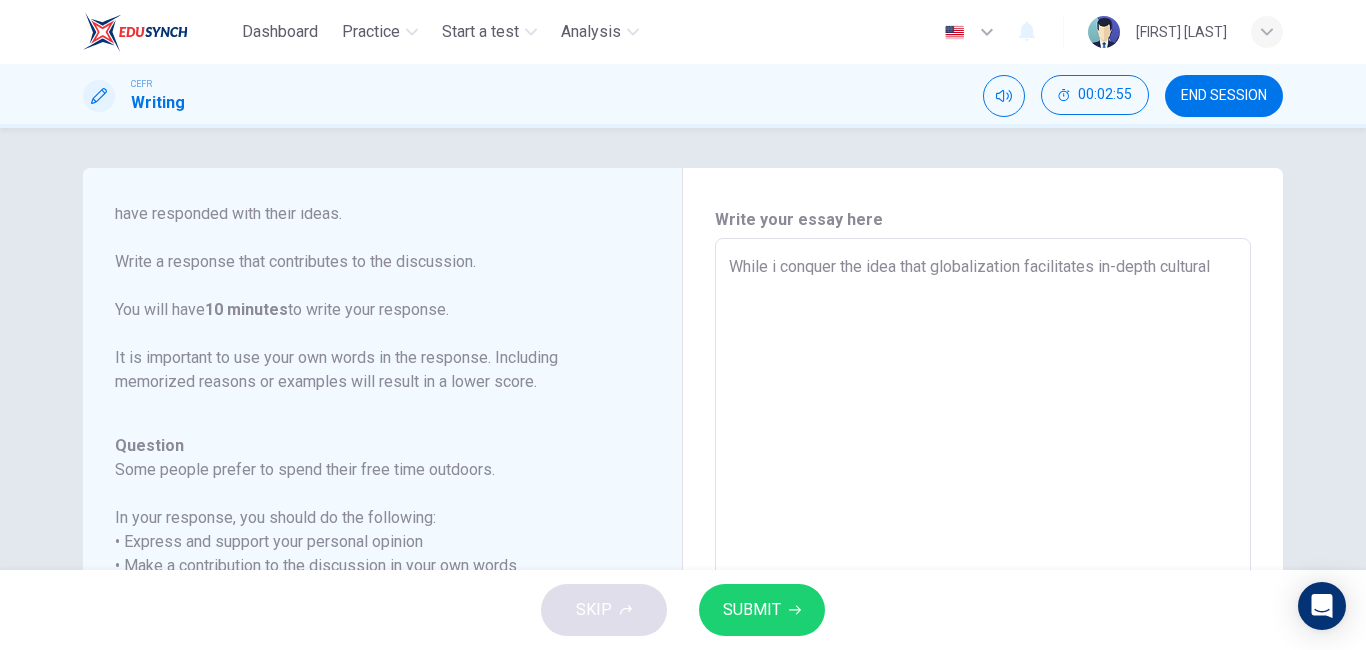 click on "While i conquer the idea that globalization facilitates in-depth cultural" at bounding box center [983, 572] 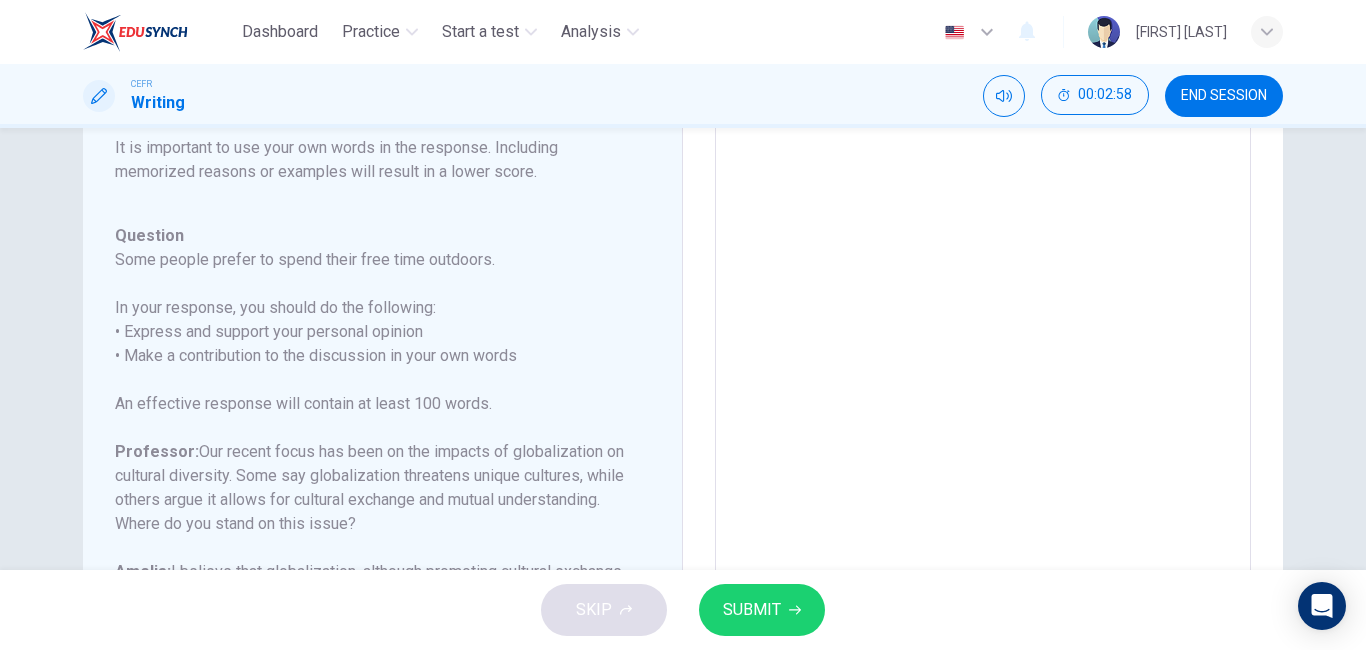 scroll, scrollTop: 211, scrollLeft: 0, axis: vertical 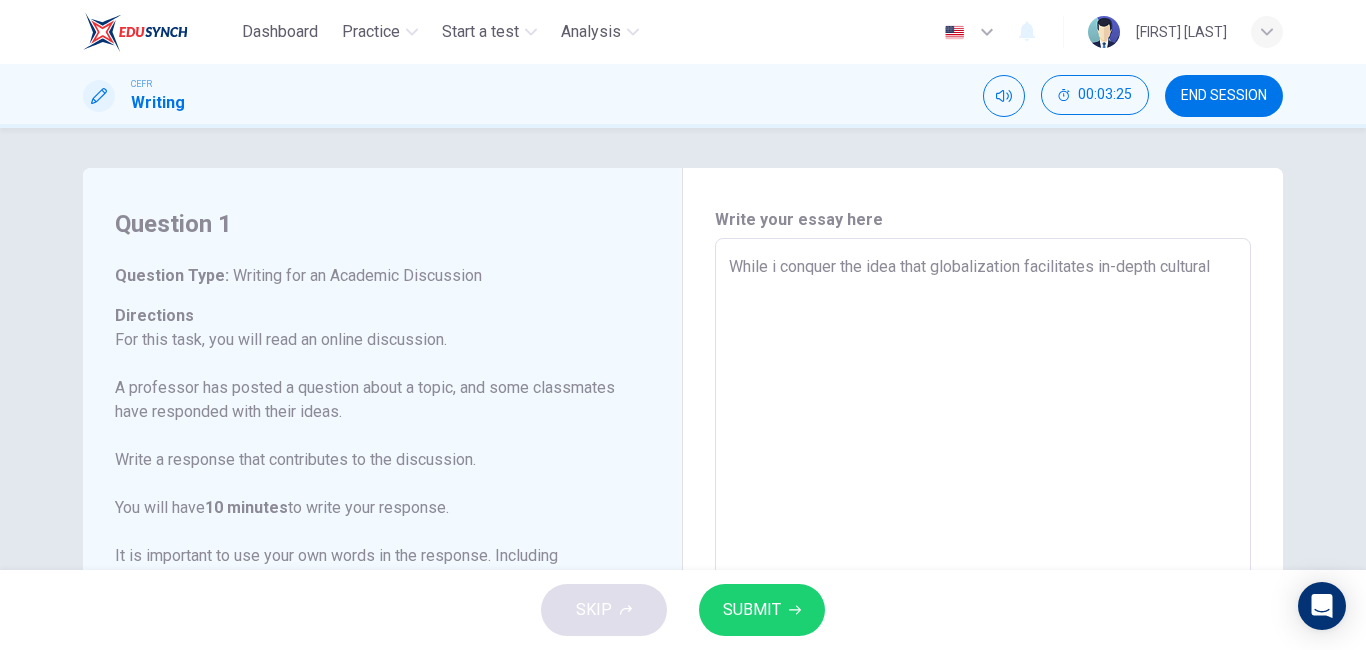 drag, startPoint x: 1025, startPoint y: 265, endPoint x: 1099, endPoint y: 267, distance: 74.02702 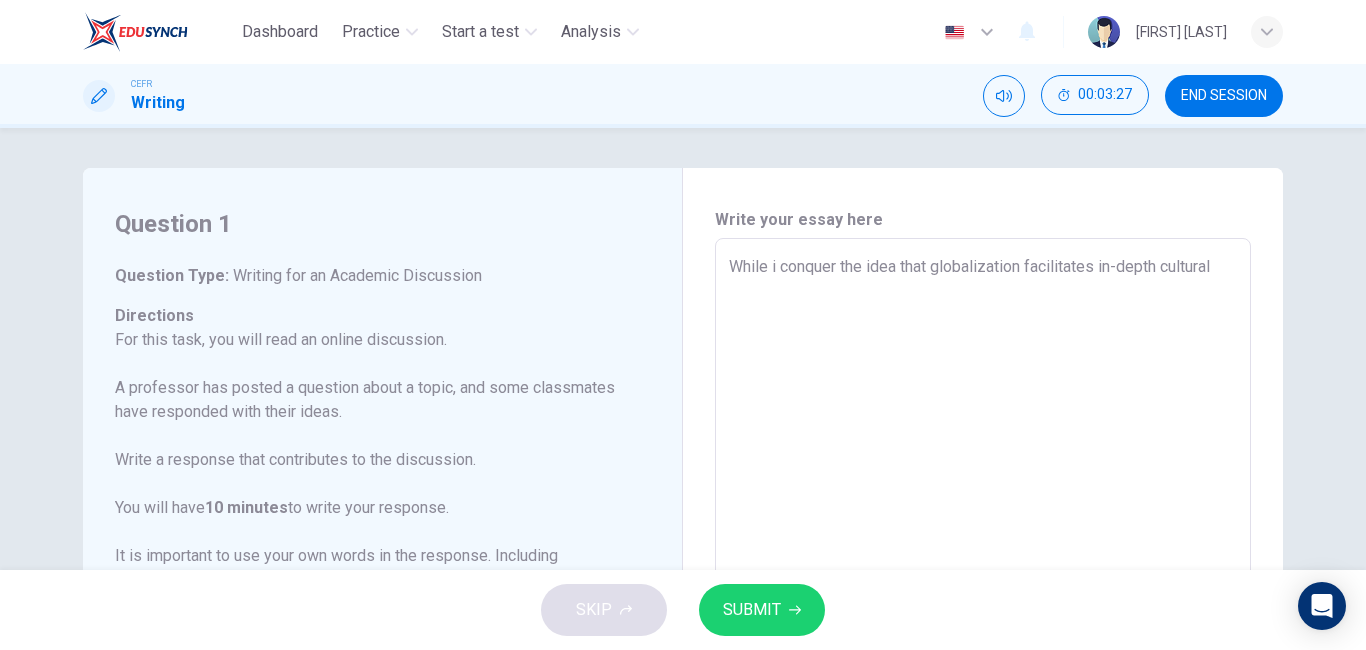 click on "While i conquer the idea that globalization facilitates in-depth cultural" at bounding box center (983, 572) 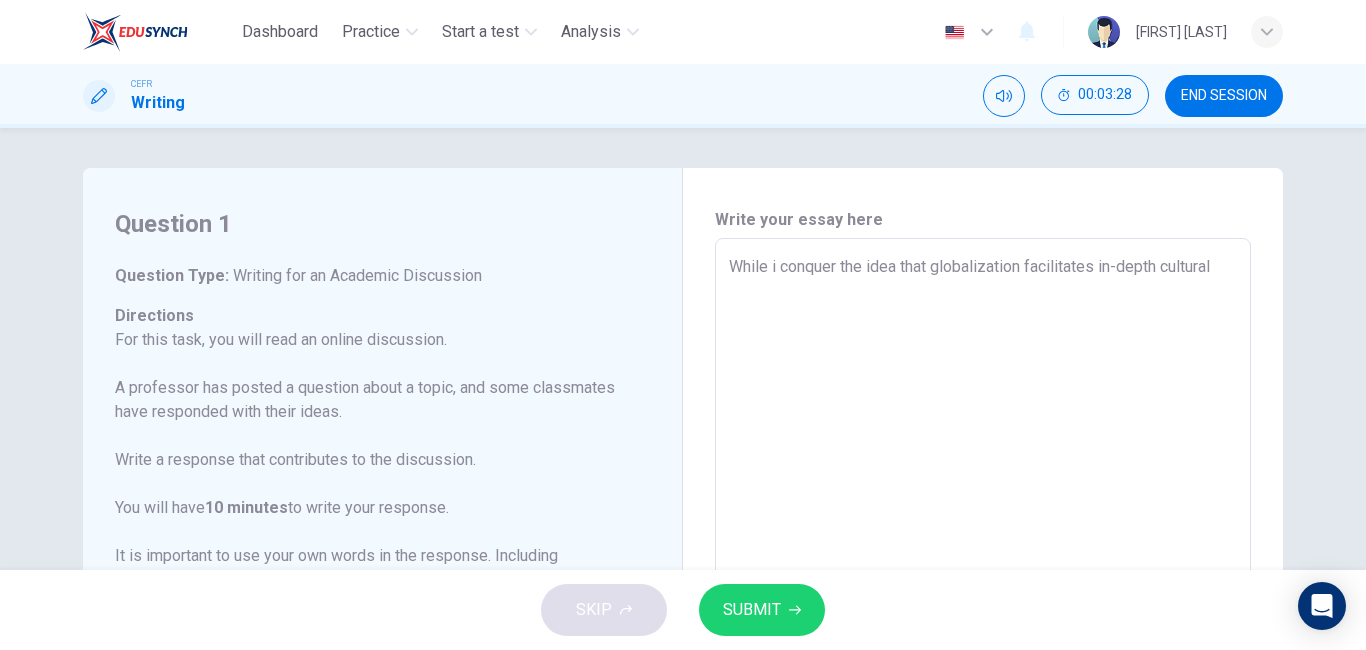 click on "While i conquer the idea that globalization facilitates in-depth cultural" at bounding box center (983, 572) 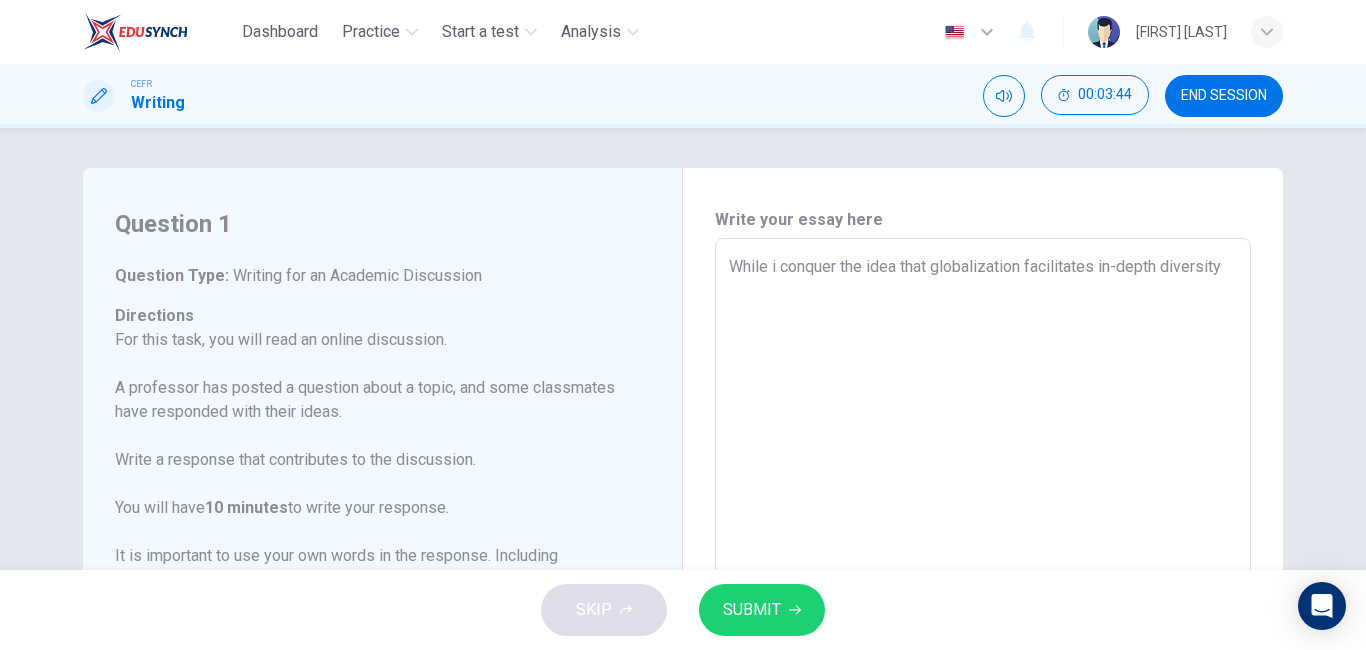 click on "While i conquer the idea that globalization facilitates in-depth diversity" at bounding box center [983, 572] 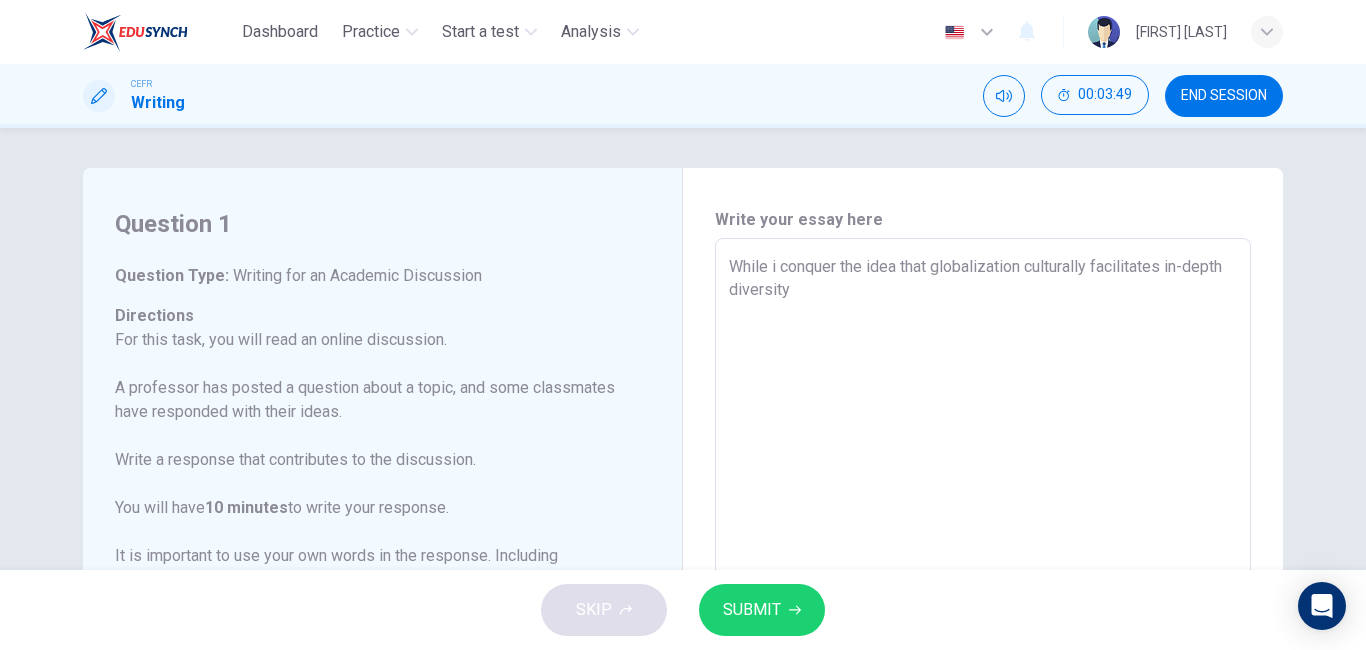 click on "While i conquer the idea that globalization culturally facilitates in-depth diversity" at bounding box center (983, 572) 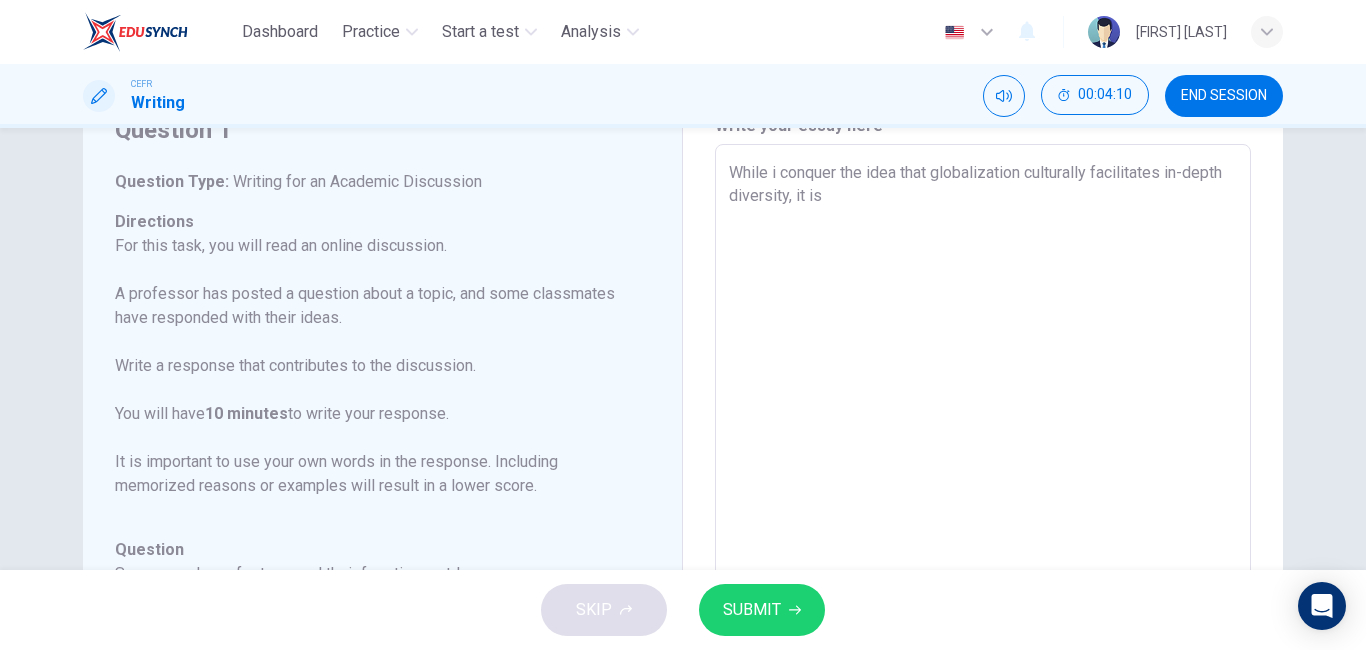 scroll, scrollTop: 98, scrollLeft: 0, axis: vertical 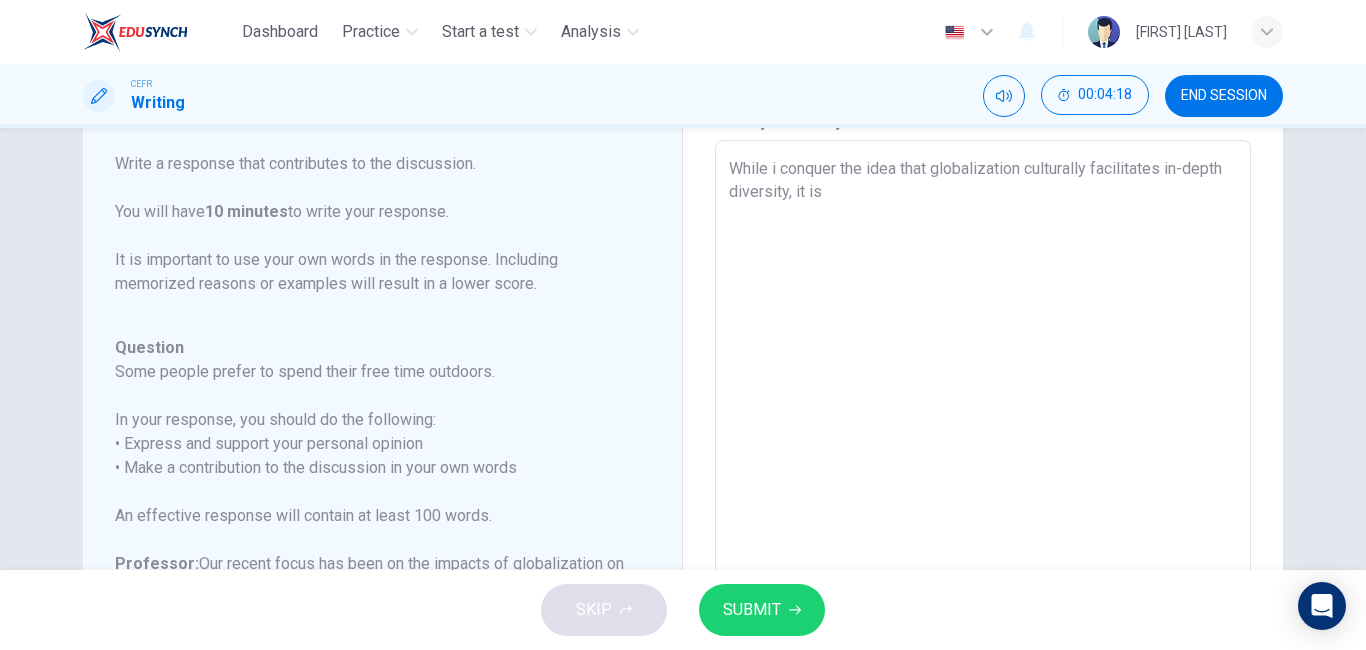 click on "While i conquer the idea that globalization culturally facilitates in-depth diversity, it is" at bounding box center (983, 474) 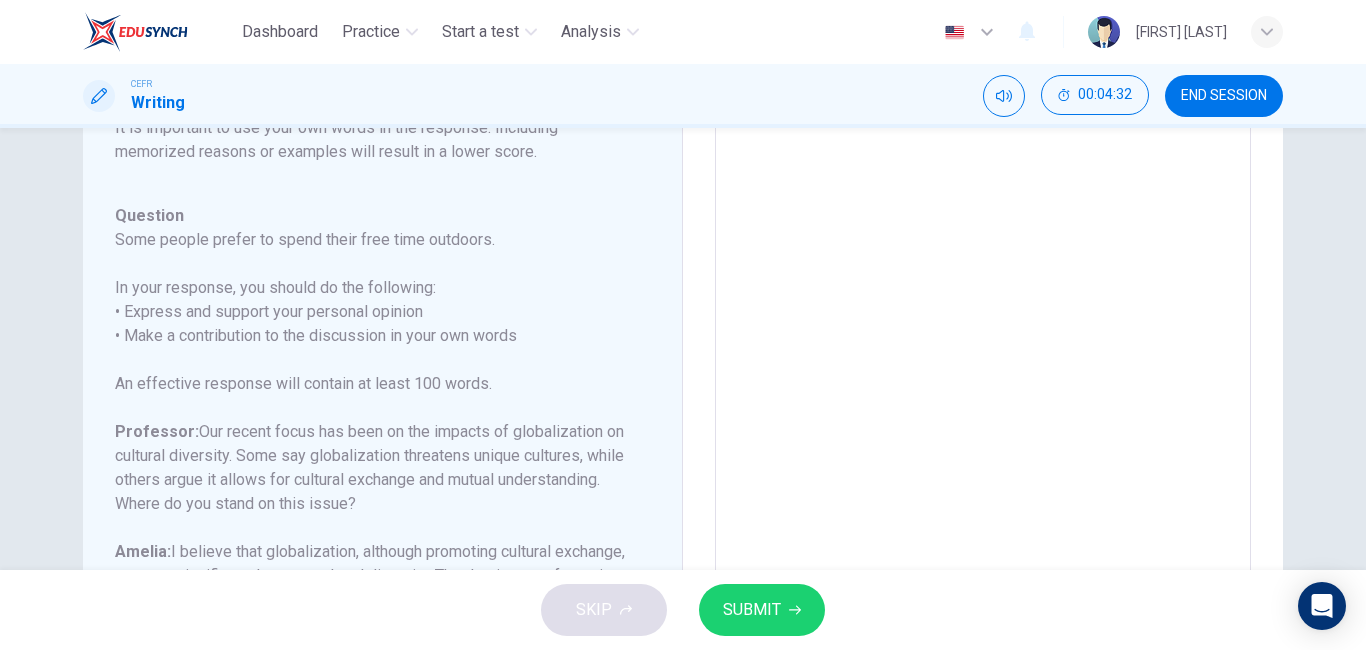 scroll, scrollTop: 231, scrollLeft: 0, axis: vertical 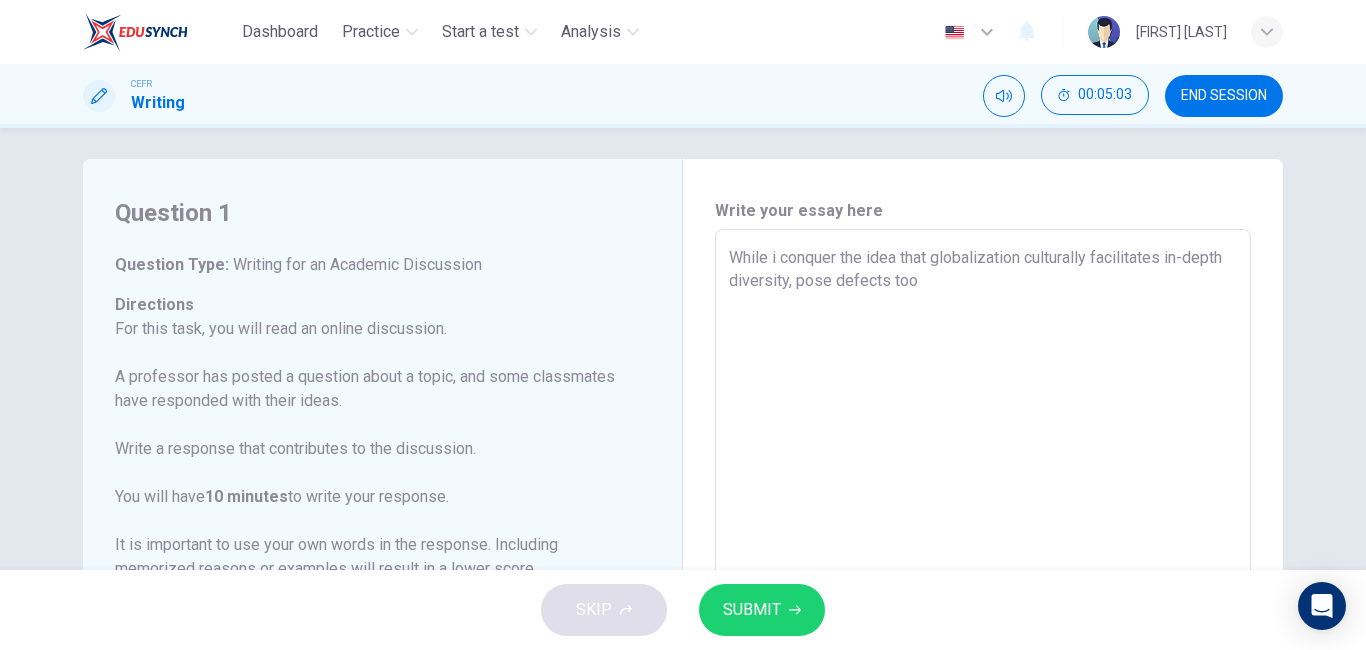 click on "While i conquer the idea that globalization culturally facilitates in-depth diversity, pose defects too" at bounding box center [983, 563] 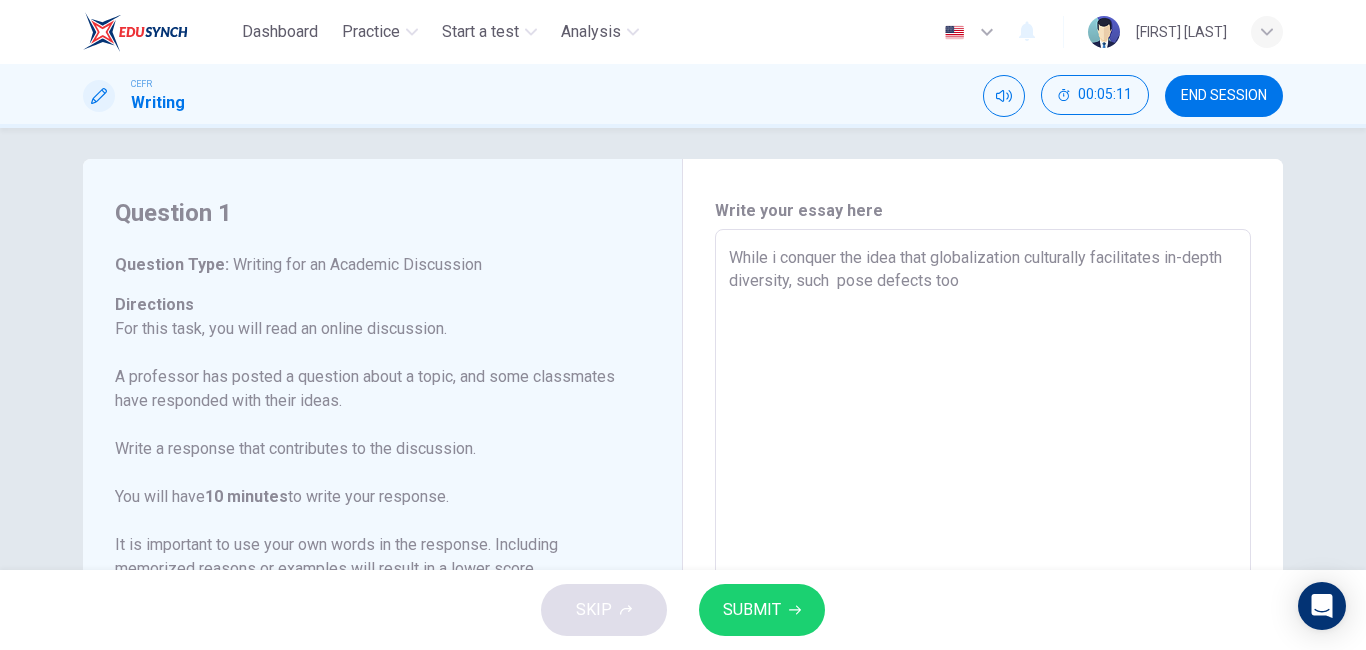 click on "While i conquer the idea that globalization culturally facilitates in-depth diversity, such  pose defects too" at bounding box center [983, 563] 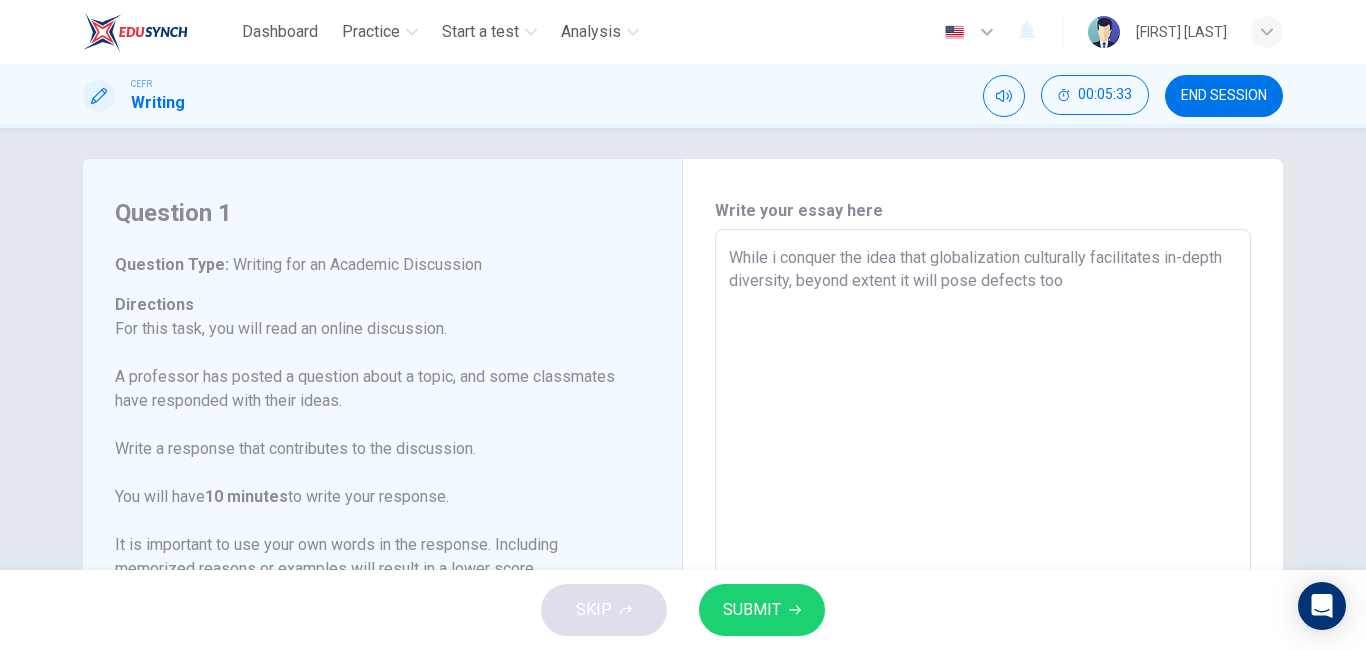 click on "While i conquer the idea that globalization culturally facilitates in-depth diversity, beyond extent it will pose defects too" at bounding box center (983, 563) 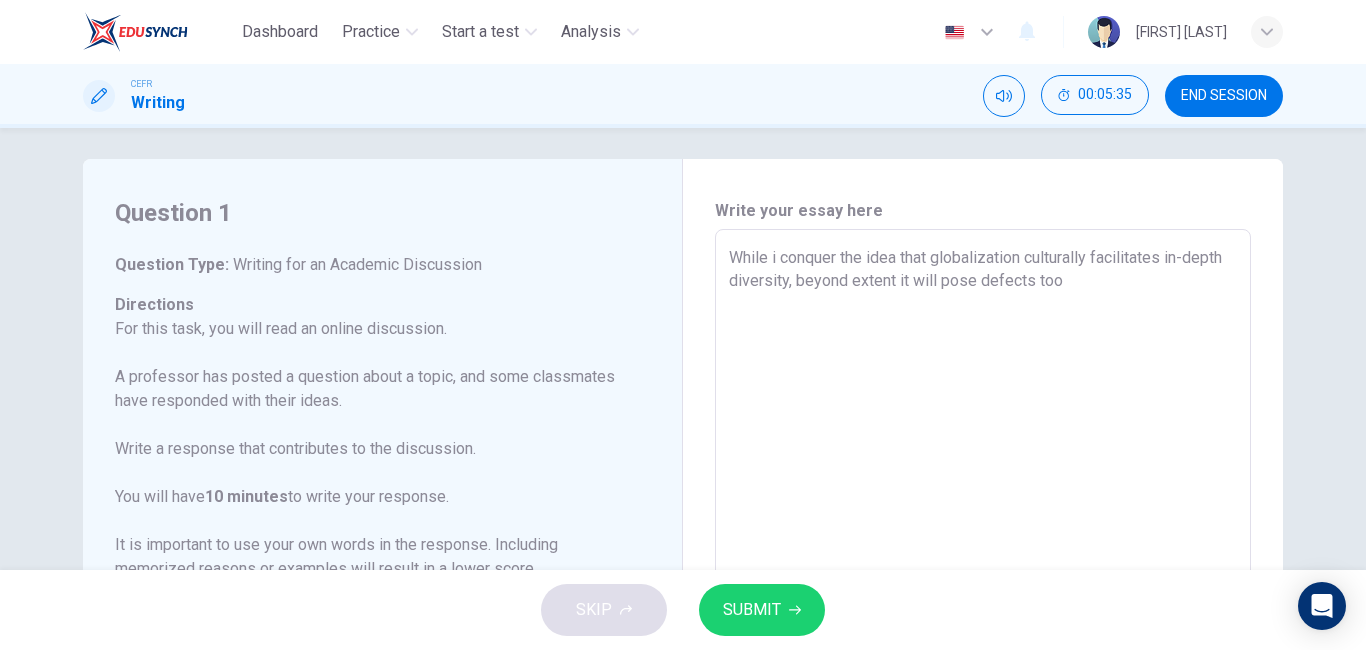 click on "While i conquer the idea that globalization culturally facilitates in-depth diversity, beyond extent it will pose defects too" at bounding box center [983, 563] 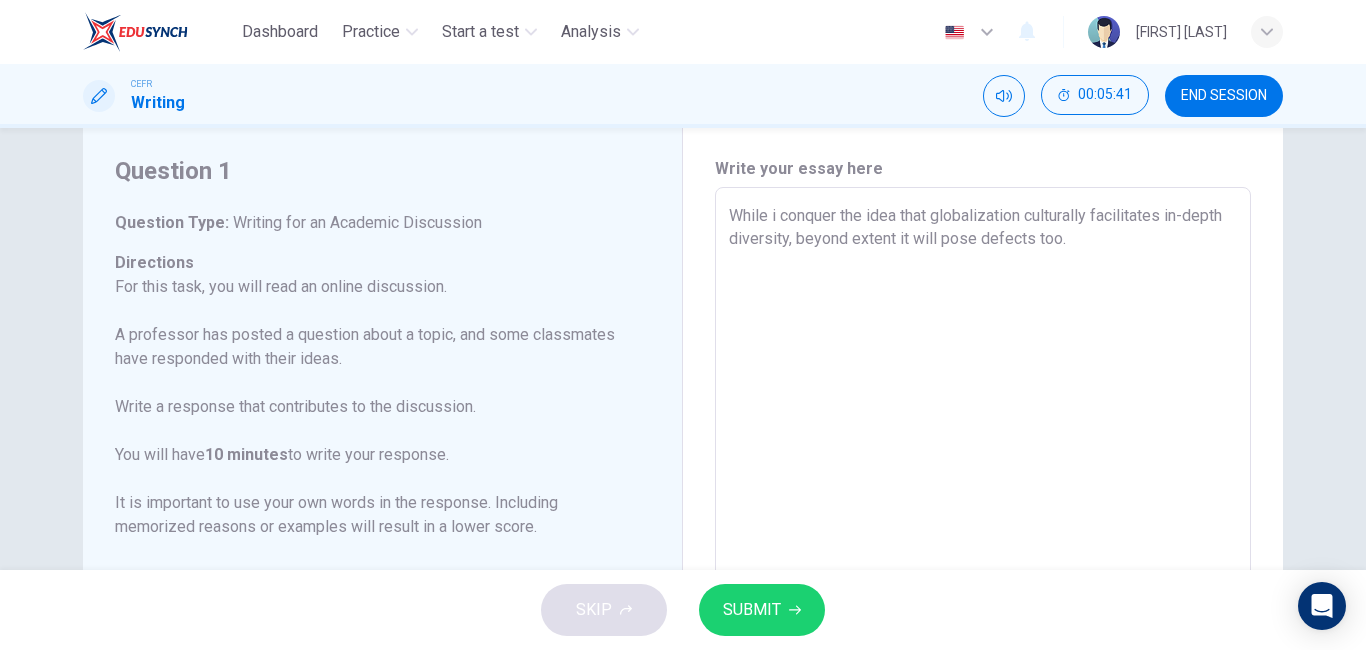scroll, scrollTop: 50, scrollLeft: 0, axis: vertical 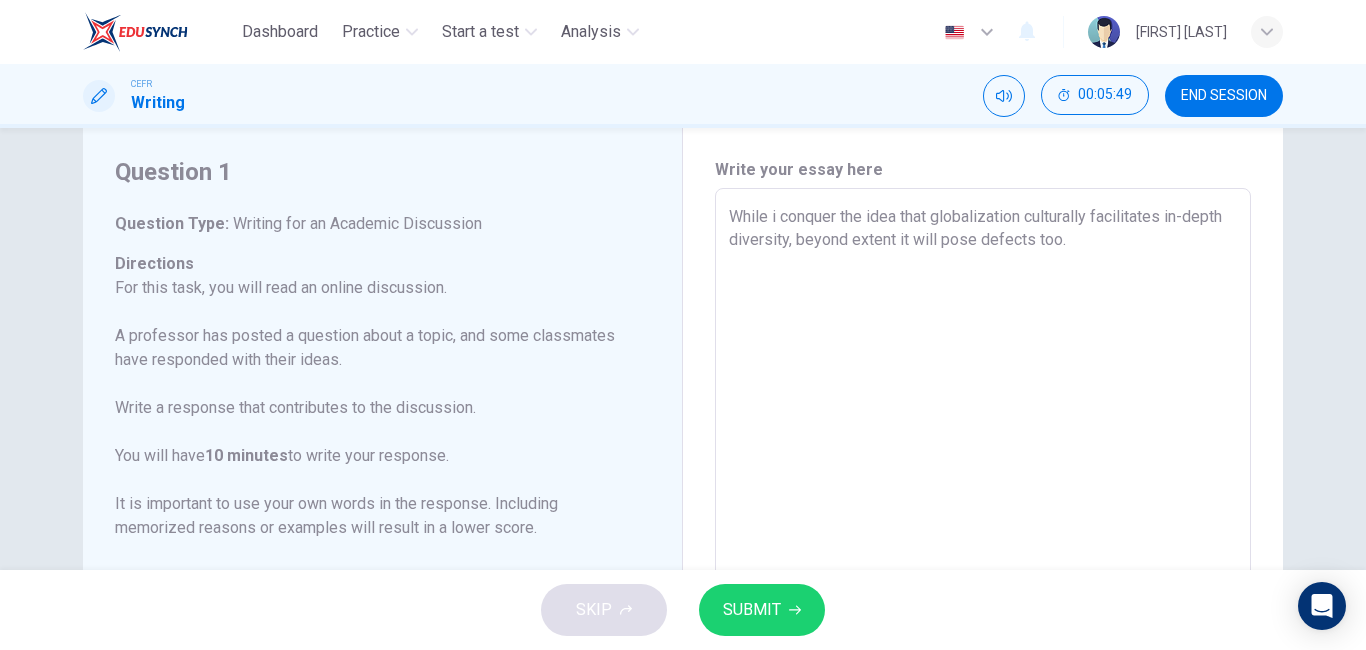 drag, startPoint x: 935, startPoint y: 242, endPoint x: 832, endPoint y: 247, distance: 103.121284 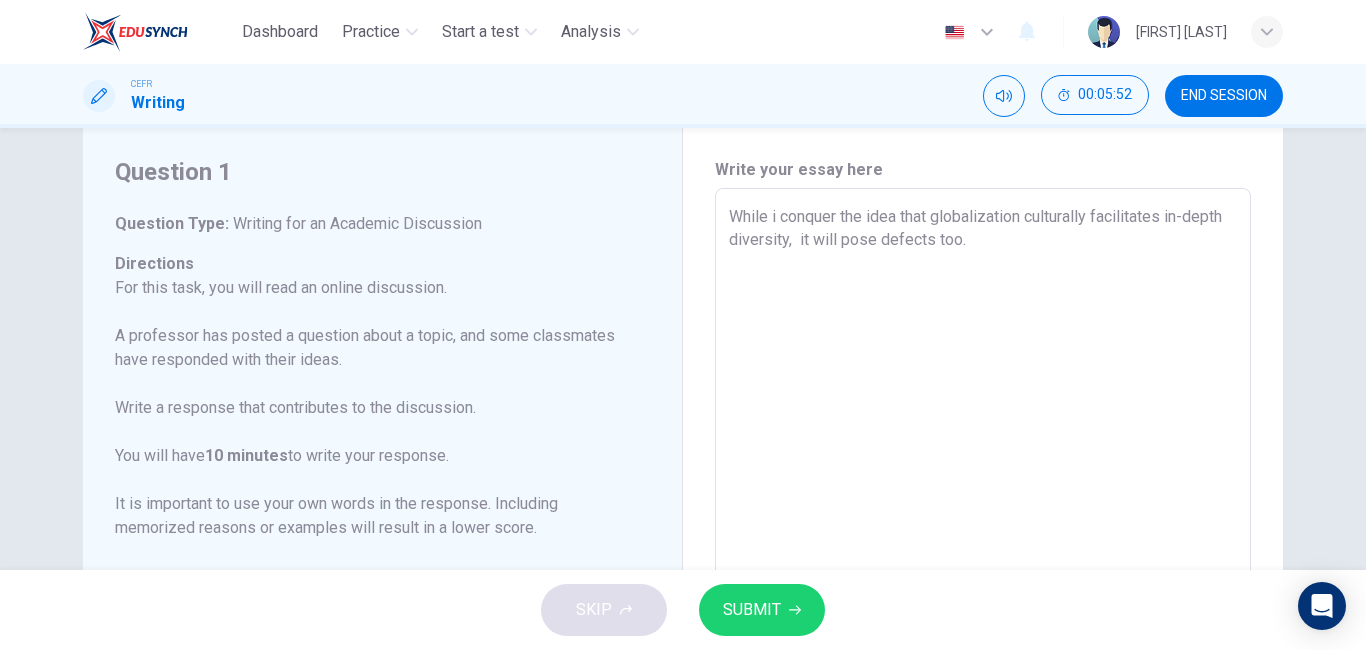 click on "While i conquer the idea that globalization culturally facilitates in-depth diversity,  it will pose defects too." at bounding box center (983, 522) 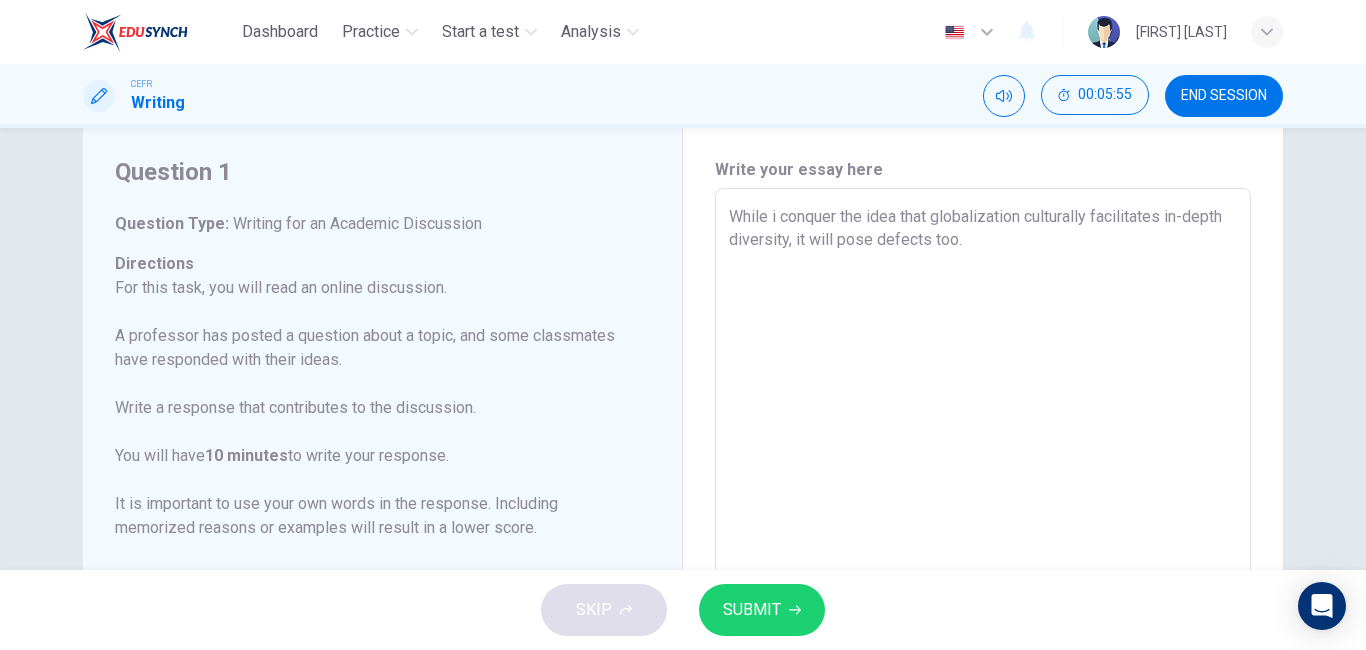 click on "While i conquer the idea that globalization culturally facilitates in-depth diversity, it will pose defects too." at bounding box center [983, 522] 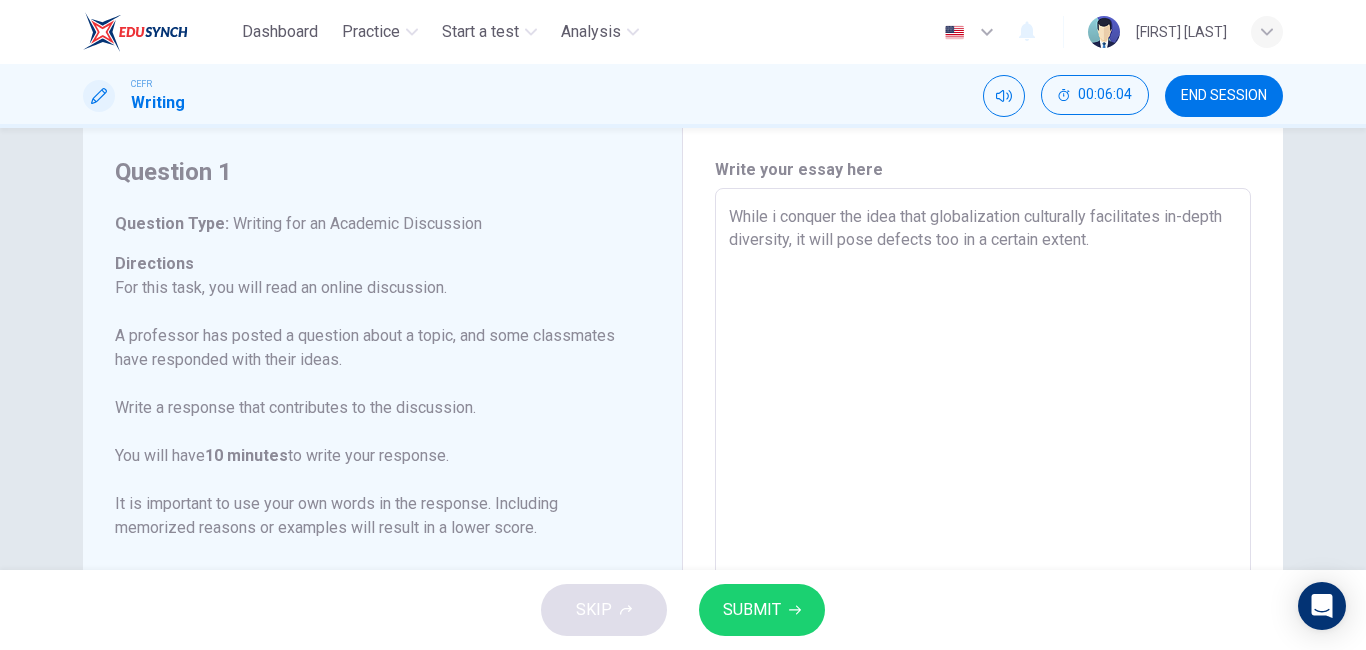 drag, startPoint x: 913, startPoint y: 240, endPoint x: 876, endPoint y: 242, distance: 37.054016 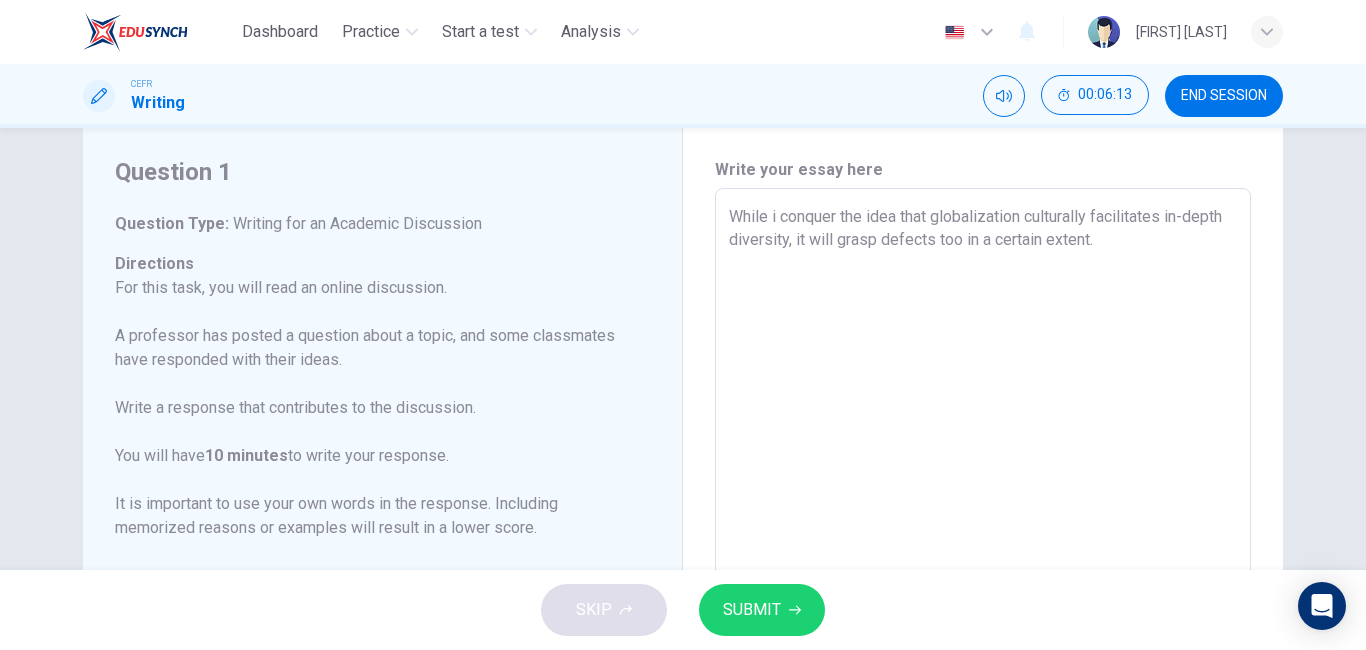 click on "While i conquer the idea that globalization culturally facilitates in-depth diversity, it will grasp defects too in a certain extent." at bounding box center (983, 522) 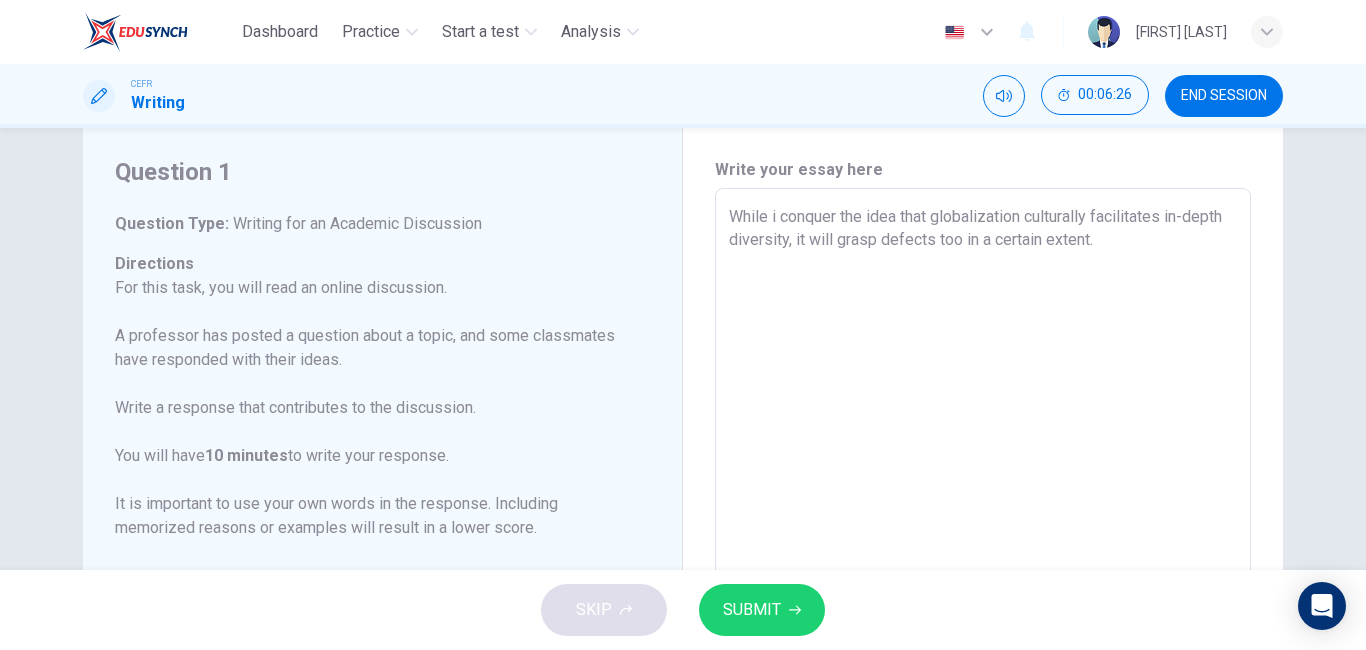 click on "While i conquer the idea that globalization culturally facilitates in-depth diversity, it will grasp defects too in a certain extent." at bounding box center [983, 522] 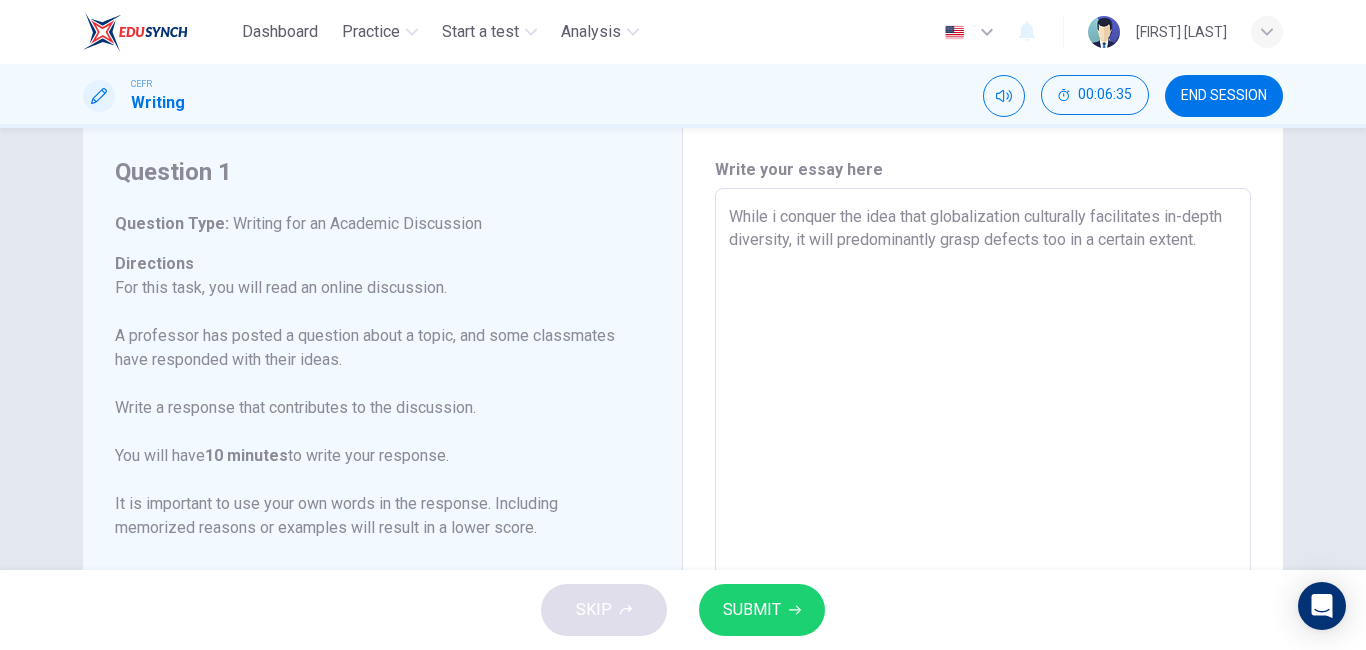 click on "While i conquer the idea that globalization culturally facilitates in-depth diversity, it will predominantly grasp defects too in a certain extent." at bounding box center (983, 522) 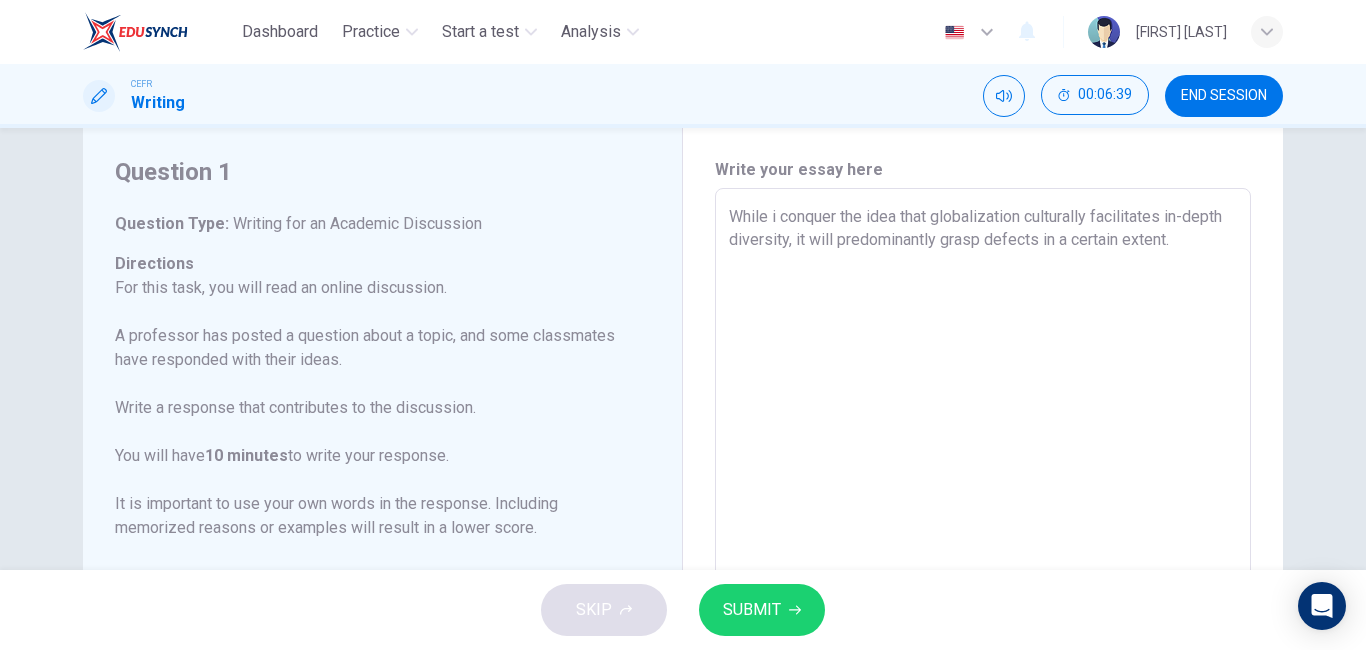 click on "While i conquer the idea that globalization culturally facilitates in-depth diversity, it will predominantly grasp defects in a certain extent." at bounding box center [983, 522] 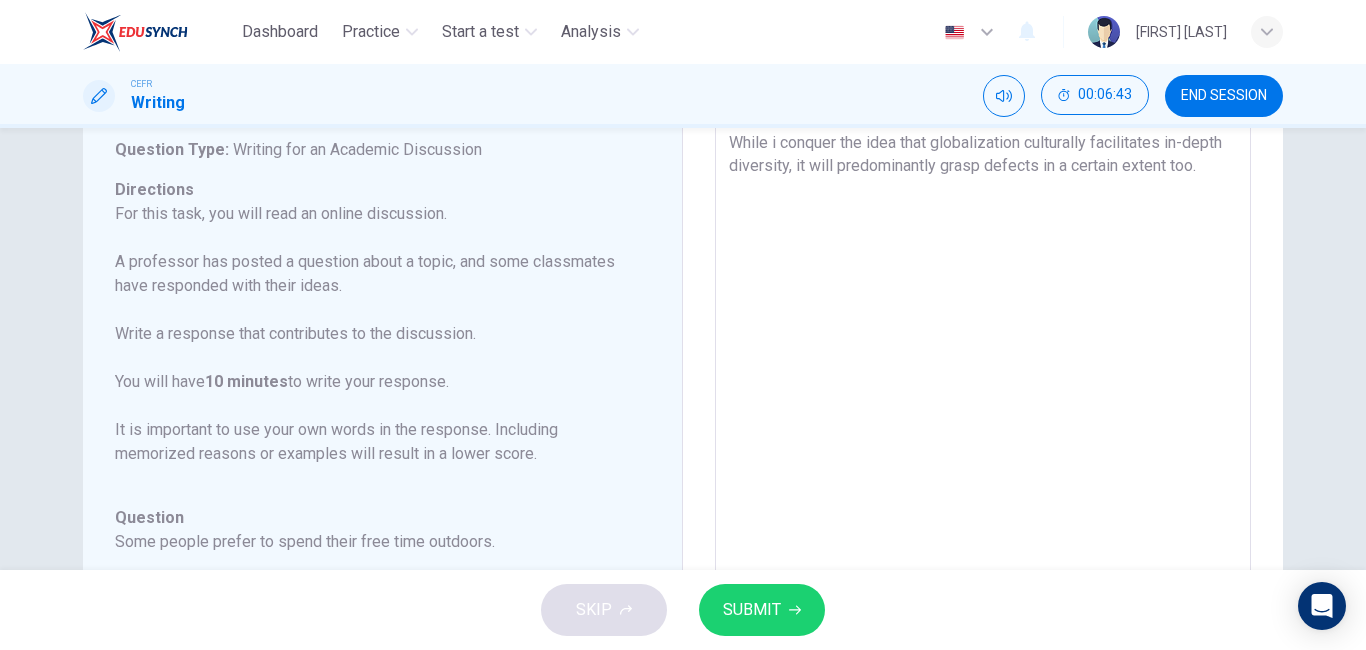 scroll, scrollTop: 123, scrollLeft: 0, axis: vertical 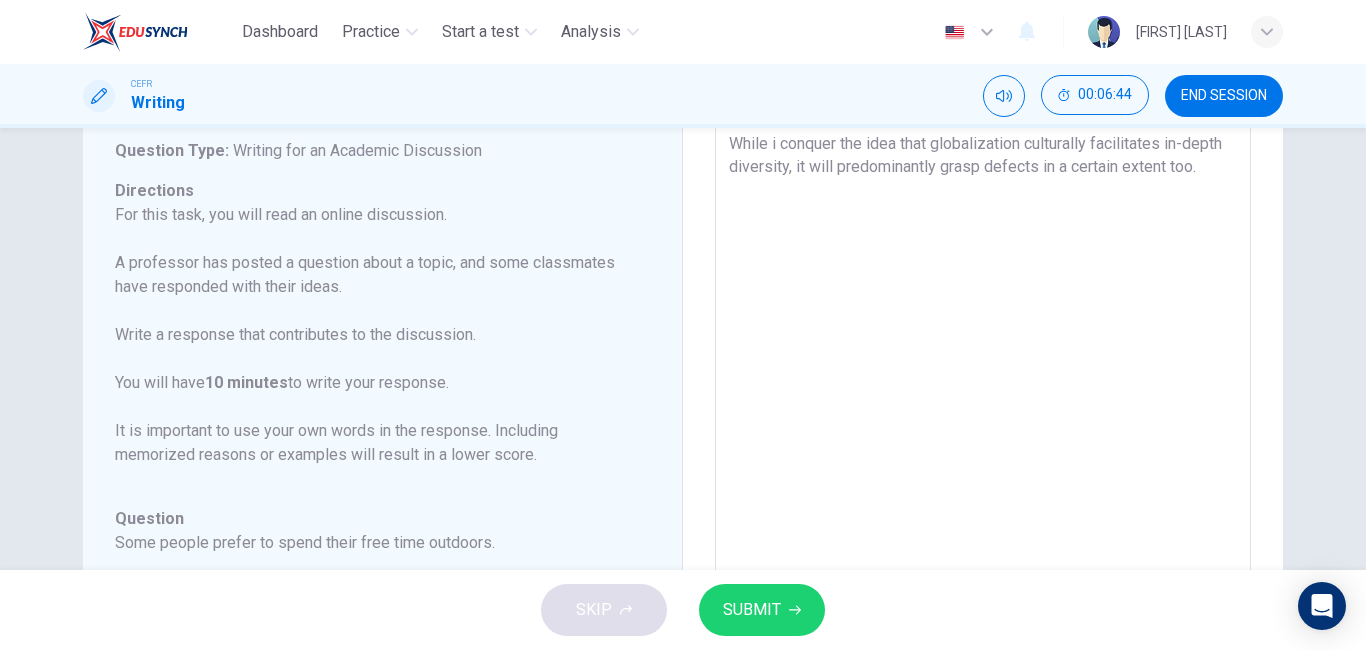click on "While i conquer the idea that globalization culturally facilitates in-depth diversity, it will predominantly grasp defects in a certain extent too." at bounding box center [983, 449] 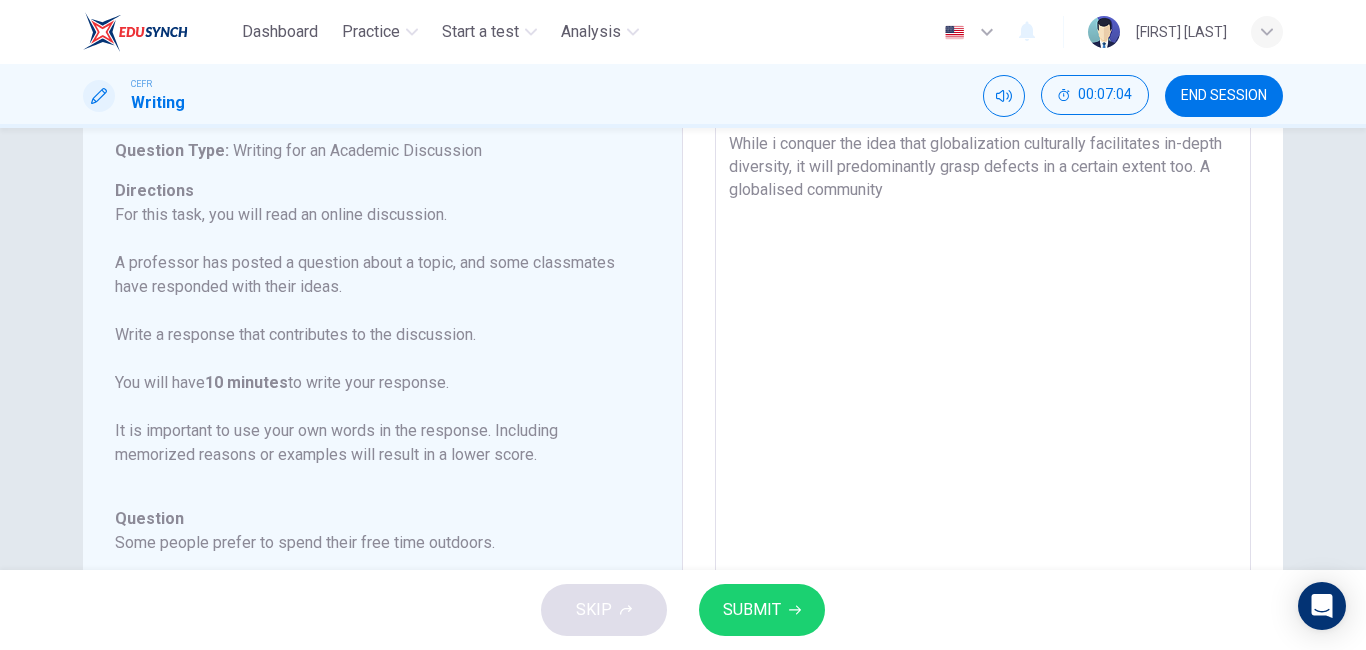 scroll, scrollTop: 222, scrollLeft: 0, axis: vertical 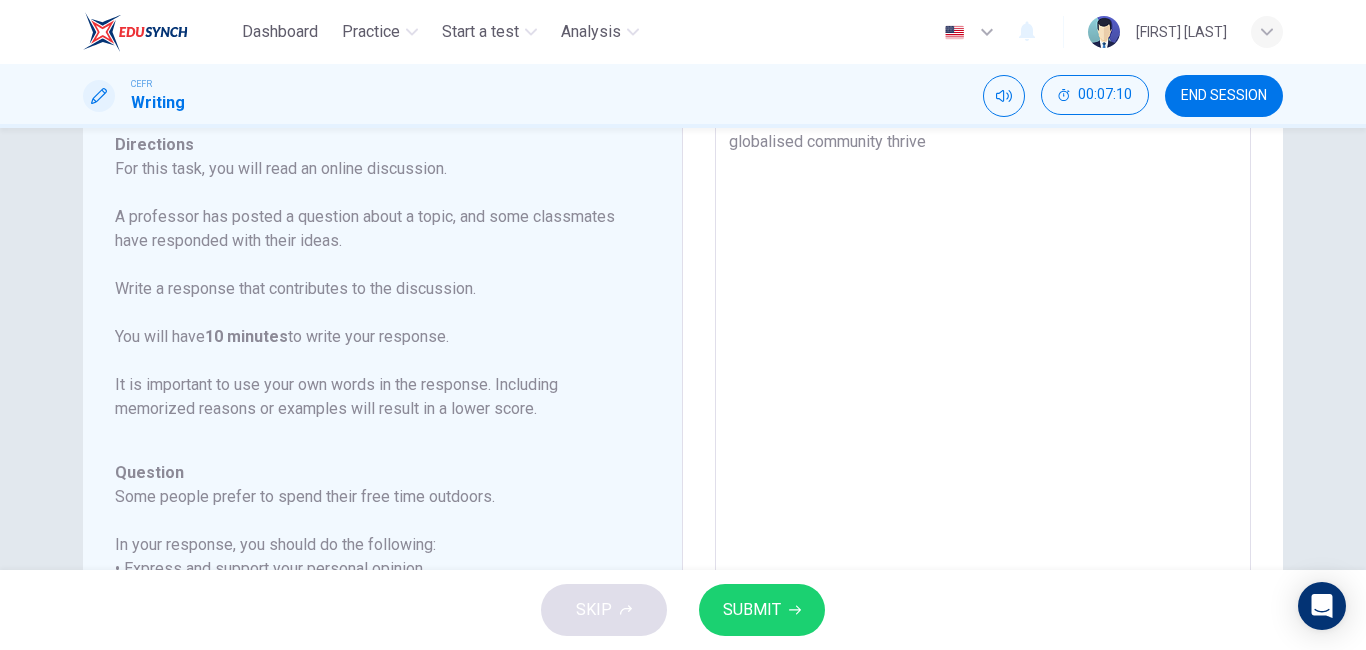 click on "While i conquer the idea that globalization culturally facilitates in-depth diversity, it will predominantly grasp defects in a certain extent too. A globalised community thrive" at bounding box center (983, 401) 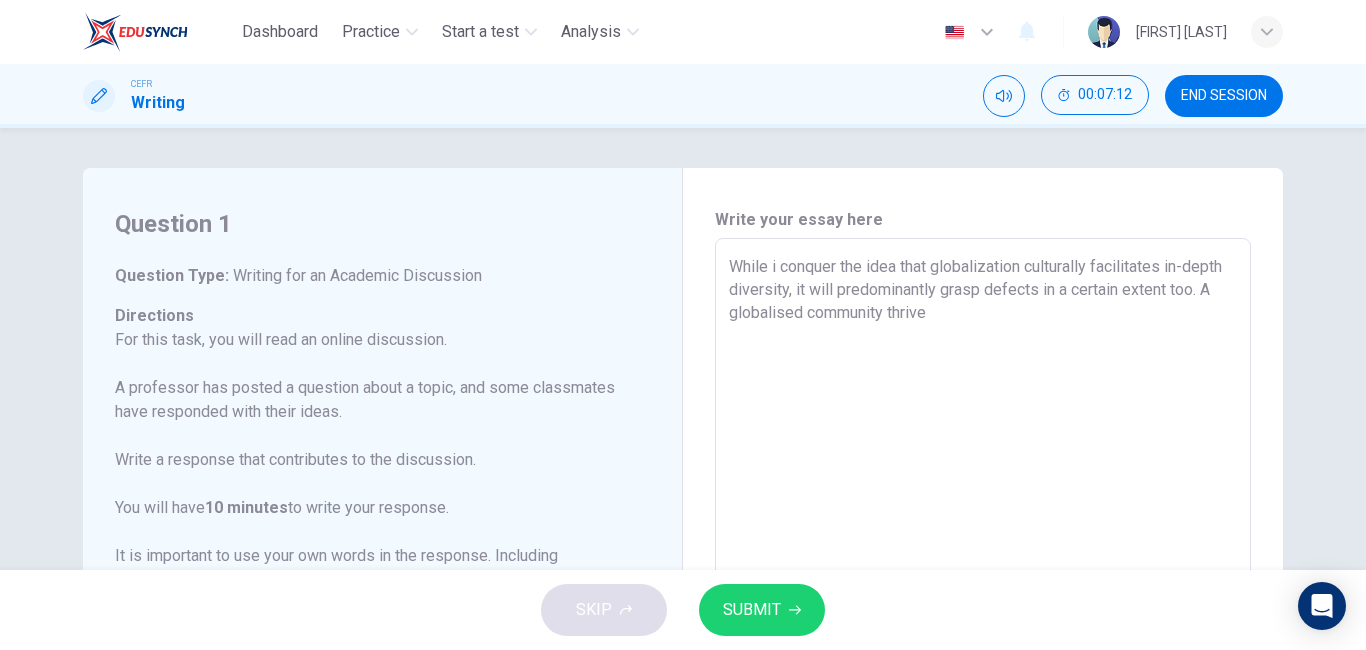 click on "While i conquer the idea that globalization culturally facilitates in-depth diversity, it will predominantly grasp defects in a certain extent too. A globalised community thrive" at bounding box center (983, 572) 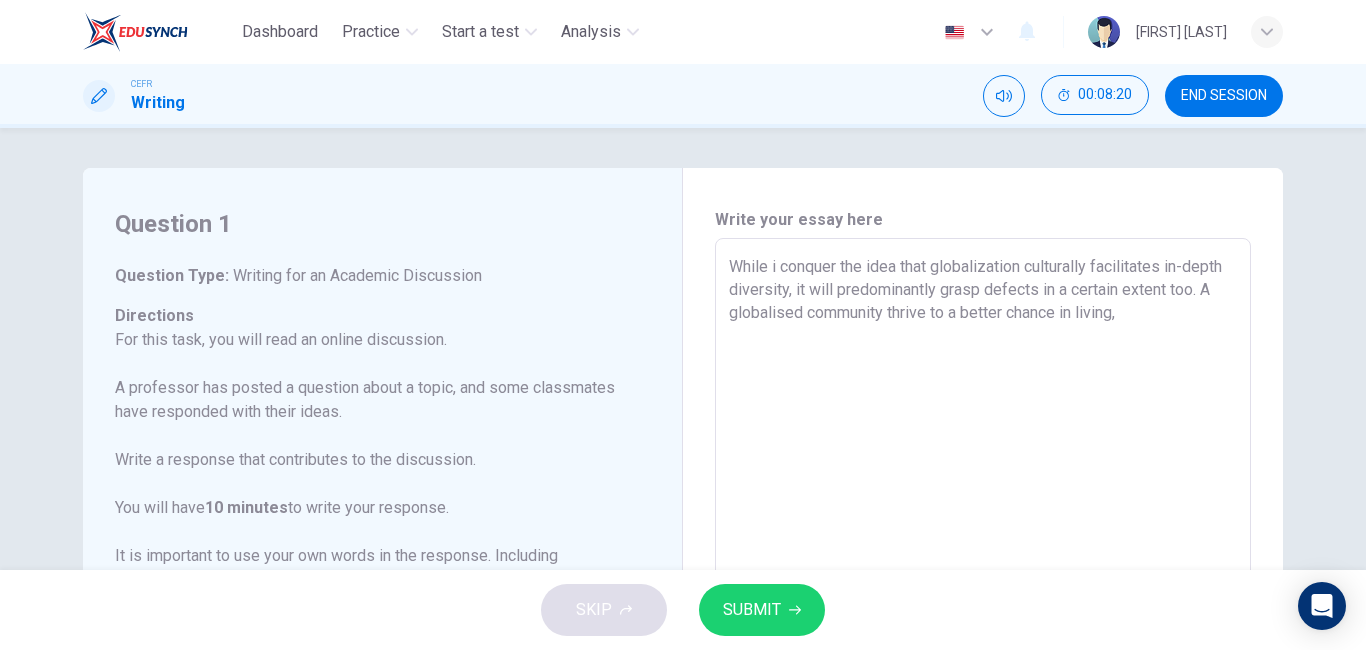 click on "While i conquer the idea that globalization culturally facilitates in-depth diversity, it will predominantly grasp defects in a certain extent too. A globalised community thrive to a better chance in living," at bounding box center [983, 572] 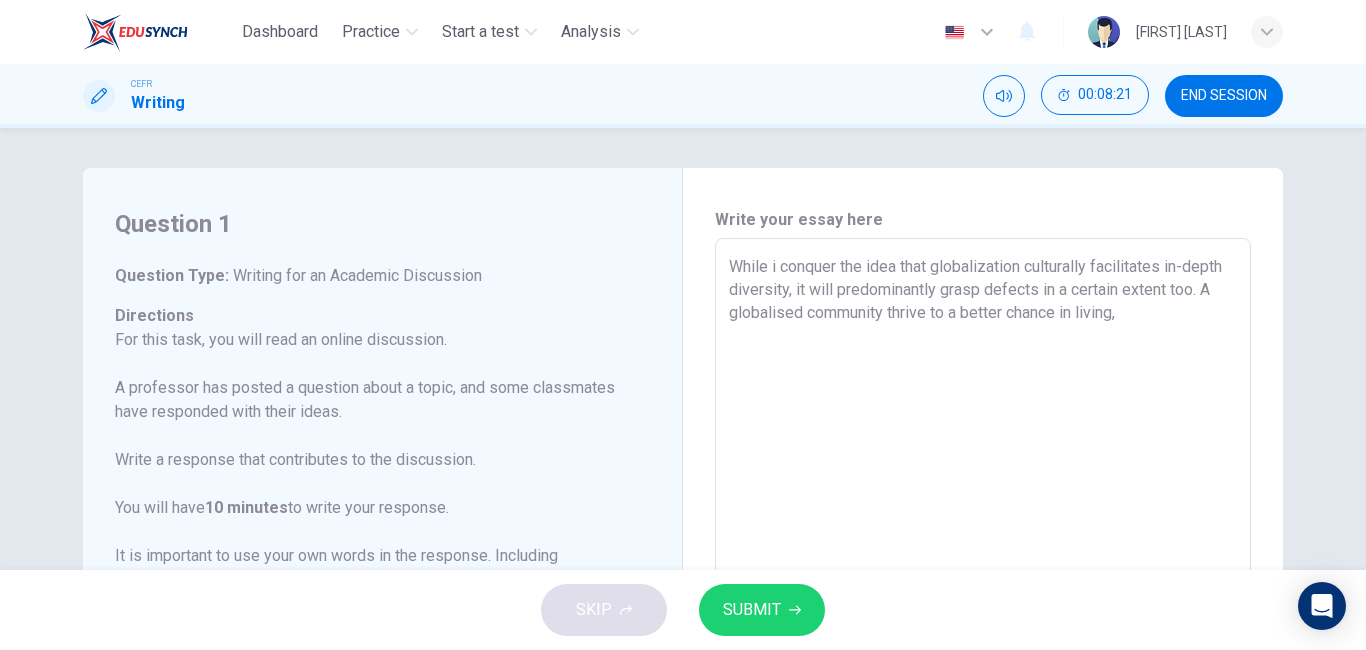 click on "While i conquer the idea that globalization culturally facilitates in-depth diversity, it will predominantly grasp defects in a certain extent too. A globalised community thrive to a better chance in living," at bounding box center [983, 572] 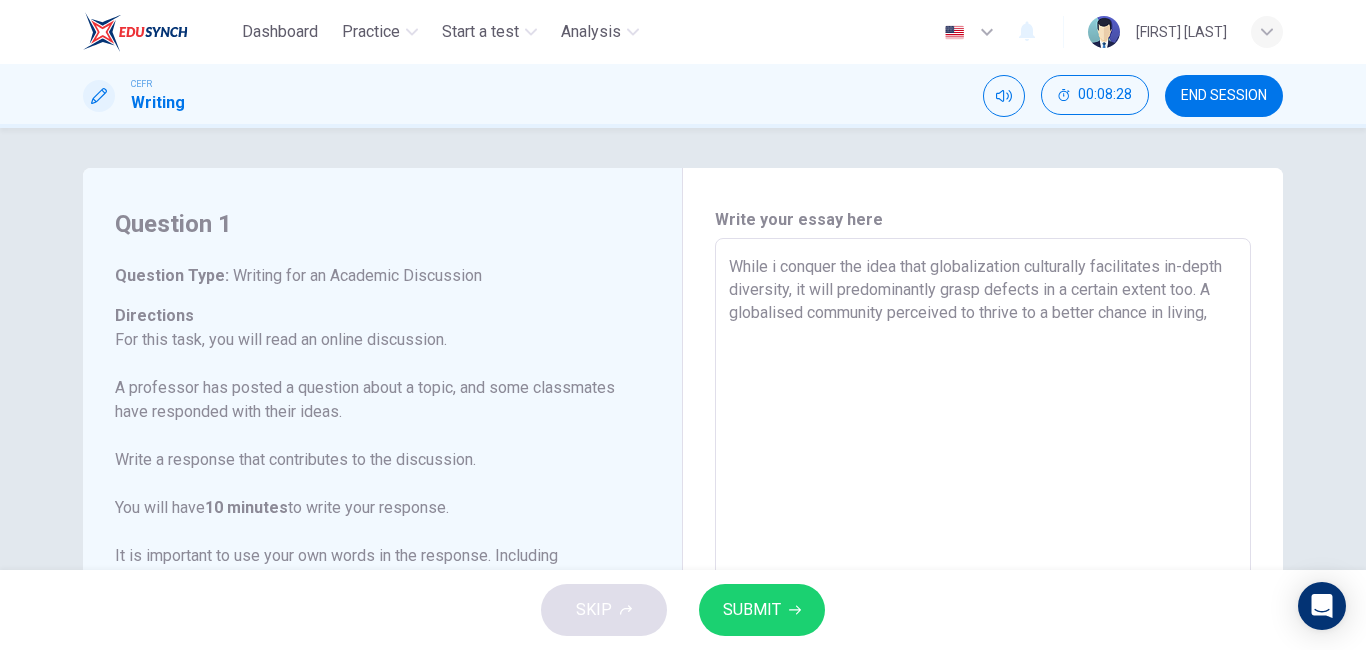 drag, startPoint x: 1095, startPoint y: 314, endPoint x: 1068, endPoint y: 314, distance: 27 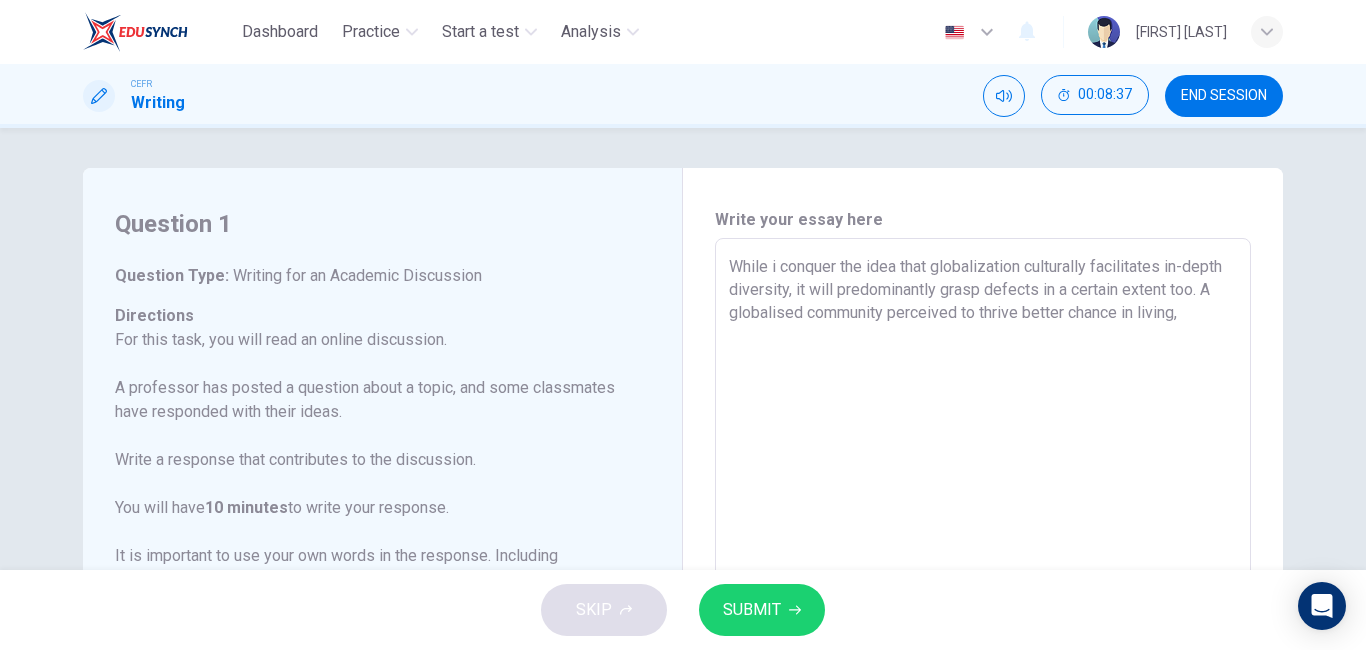 click on "While i conquer the idea that globalization culturally facilitates in-depth diversity, it will predominantly grasp defects in a certain extent too. A globalised community perceived to thrive better chance in living," at bounding box center [983, 572] 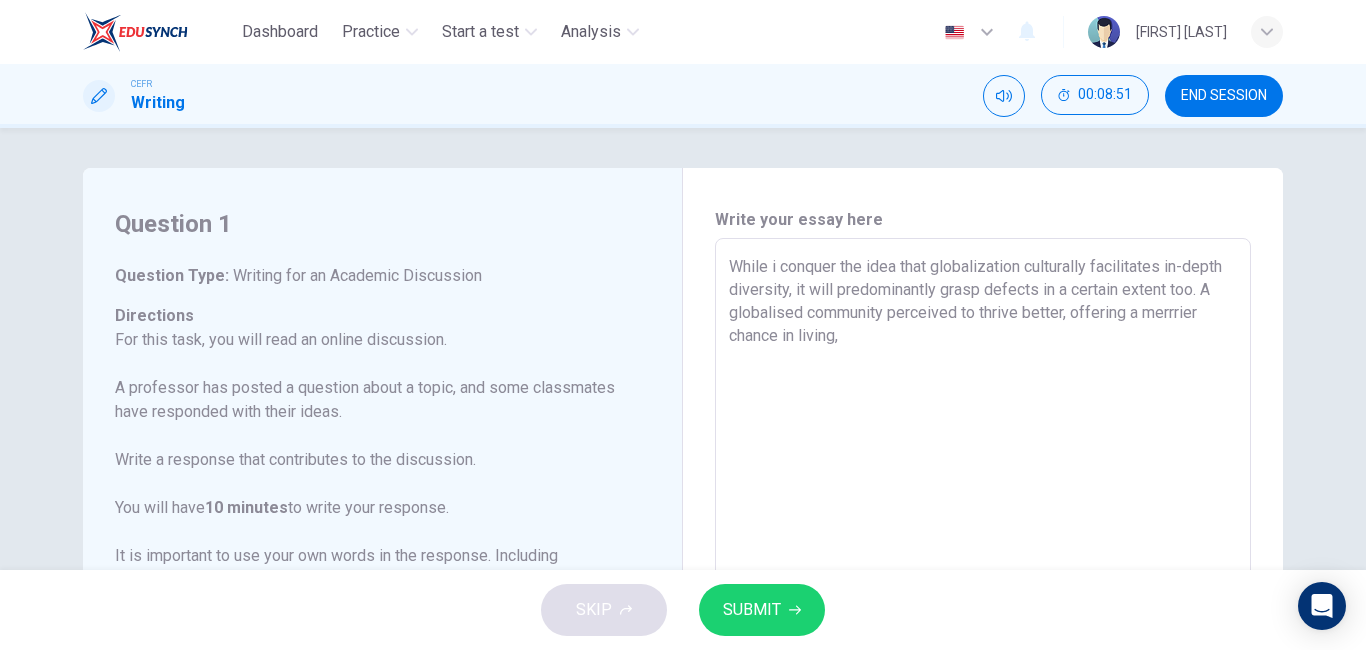 click on "While i conquer the idea that globalization culturally facilitates in-depth diversity, it will predominantly grasp defects in a certain extent too. A globalised community perceived to thrive better, offering a merrrier chance in living," at bounding box center (983, 572) 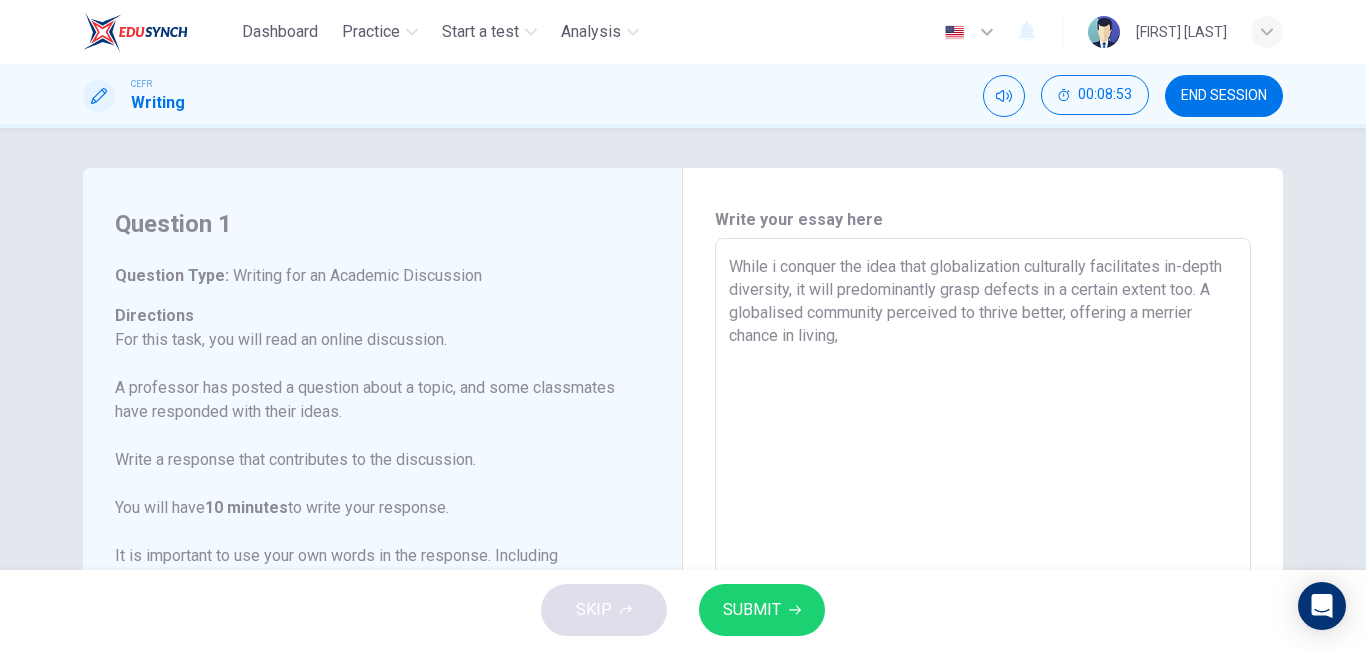 click on "While i conquer the idea that globalization culturally facilitates in-depth diversity, it will predominantly grasp defects in a certain extent too. A globalised community perceived to thrive better, offering a merrier chance in living," at bounding box center [983, 572] 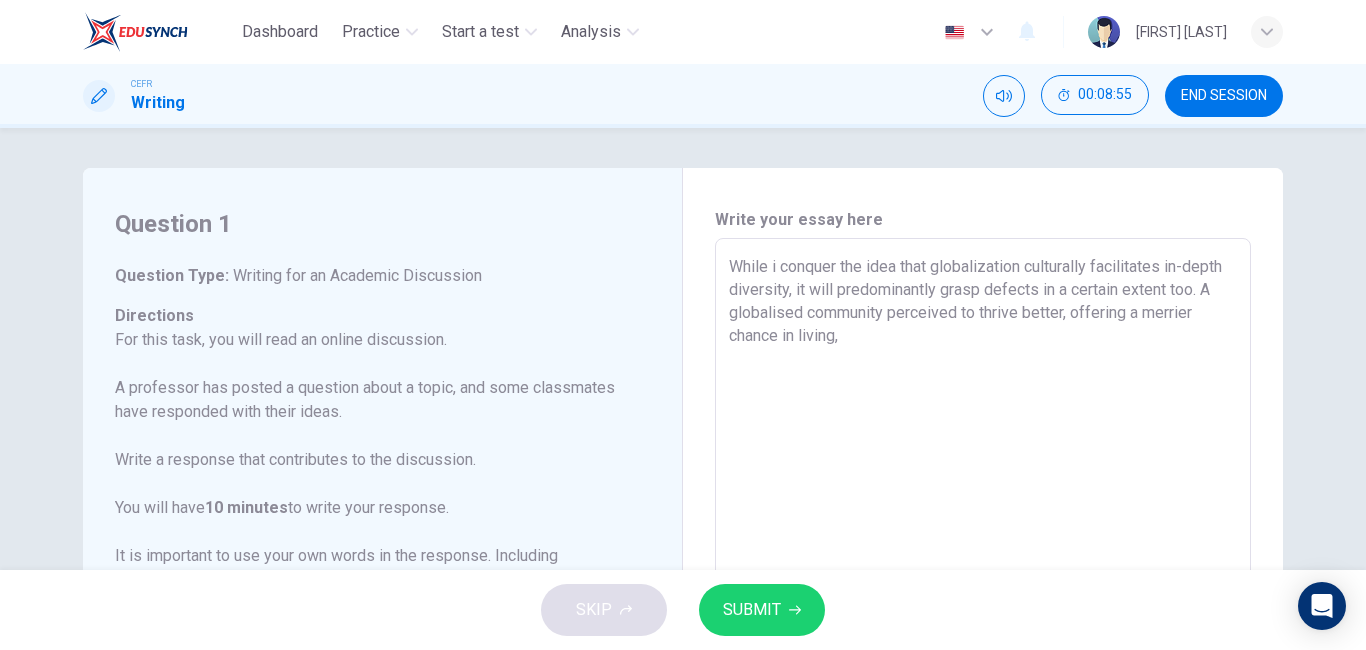 click on "While i conquer the idea that globalization culturally facilitates in-depth diversity, it will predominantly grasp defects in a certain extent too. A globalised community perceived to thrive better, offering a merrier chance in living," at bounding box center (983, 572) 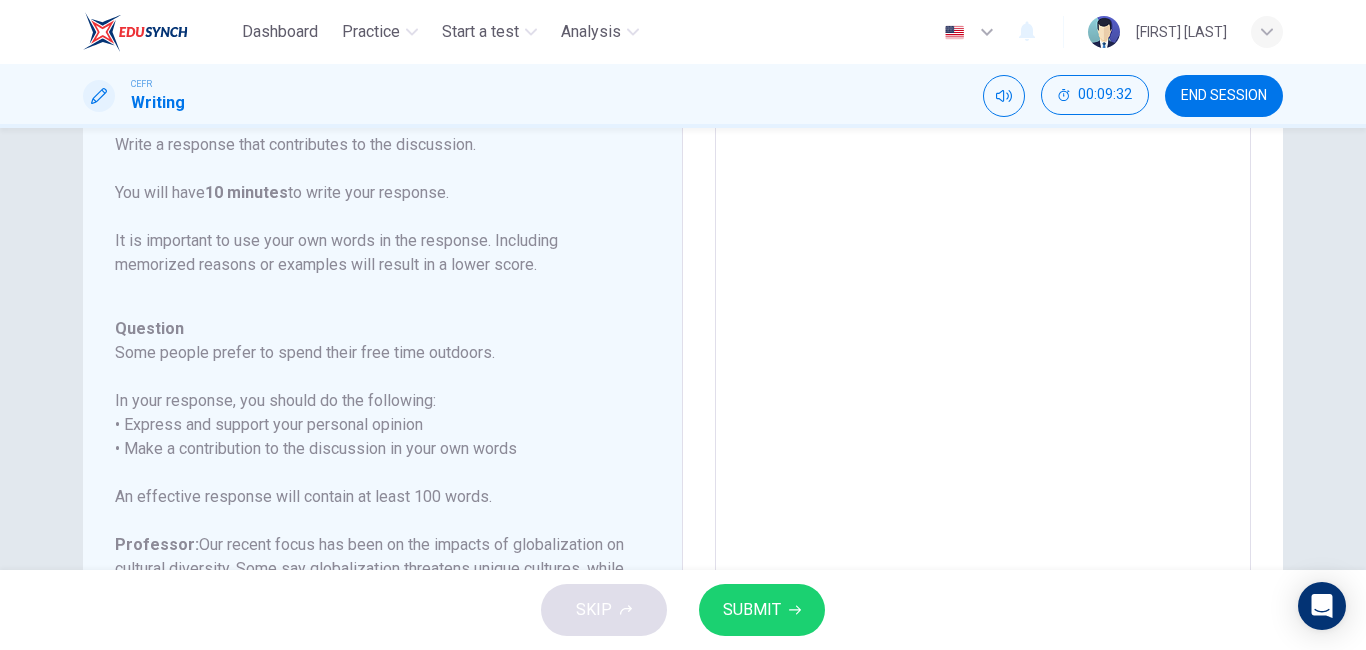 scroll, scrollTop: 317, scrollLeft: 0, axis: vertical 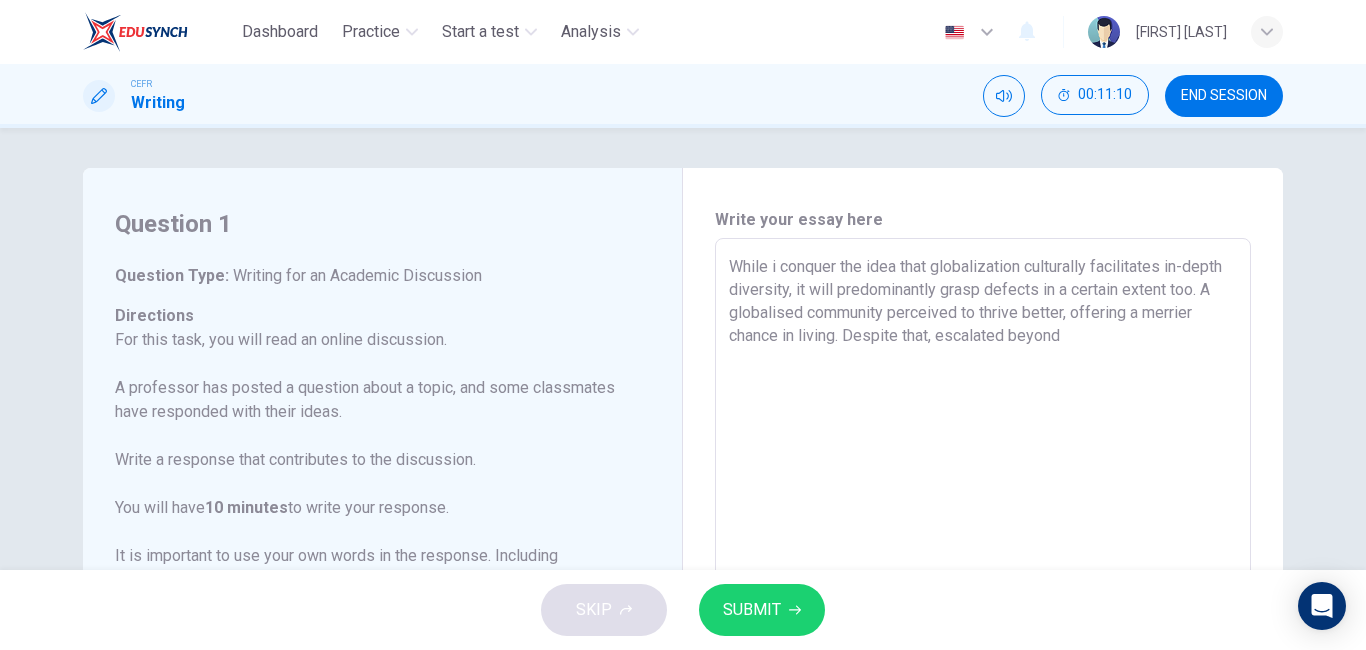 click on "While i conquer the idea that globalization culturally facilitates in-depth diversity, it will predominantly grasp defects in a certain extent too. A globalised community perceived to thrive better, offering a merrier chance in living. Despite that, escalated beyond" at bounding box center (983, 572) 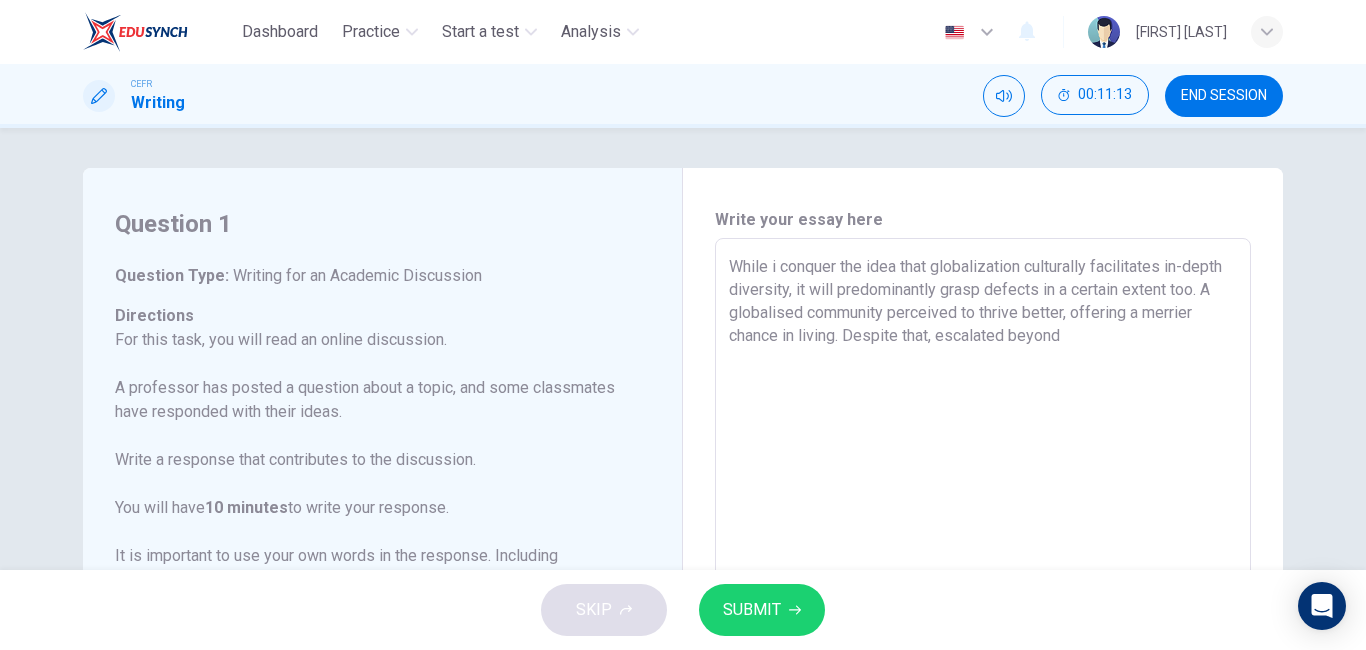 drag, startPoint x: 982, startPoint y: 337, endPoint x: 910, endPoint y: 328, distance: 72.56032 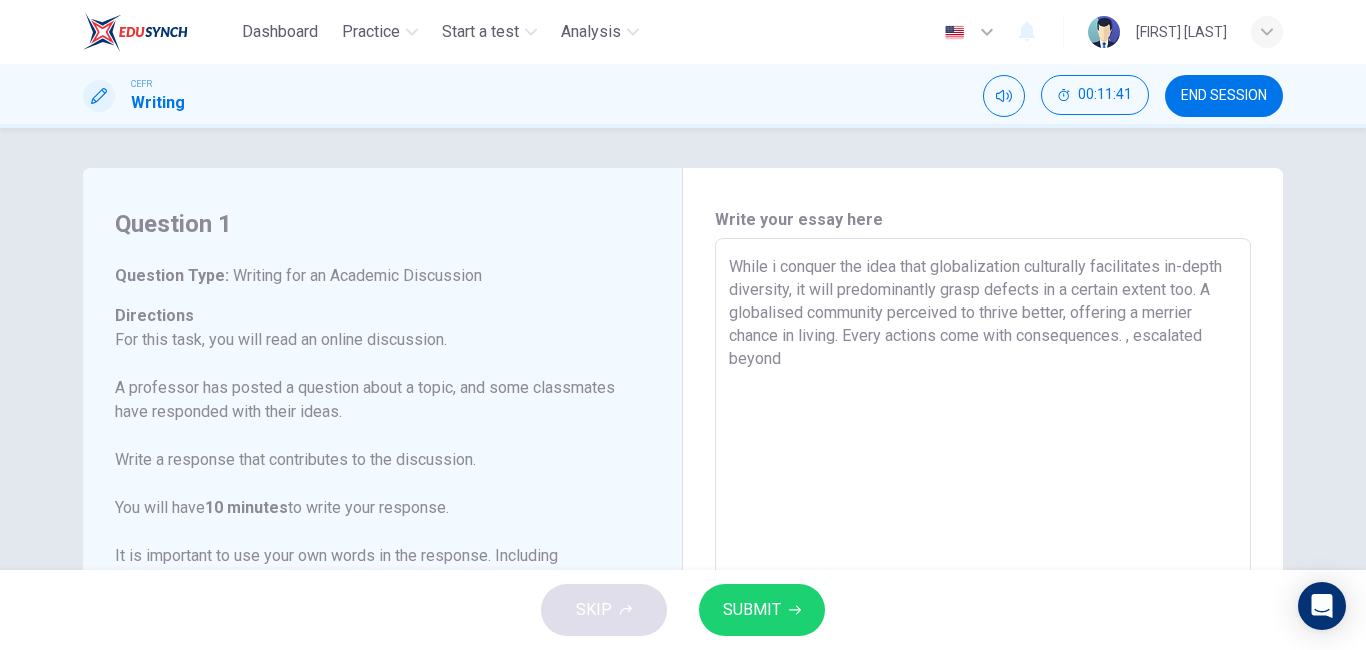 scroll, scrollTop: 222, scrollLeft: 0, axis: vertical 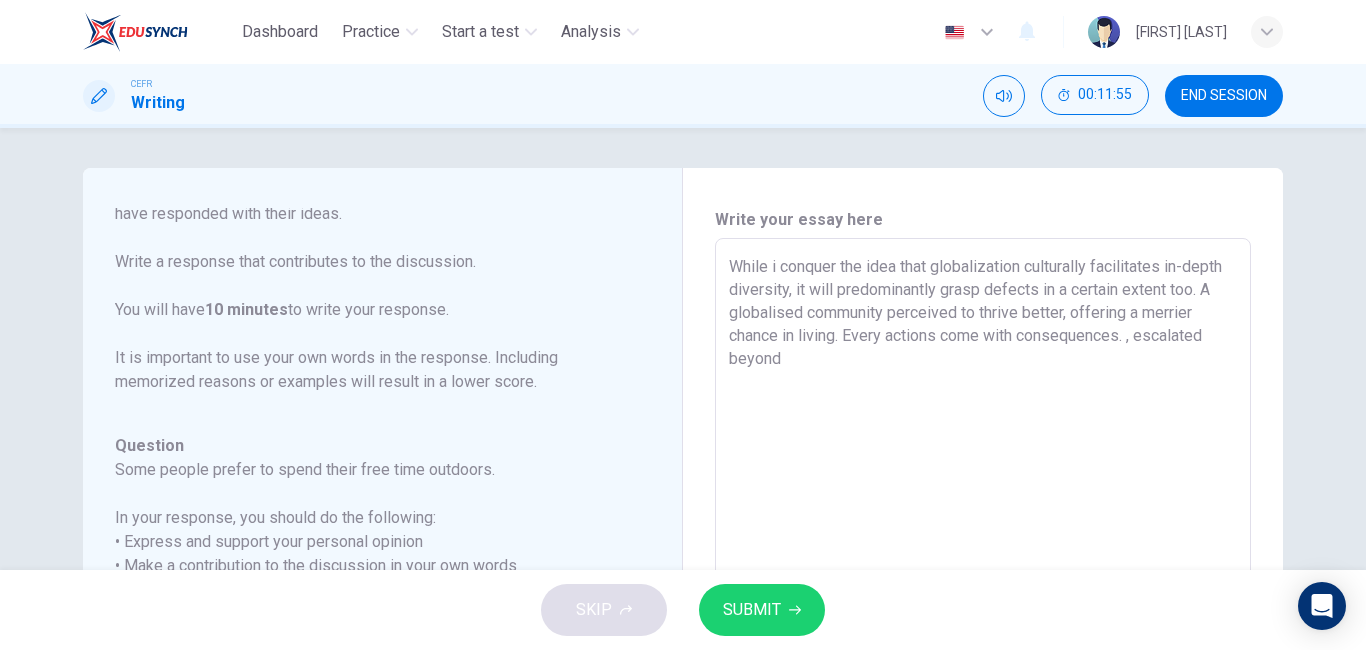 click on "While i conquer the idea that globalization culturally facilitates in-depth diversity, it will predominantly grasp defects in a certain extent too. A globalised community perceived to thrive better, offering a merrier chance in living. Every actions come with consequences. , escalated beyond" at bounding box center (983, 572) 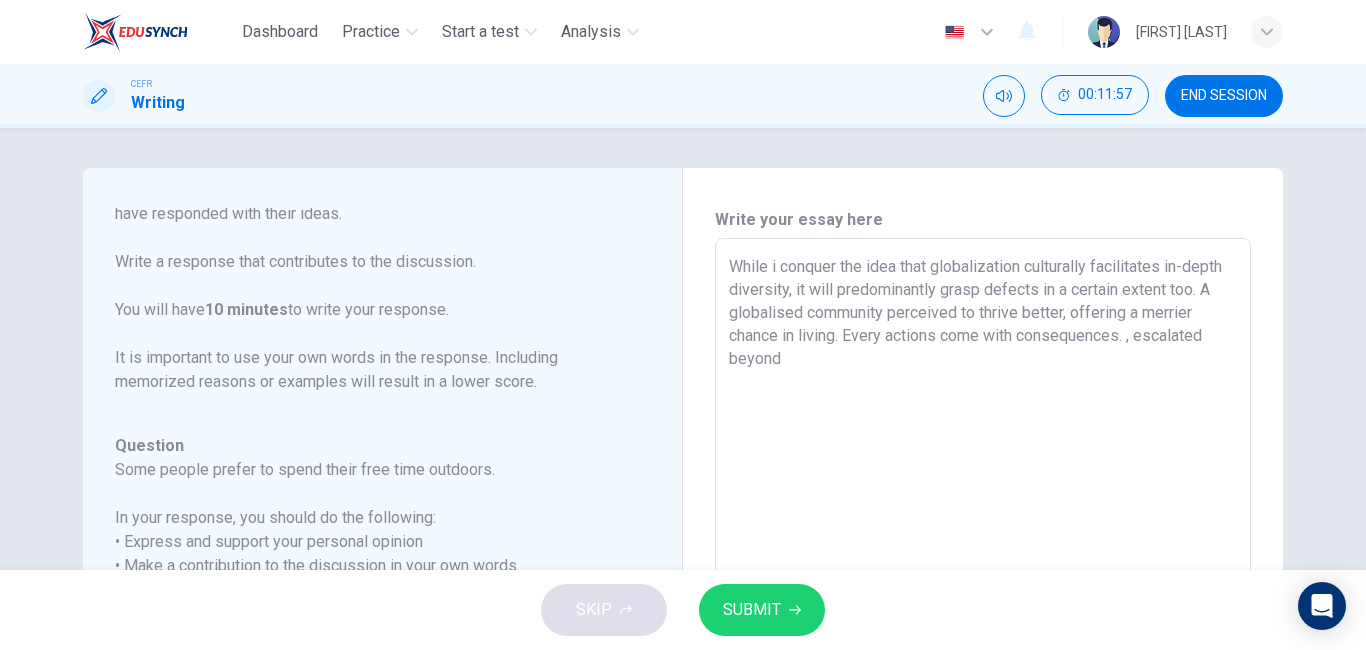 click on "While i conquer the idea that globalization culturally facilitates in-depth diversity, it will predominantly grasp defects in a certain extent too. A globalised community perceived to thrive better, offering a merrier chance in living. Every actions come with consequences. , escalated beyond" at bounding box center [983, 572] 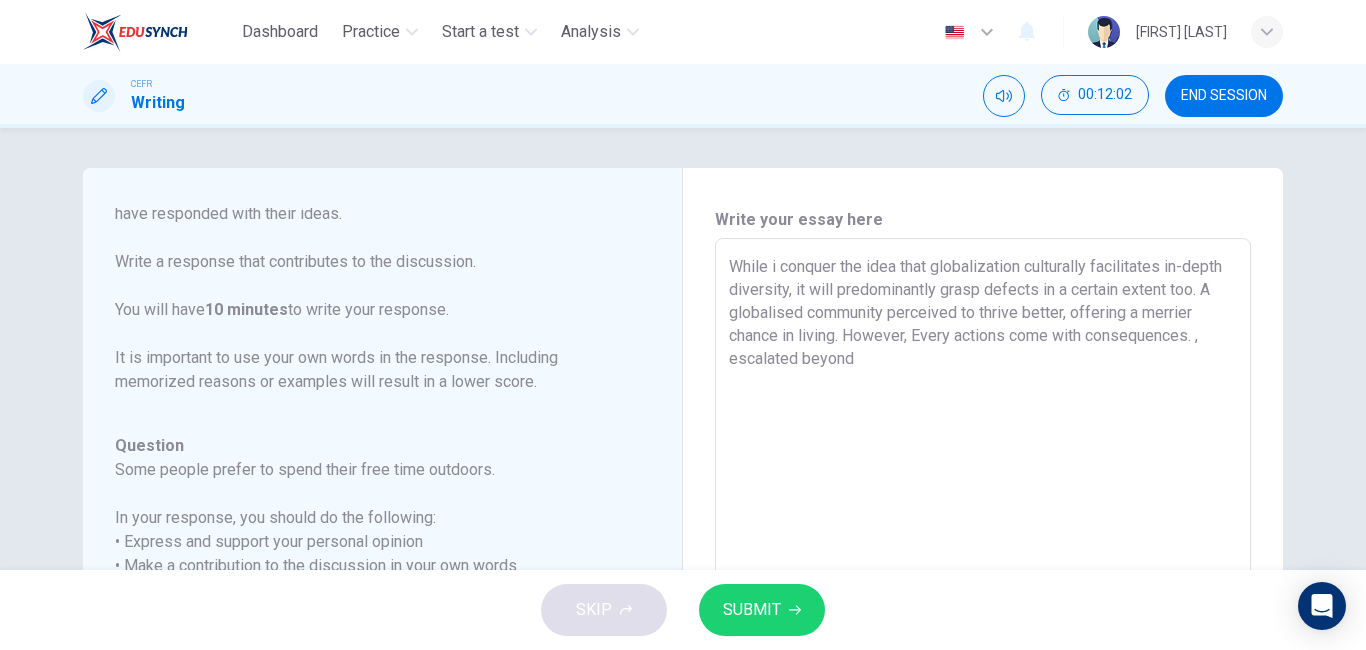 click on "While i conquer the idea that globalization culturally facilitates in-depth diversity, it will predominantly grasp defects in a certain extent too. A globalised community perceived to thrive better, offering a merrier chance in living. However, Every actions come with consequences. , escalated beyond" at bounding box center (983, 572) 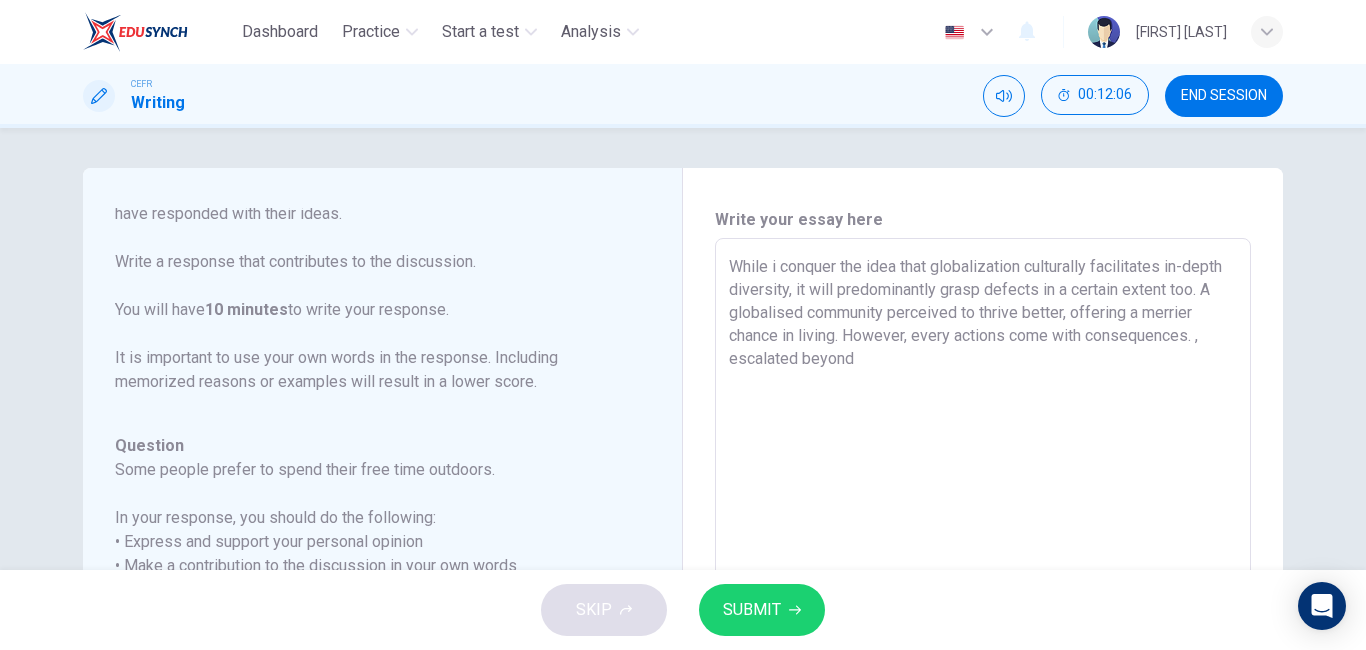 click on "While i conquer the idea that globalization culturally facilitates in-depth diversity, it will predominantly grasp defects in a certain extent too. A globalised community perceived to thrive better, offering a merrier chance in living. However, every actions come with consequences. , escalated beyond" at bounding box center [983, 572] 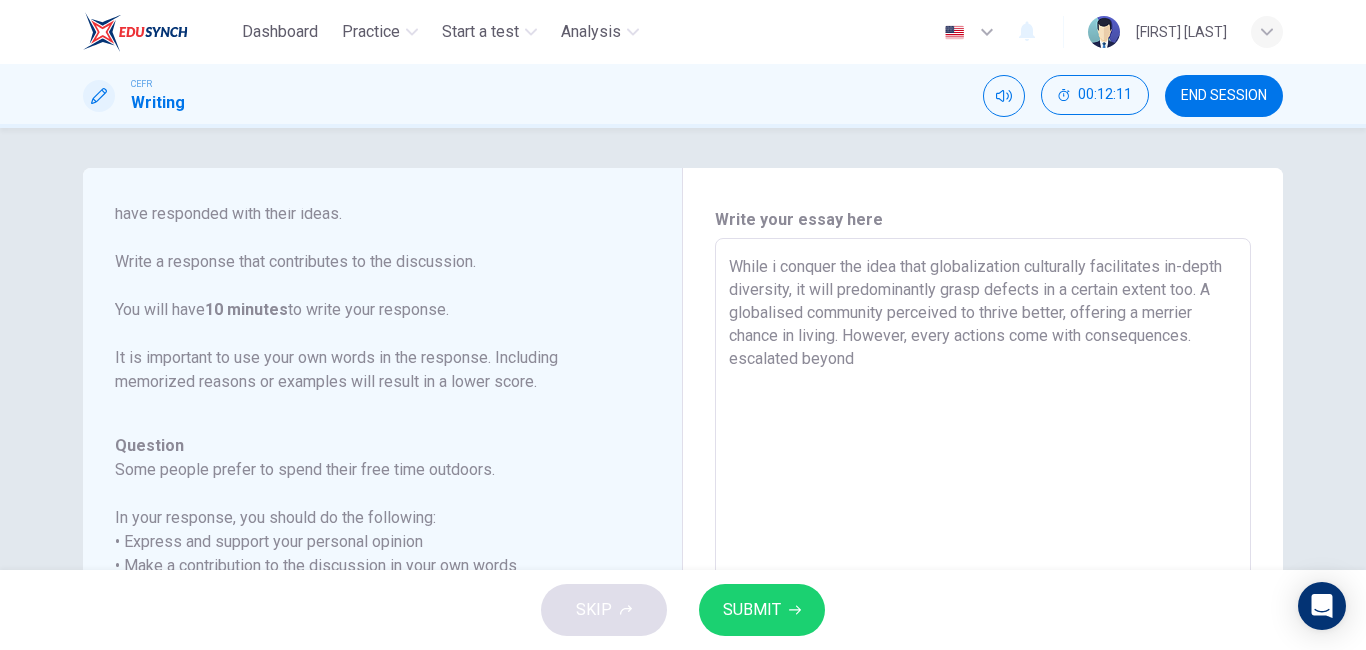 click on "While i conquer the idea that globalization culturally facilitates in-depth diversity, it will predominantly grasp defects in a certain extent too. A globalised community perceived to thrive better, offering a merrier chance in living. However, every actions come with consequences. escalated beyond" at bounding box center [983, 572] 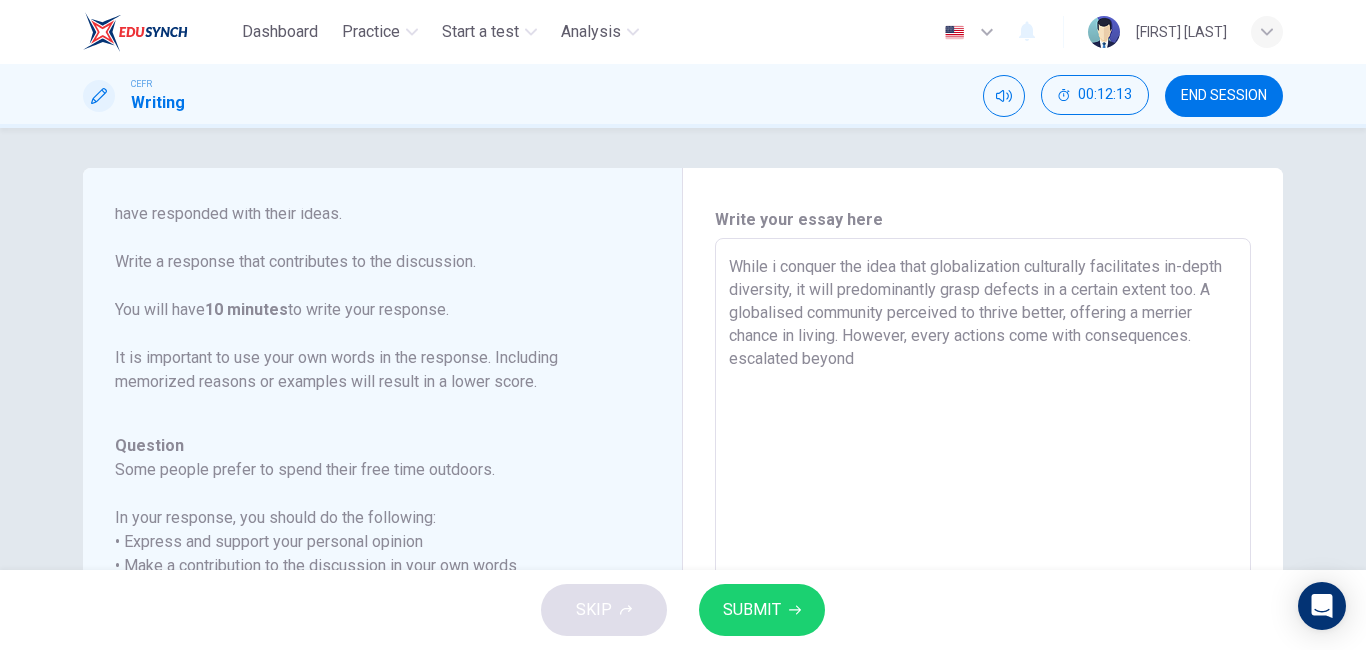 click on "While i conquer the idea that globalization culturally facilitates in-depth diversity, it will predominantly grasp defects in a certain extent too. A globalised community perceived to thrive better, offering a merrier chance in living. However, every actions come with consequences. escalated beyond" at bounding box center [983, 572] 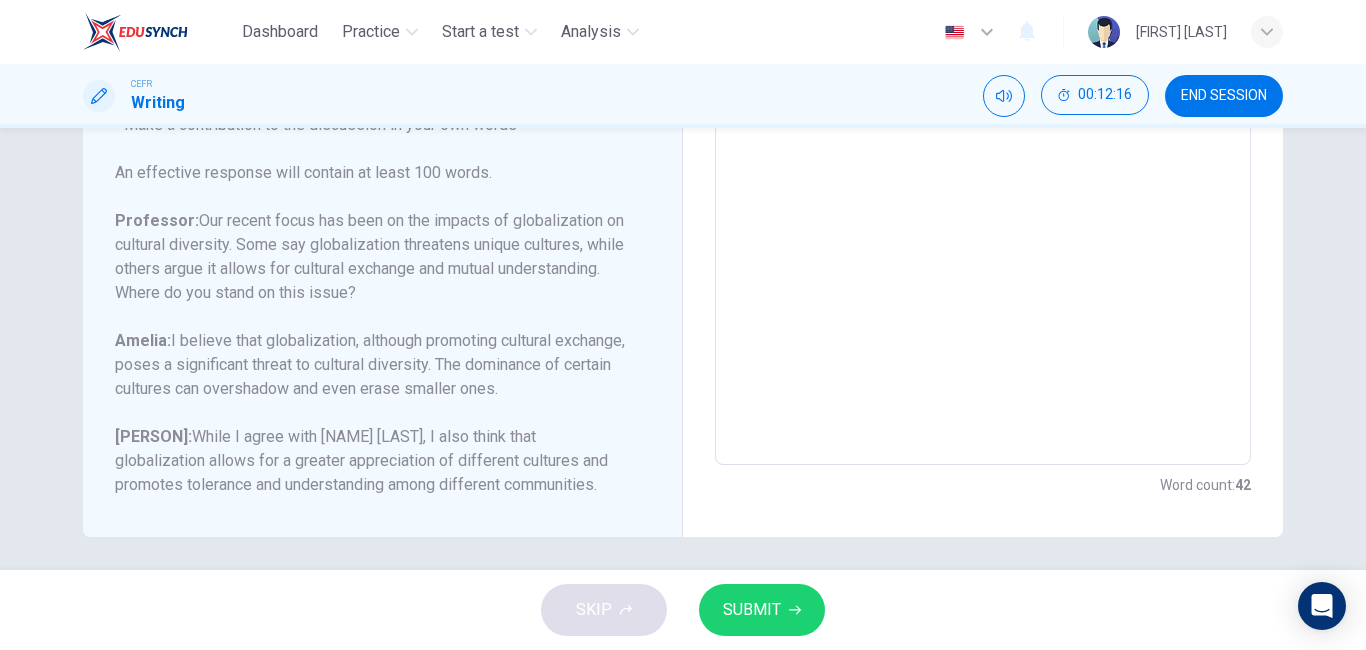 scroll, scrollTop: 448, scrollLeft: 0, axis: vertical 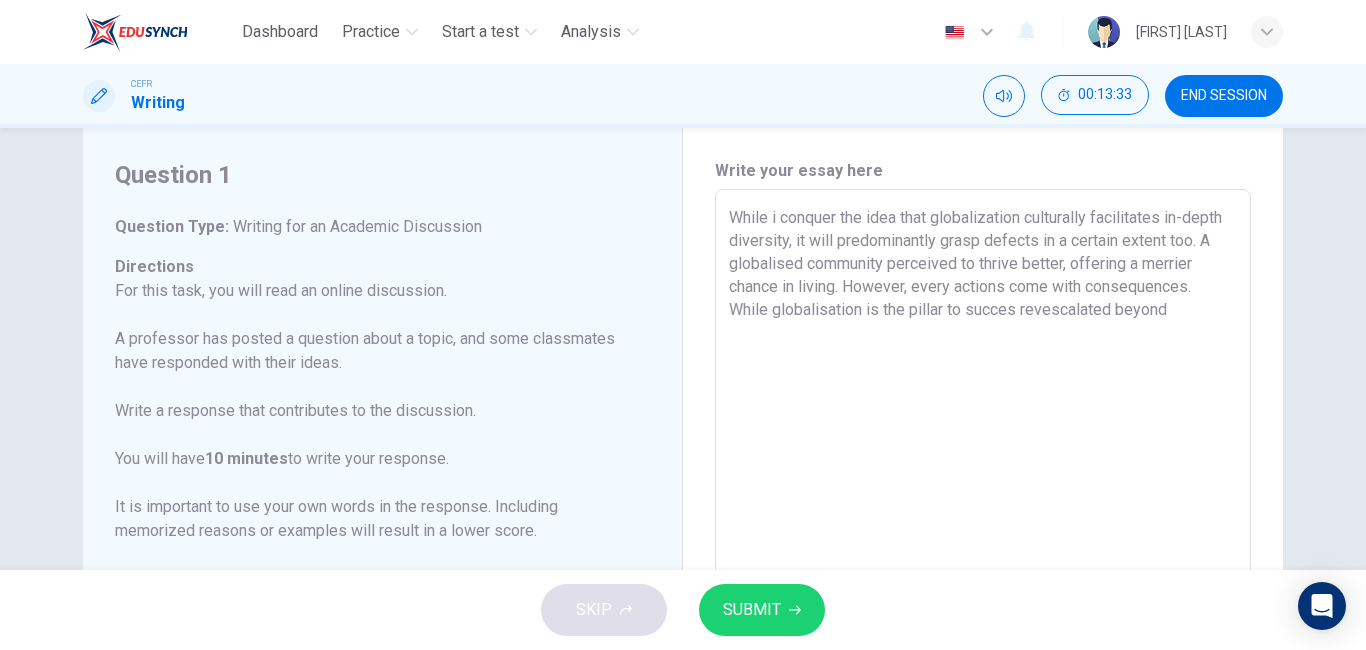 click on "While i conquer the idea that globalization culturally facilitates in-depth diversity, it will predominantly grasp defects in a certain extent too. A globalised community perceived to thrive better, offering a merrier chance in living. However, every actions come with consequences. While globalisation is the pillar to succes revescalated beyond" at bounding box center (983, 523) 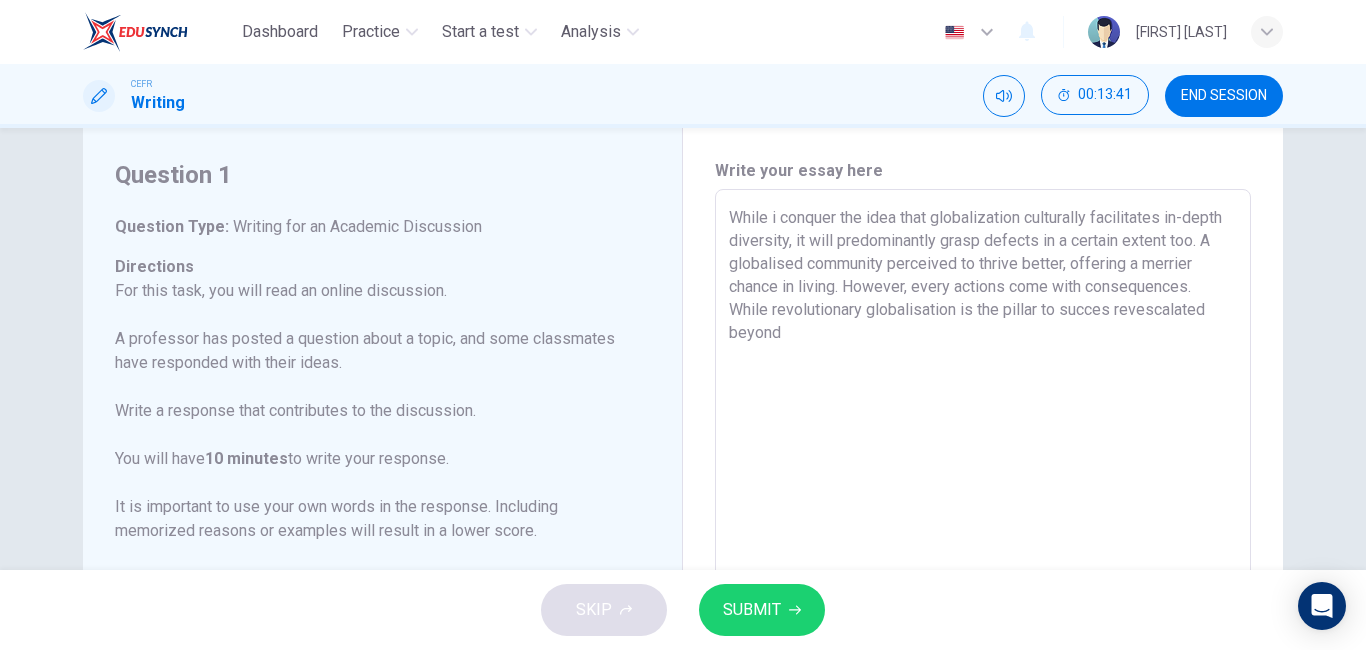 click on "While i conquer the idea that globalization culturally facilitates in-depth diversity, it will predominantly grasp defects in a certain extent too. A globalised community perceived to thrive better, offering a merrier chance in living. However, every actions come with consequences. While revolutionary globalisation is the pillar to succes revescalated beyond" at bounding box center [983, 523] 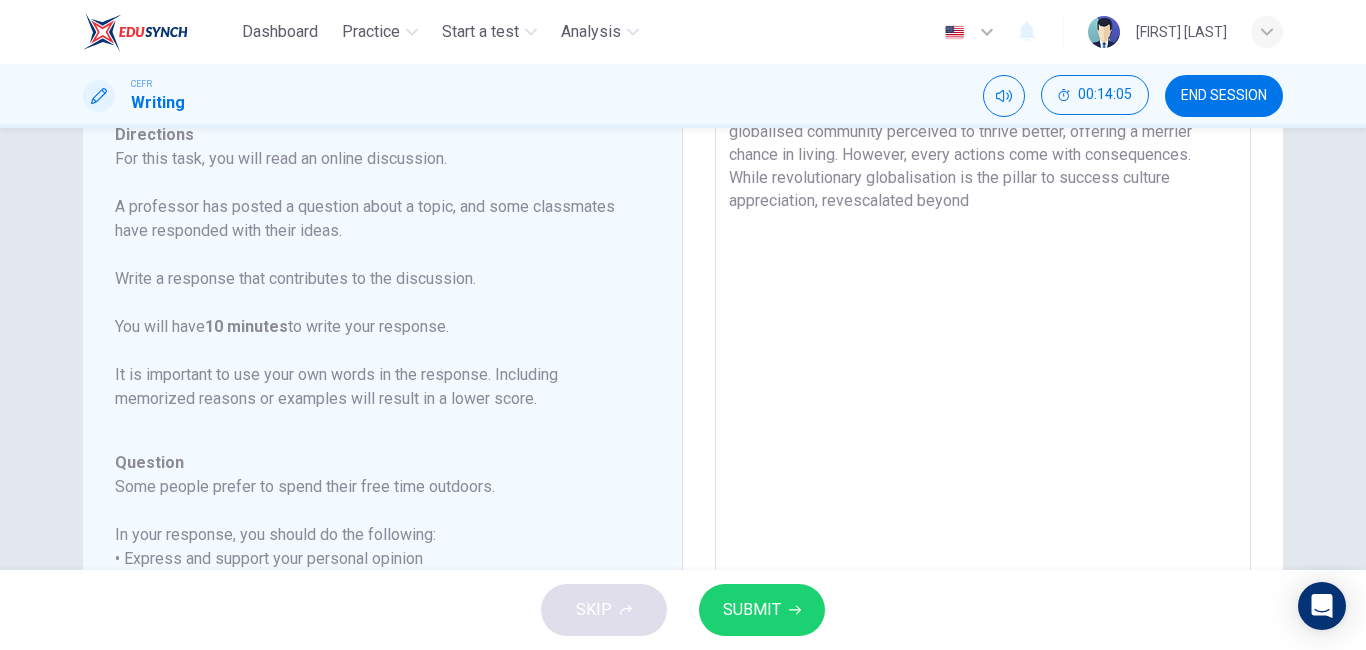 scroll, scrollTop: 180, scrollLeft: 0, axis: vertical 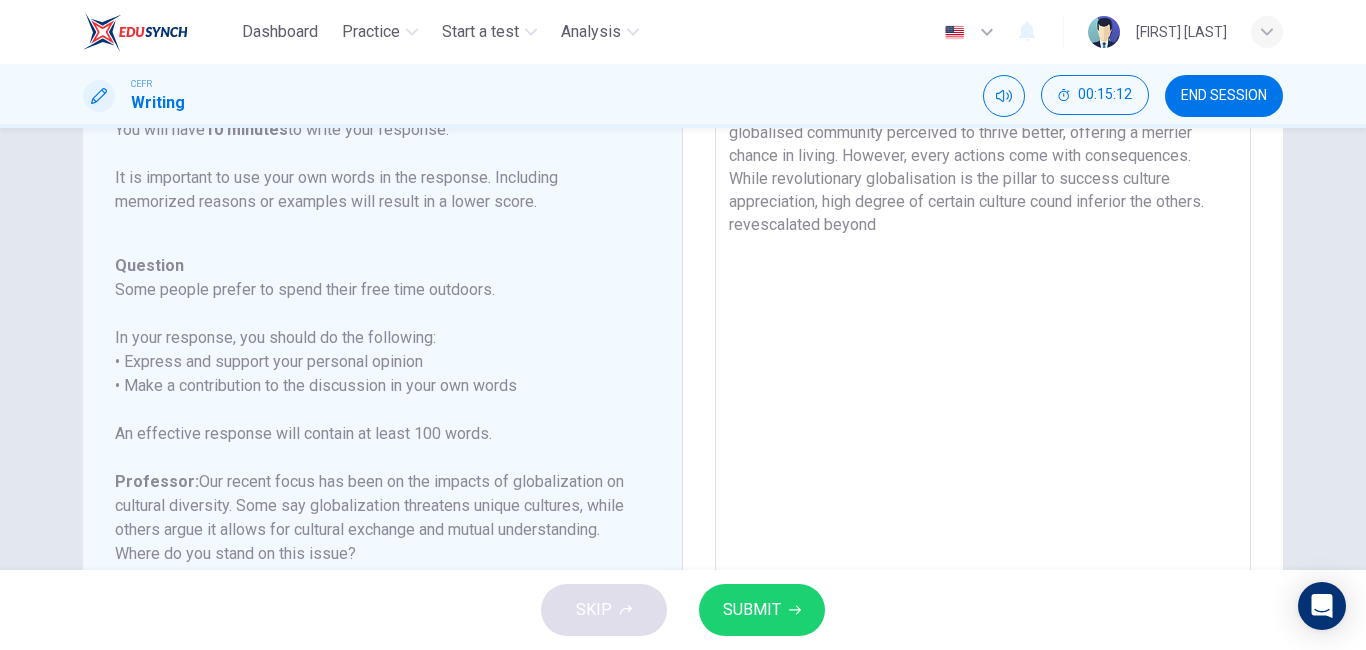 drag, startPoint x: 1143, startPoint y: 203, endPoint x: 1200, endPoint y: 207, distance: 57.14018 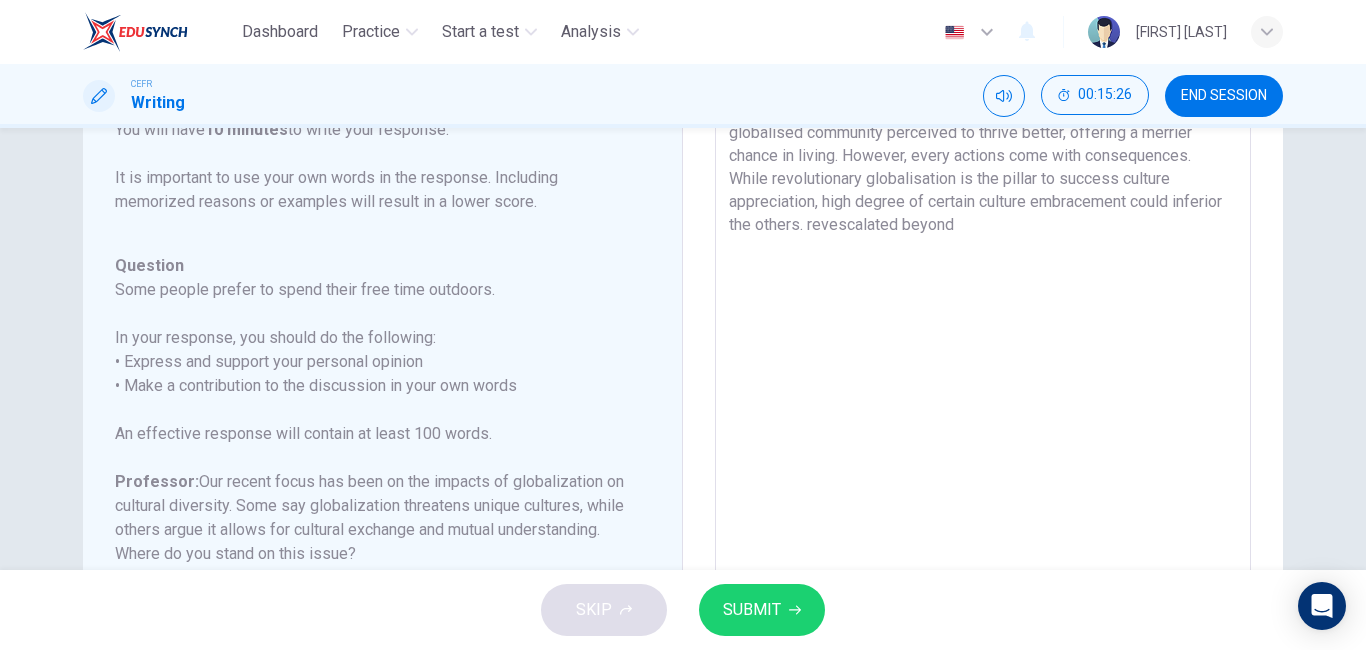 click on "While i conquer the idea that globalization culturally facilitates in-depth diversity, it will predominantly grasp defects in a certain extent too. A globalised community perceived to thrive better, offering a merrier chance in living. However, every actions come with consequences. While revolutionary globalisation is the pillar to success culture appreciation, high degree of certain culture embracement could inferior the others. revescalated beyond" at bounding box center (983, 392) 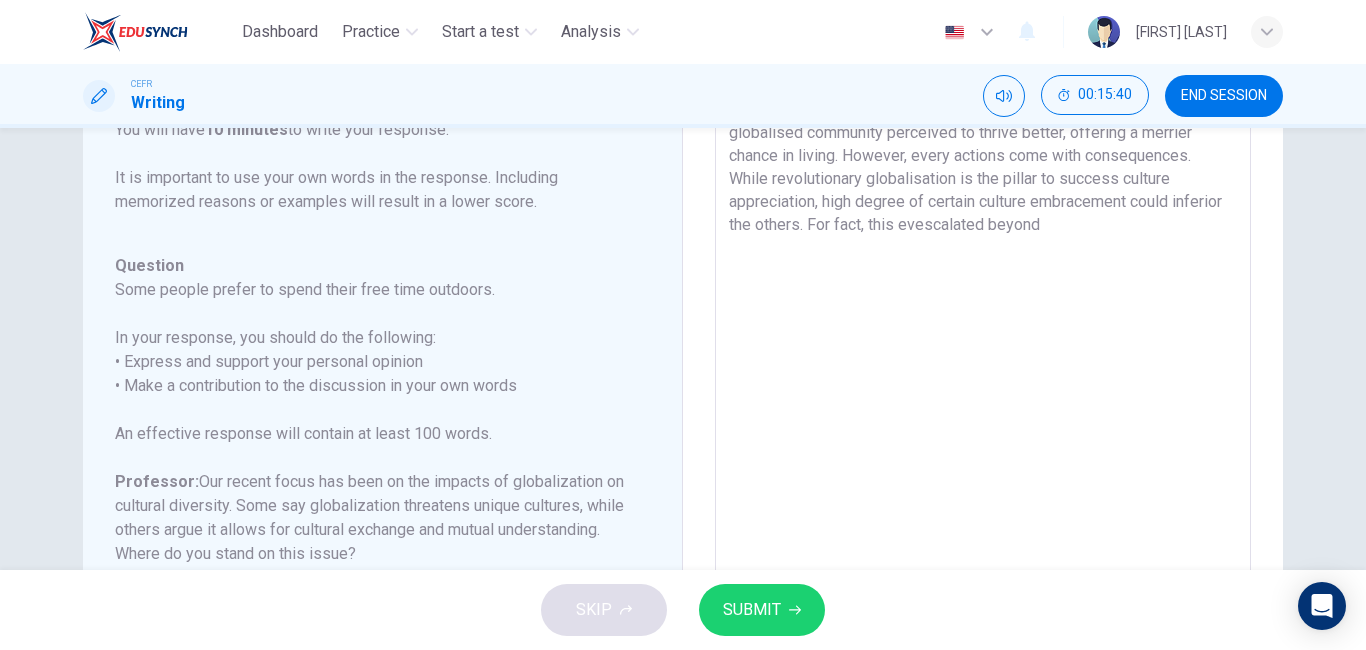 click on "While i conquer the idea that globalization culturally facilitates in-depth diversity, it will predominantly grasp defects in a certain extent too. A globalised community perceived to thrive better, offering a merrier chance in living. However, every actions come with consequences. While revolutionary globalisation is the pillar to success culture appreciation, high degree of certain culture embracement could inferior the others. For fact, this evescalated beyond" at bounding box center [983, 392] 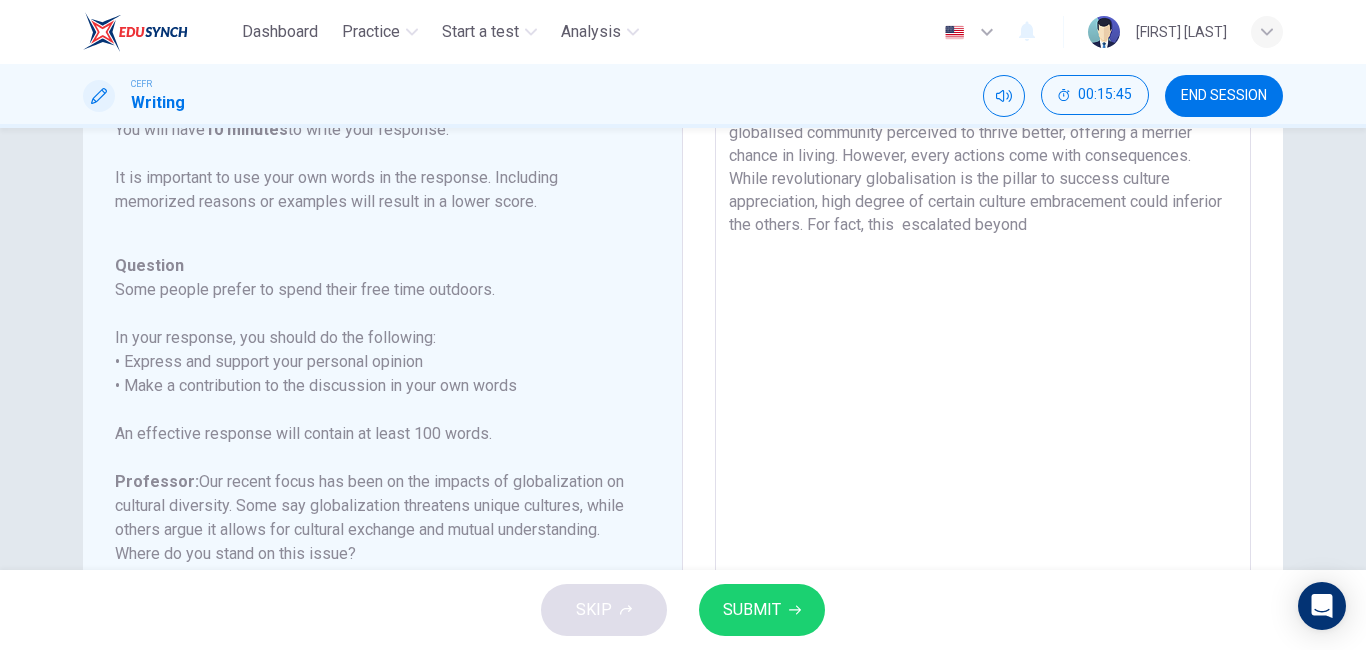 click on "While i conquer the idea that globalization culturally facilitates in-depth diversity, it will predominantly grasp defects in a certain extent too. A globalised community perceived to thrive better, offering a merrier chance in living. However, every actions come with consequences. While revolutionary globalisation is the pillar to success culture appreciation, high degree of certain culture embracement could inferior the others. For fact, this  escalated beyond" at bounding box center [983, 392] 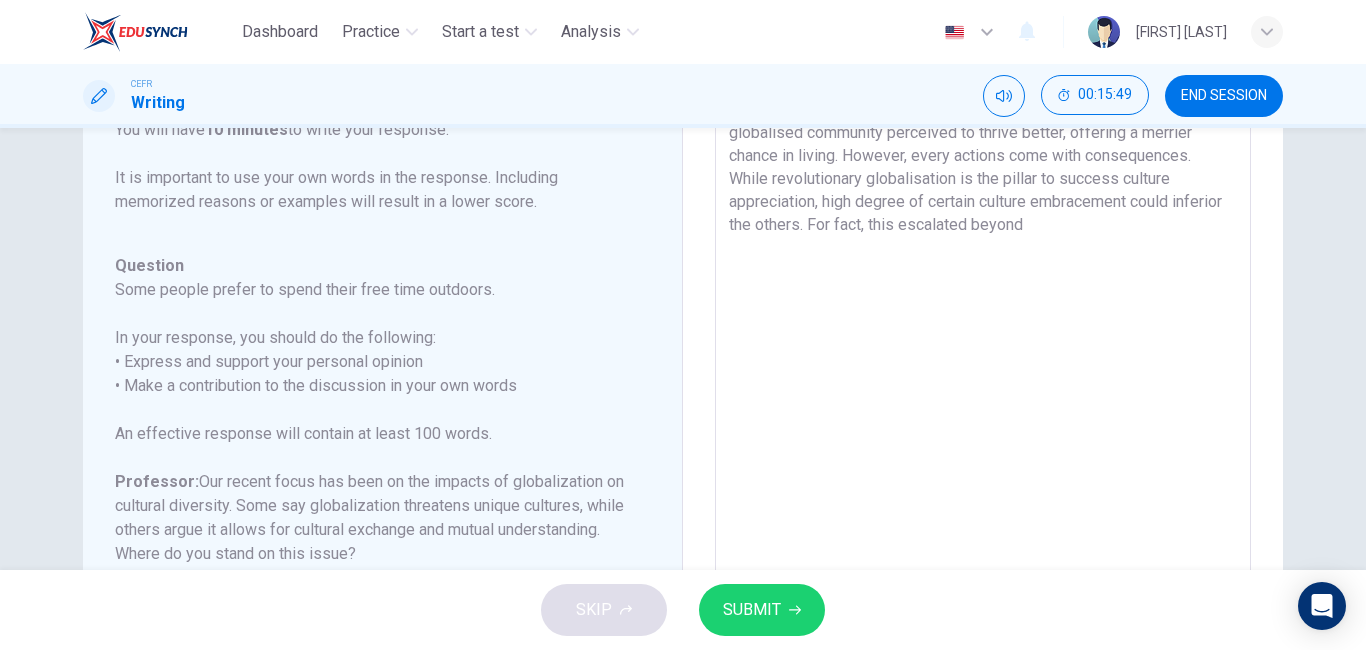 scroll, scrollTop: 0, scrollLeft: 0, axis: both 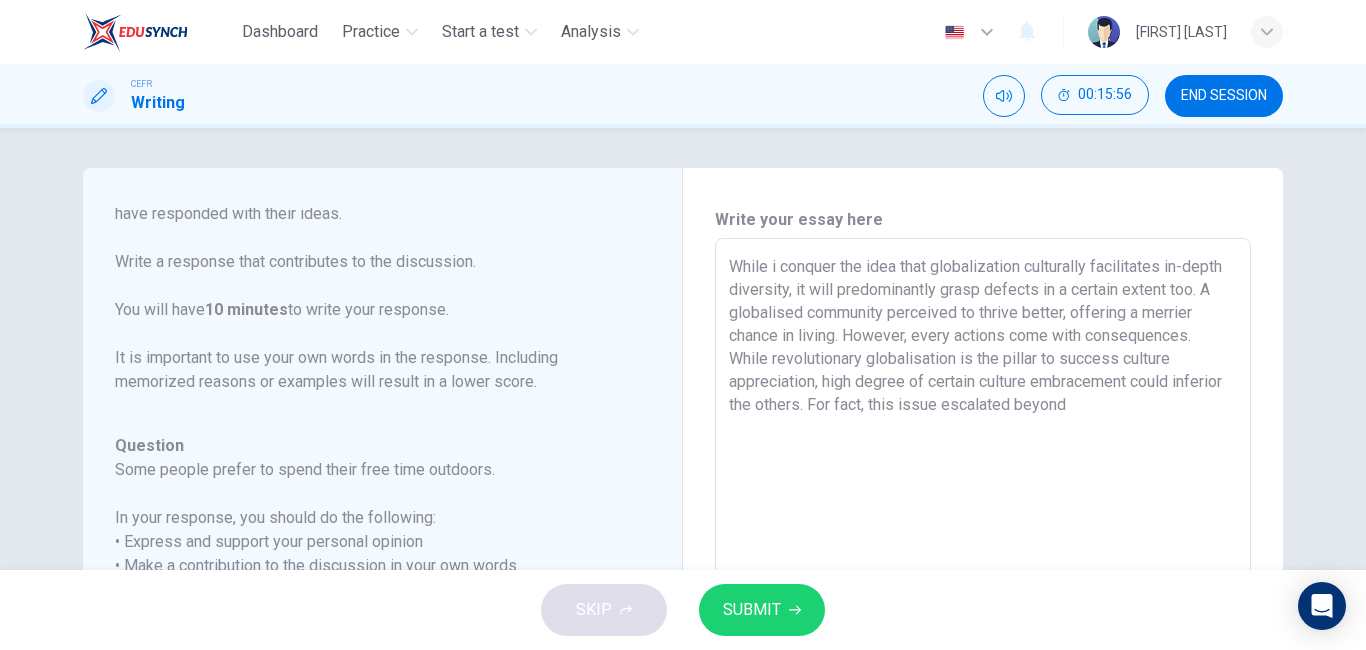 drag, startPoint x: 812, startPoint y: 484, endPoint x: 397, endPoint y: 426, distance: 419.03342 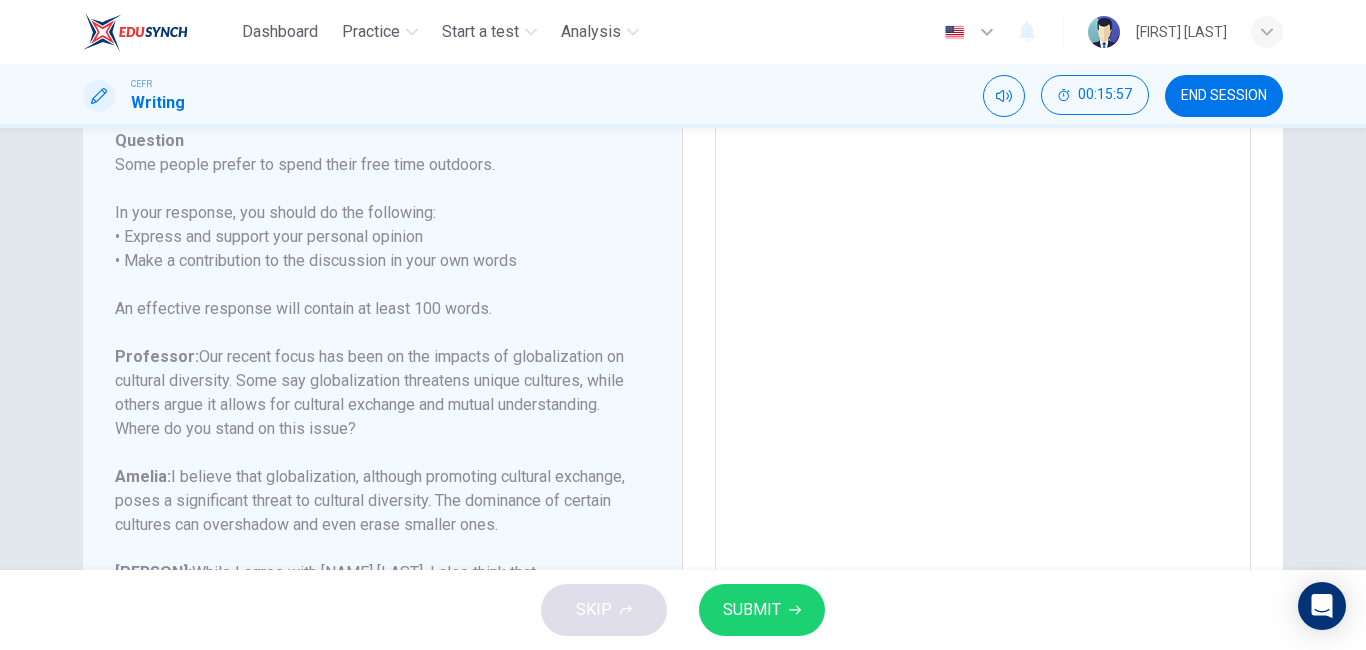 scroll, scrollTop: 317, scrollLeft: 0, axis: vertical 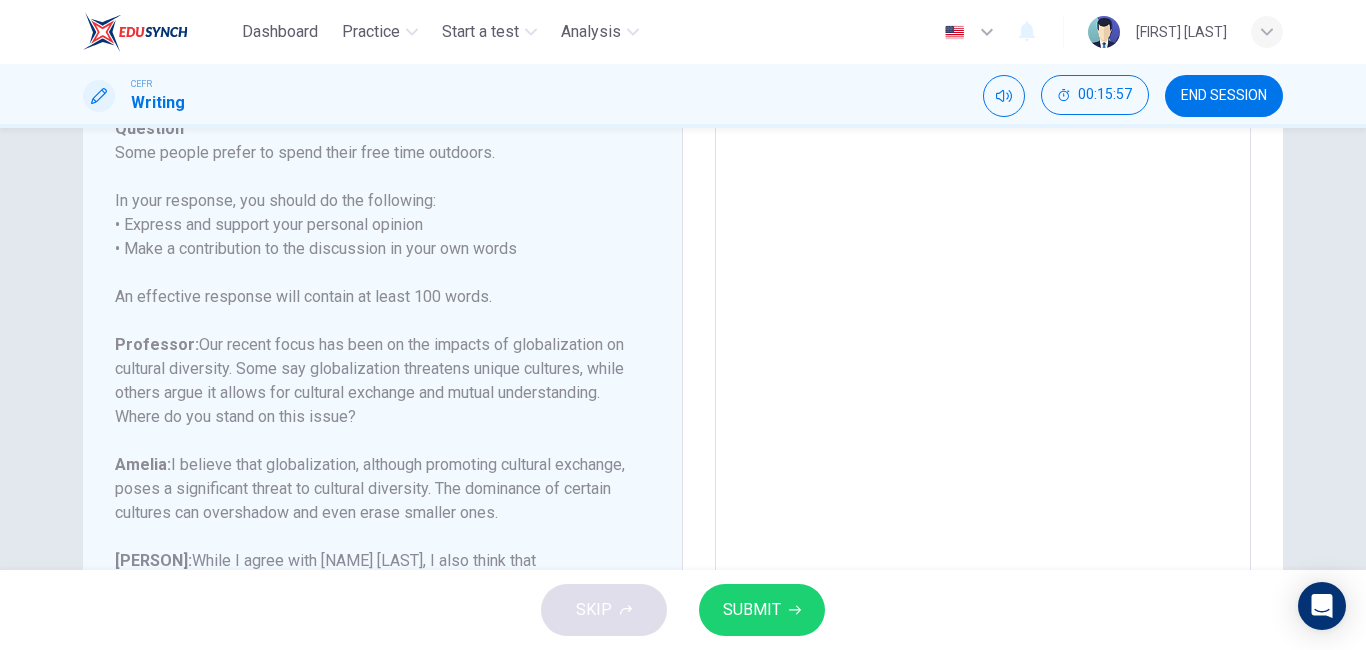 click on "[PERSON]: I believe that globalization, although promoting cultural exchange, poses a significant threat to cultural diversity. The dominance of certain cultures can overshadow and even erase smaller ones." at bounding box center (370, 489) 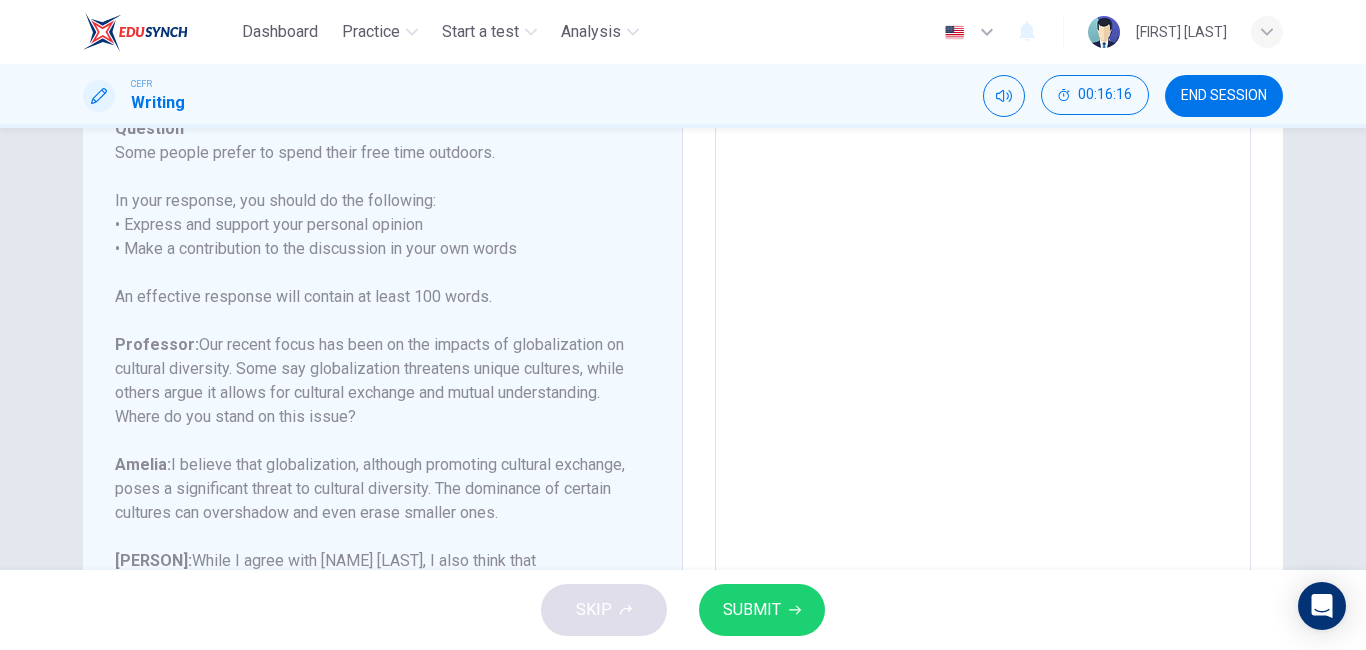 scroll, scrollTop: 0, scrollLeft: 0, axis: both 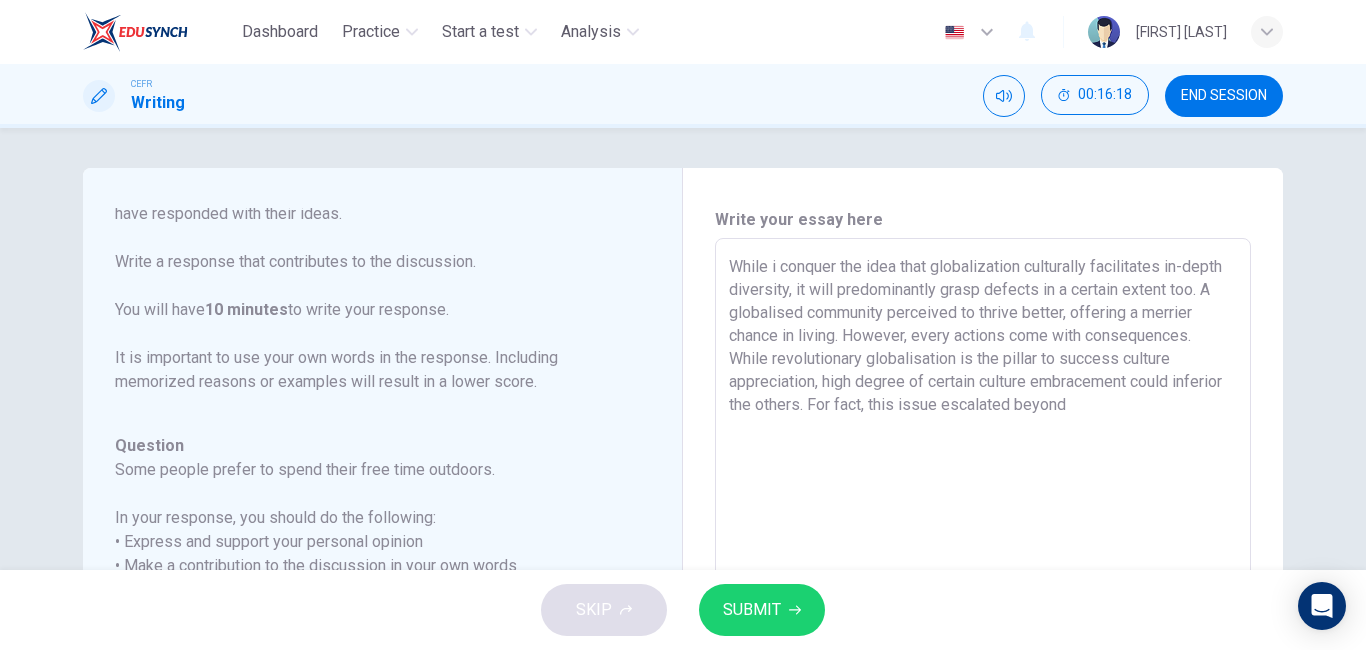 click on "While i conquer the idea that globalization culturally facilitates in-depth diversity, it will predominantly grasp defects in a certain extent too. A globalised community perceived to thrive better, offering a merrier chance in living. However, every actions come with consequences. While revolutionary globalisation is the pillar to success culture appreciation, high degree of certain culture embracement could inferior the others. For fact, this issue escalated beyond" at bounding box center (983, 572) 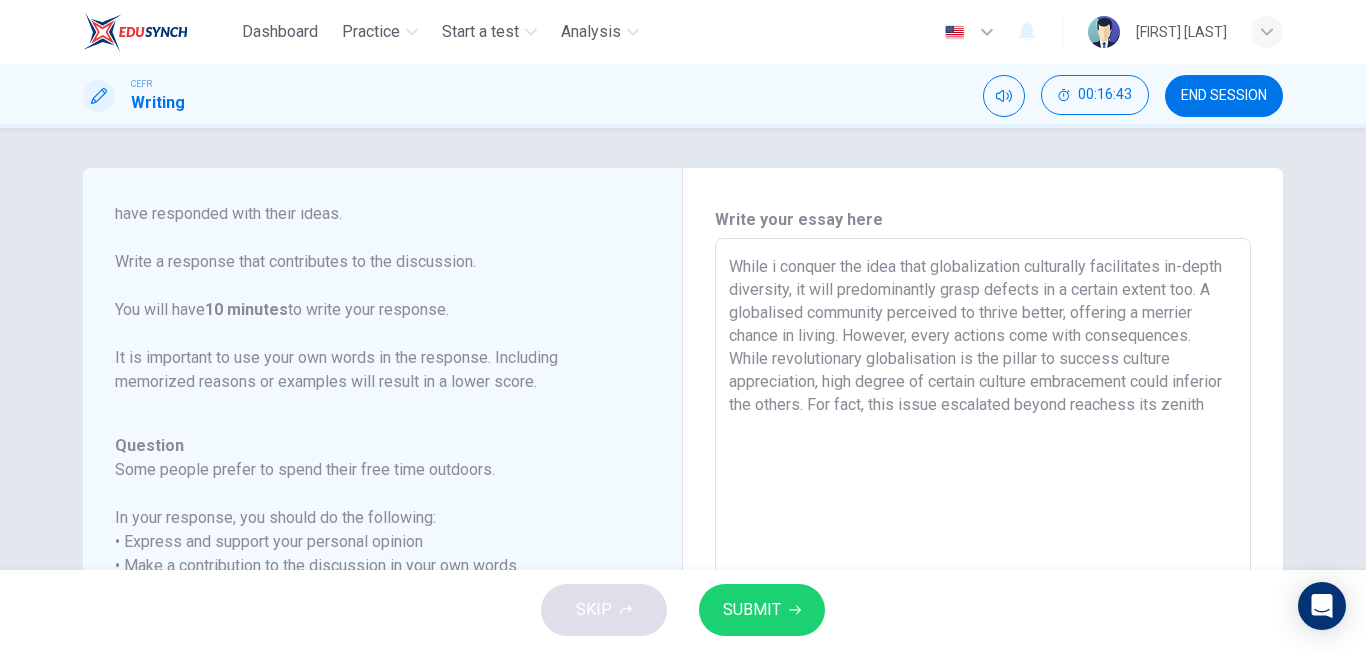 click on "While i conquer the idea that globalization culturally facilitates in-depth diversity, it will predominantly grasp defects in a certain extent too. A globalised community perceived to thrive better, offering a merrier chance in living. However, every actions come with consequences. While revolutionary globalisation is the pillar to success culture appreciation, high degree of certain culture embracement could inferior the others. For fact, this issue escalated beyond reachess its zenith" at bounding box center [983, 572] 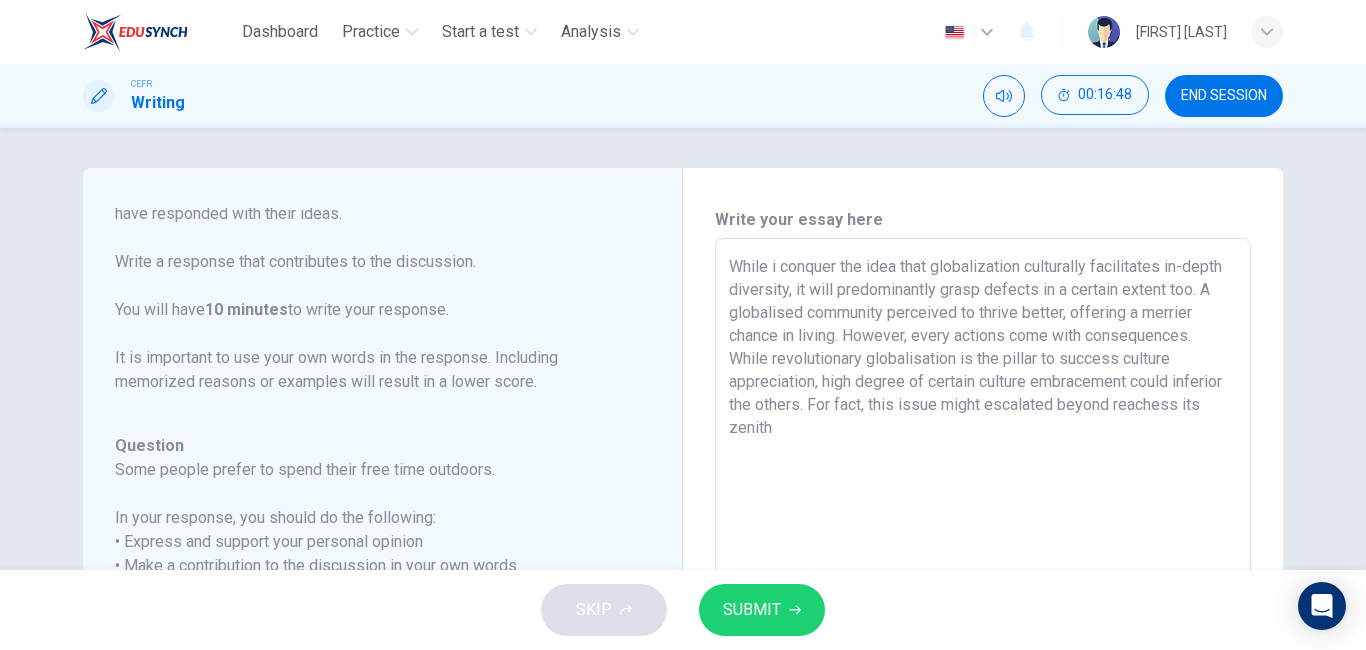 click on "While i conquer the idea that globalization culturally facilitates in-depth diversity, it will predominantly grasp defects in a certain extent too. A globalised community perceived to thrive better, offering a merrier chance in living. However, every actions come with consequences. While revolutionary globalisation is the pillar to success culture appreciation, high degree of certain culture embracement could inferior the others. For fact, this issue might escalated beyond reachess its zenith" at bounding box center [983, 572] 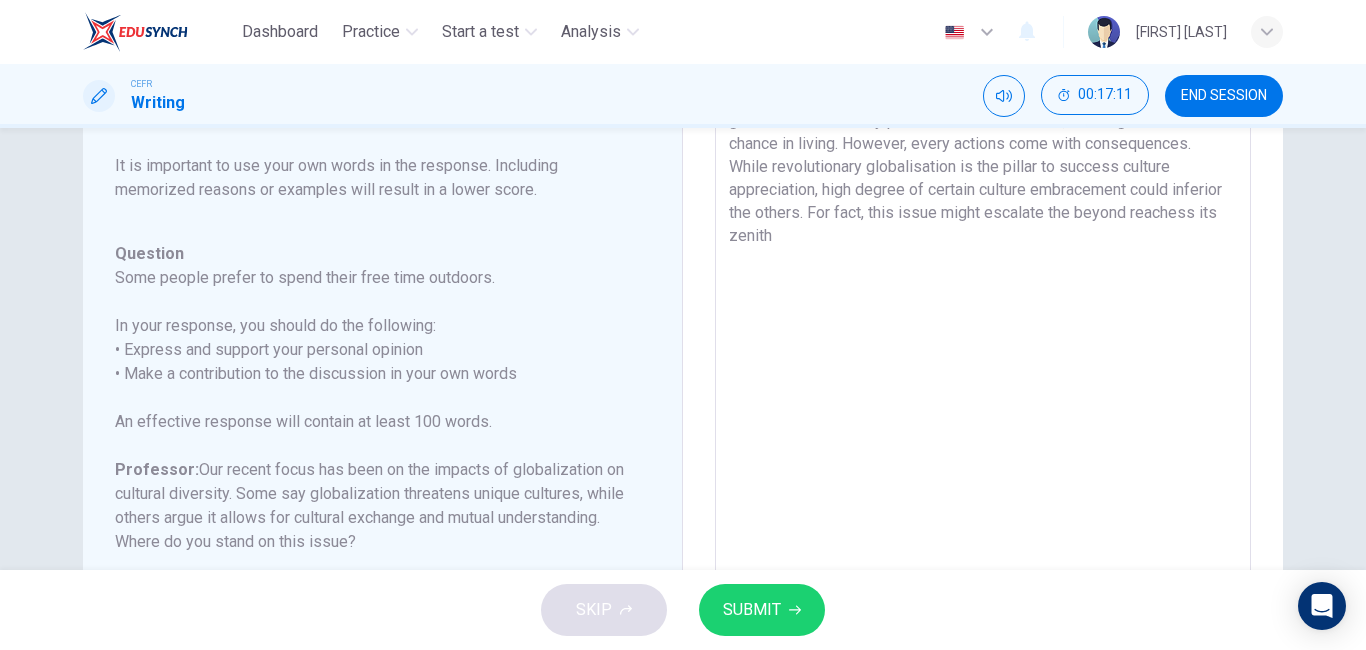 scroll, scrollTop: 97, scrollLeft: 0, axis: vertical 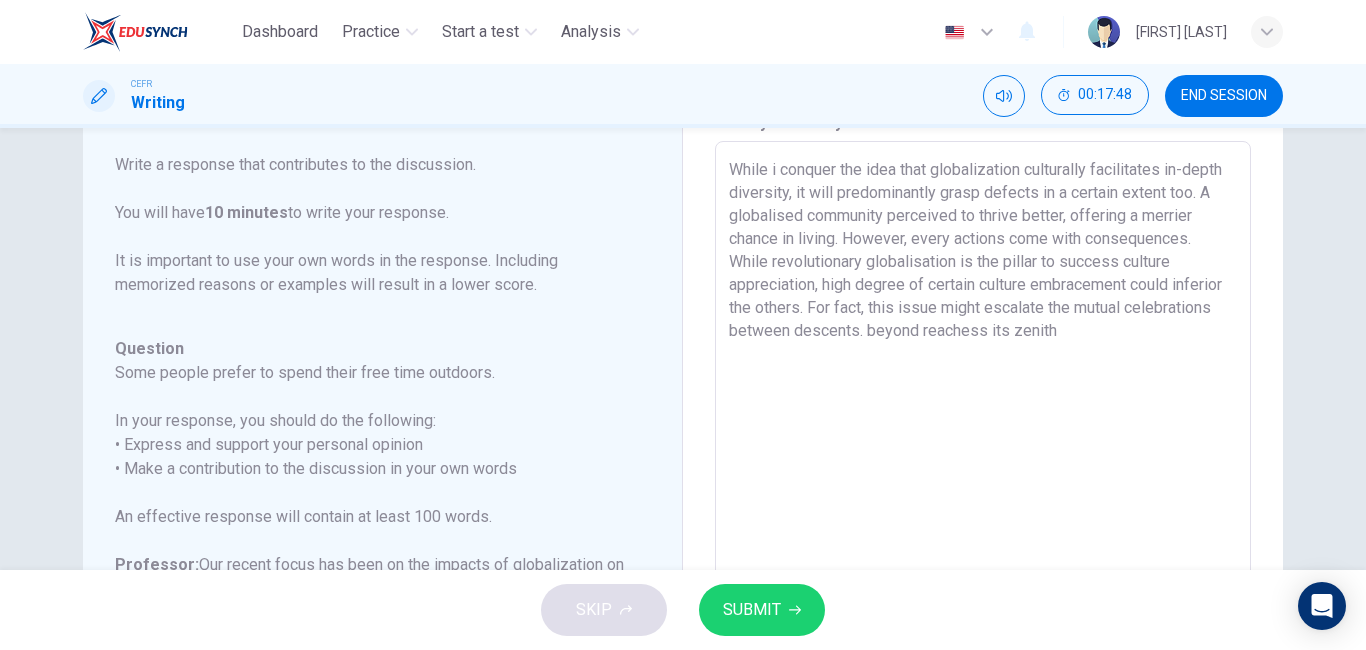 drag, startPoint x: 1099, startPoint y: 332, endPoint x: 1152, endPoint y: 331, distance: 53.009434 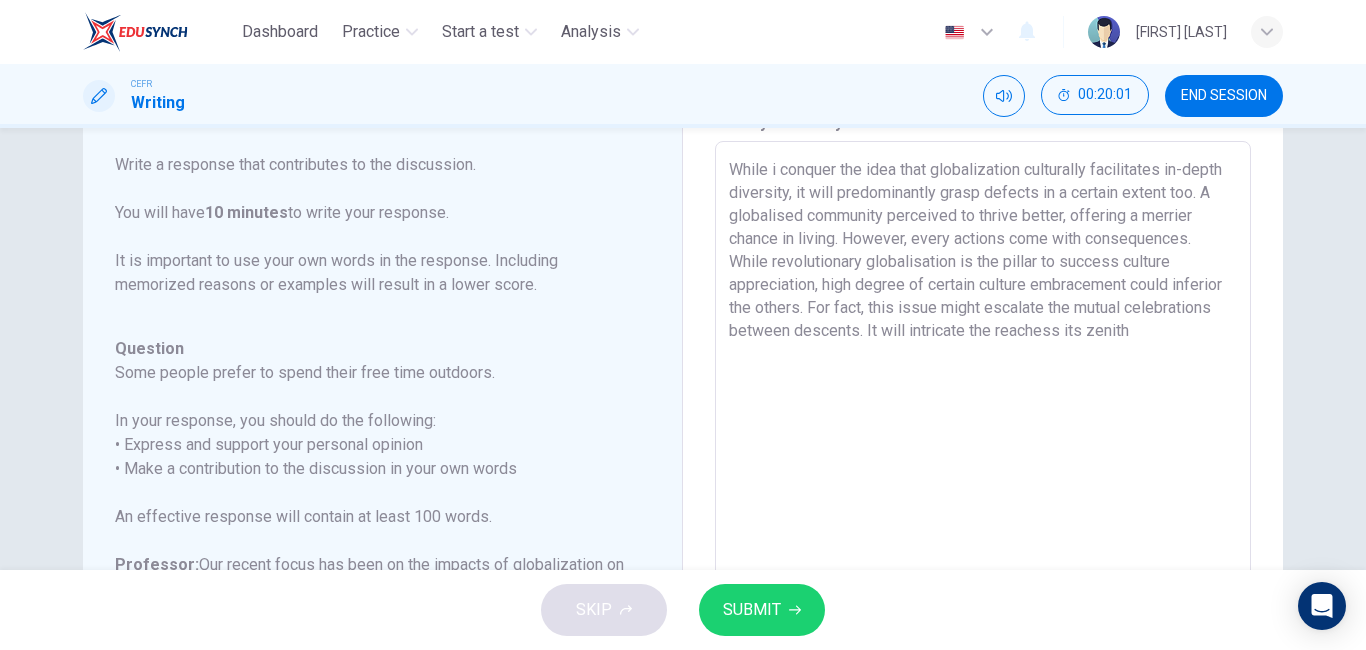 click on "While i conquer the idea that globalization culturally facilitates in-depth diversity, it will predominantly grasp defects in a certain extent too. A globalised community perceived to thrive better, offering a merrier chance in living. However, every actions come with consequences. While revolutionary globalisation is the pillar to success culture appreciation, high degree of certain culture embracement could inferior the others. For fact, this issue might escalate the mutual celebrations between descents. It will intricate the reachess its zenith" at bounding box center [983, 475] 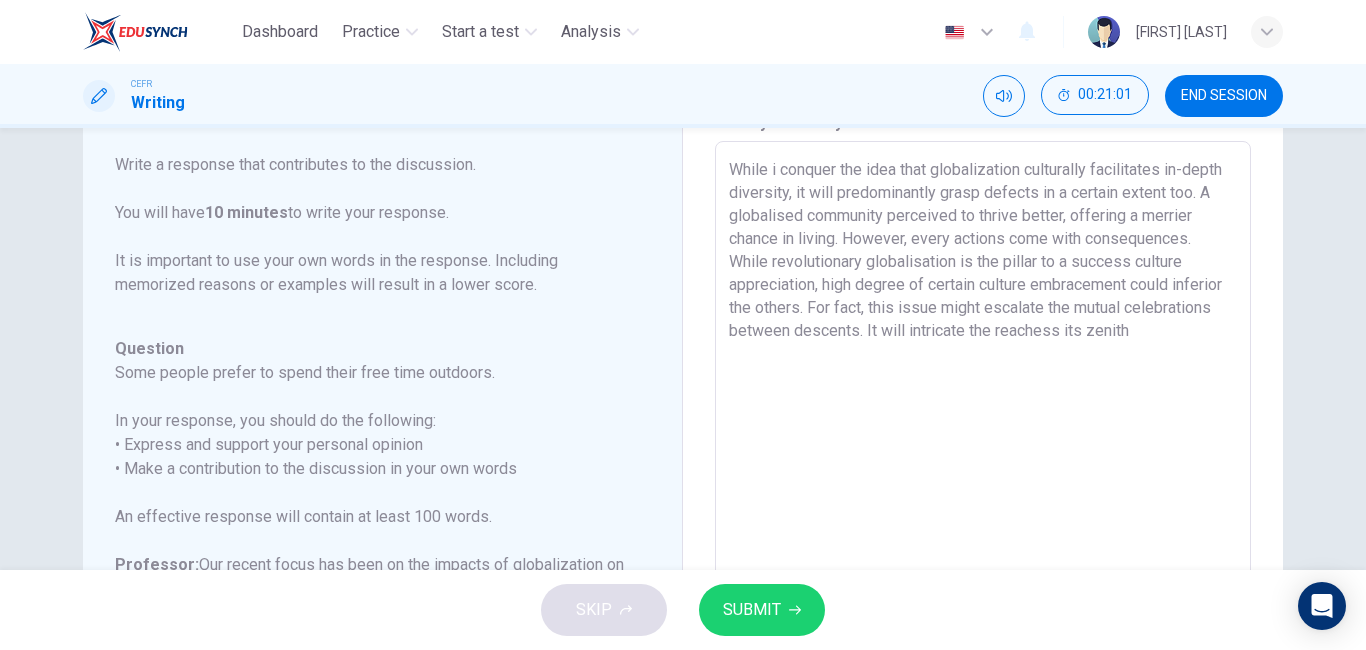 click on "While i conquer the idea that globalization culturally facilitates in-depth diversity, it will predominantly grasp defects in a certain extent too. A globalised community perceived to thrive better, offering a merrier chance in living. However, every actions come with consequences. While revolutionary globalisation is the pillar to a success culture appreciation, high degree of certain culture embracement could inferior the others. For fact, this issue might escalate the mutual celebrations between descents. It will intricate the reachess its zenith" at bounding box center [983, 475] 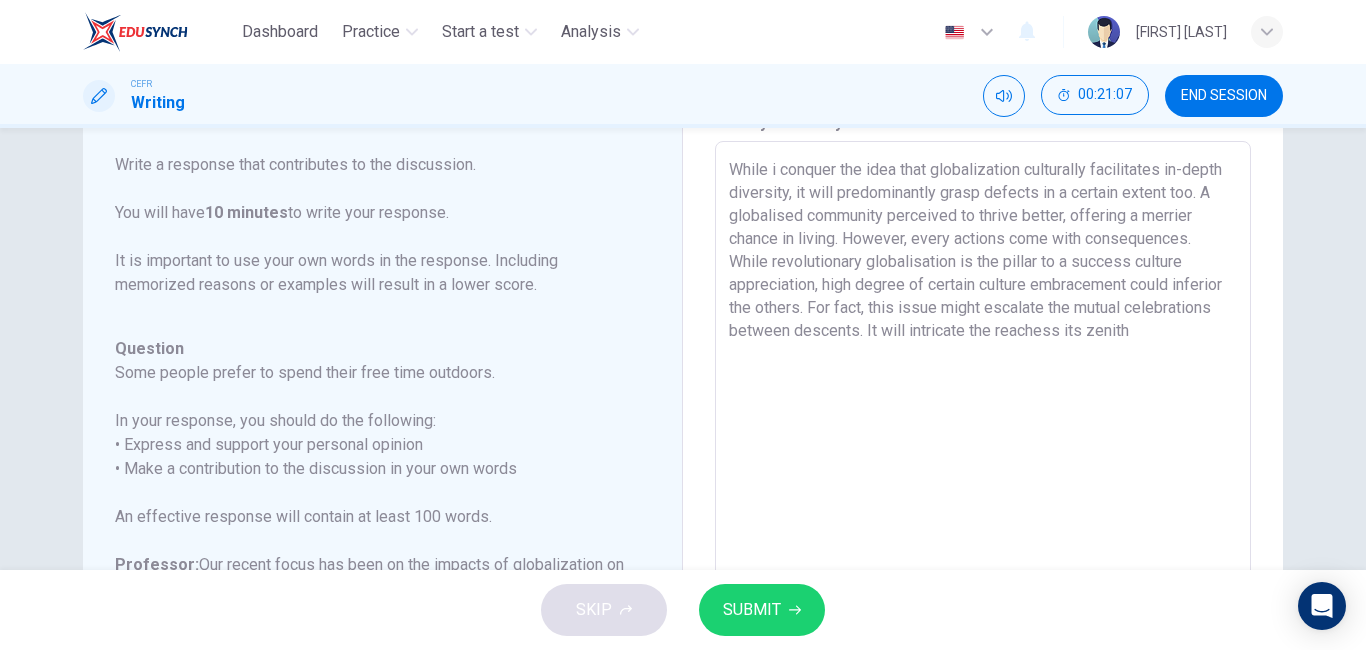 click on "While i conquer the idea that globalization culturally facilitates in-depth diversity, it will predominantly grasp defects in a certain extent too. A globalised community perceived to thrive better, offering a merrier chance in living. However, every actions come with consequences. While revolutionary globalisation is the pillar to a success culture appreciation, high degree of certain culture embracement could inferior the others. For fact, this issue might escalate the mutual celebrations between descents. It will intricate the reachess its zenith  x ​" at bounding box center [983, 475] 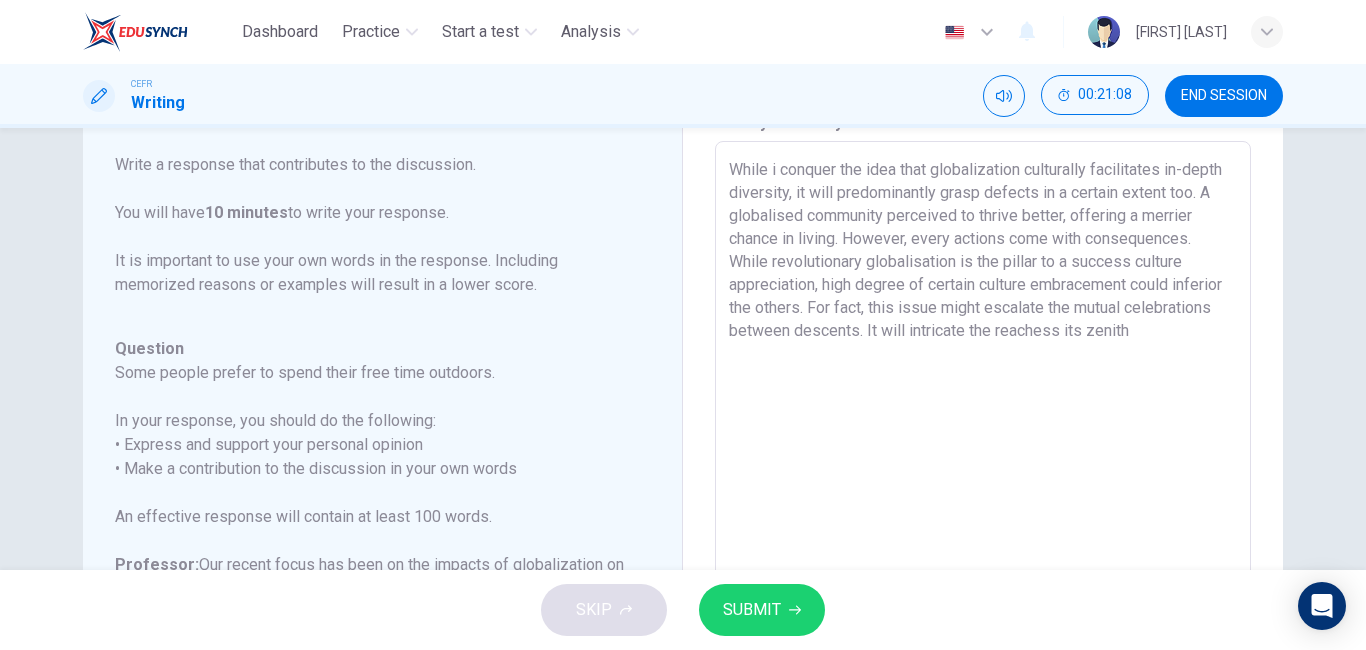 click on "While i conquer the idea that globalization culturally facilitates in-depth diversity, it will predominantly grasp defects in a certain extent too. A globalised community perceived to thrive better, offering a merrier chance in living. However, every actions come with consequences. While revolutionary globalisation is the pillar to a success culture appreciation, high degree of certain culture embracement could inferior the others. For fact, this issue might escalate the mutual celebrations between descents. It will intricate the reachess its zenith  x ​" at bounding box center (983, 475) 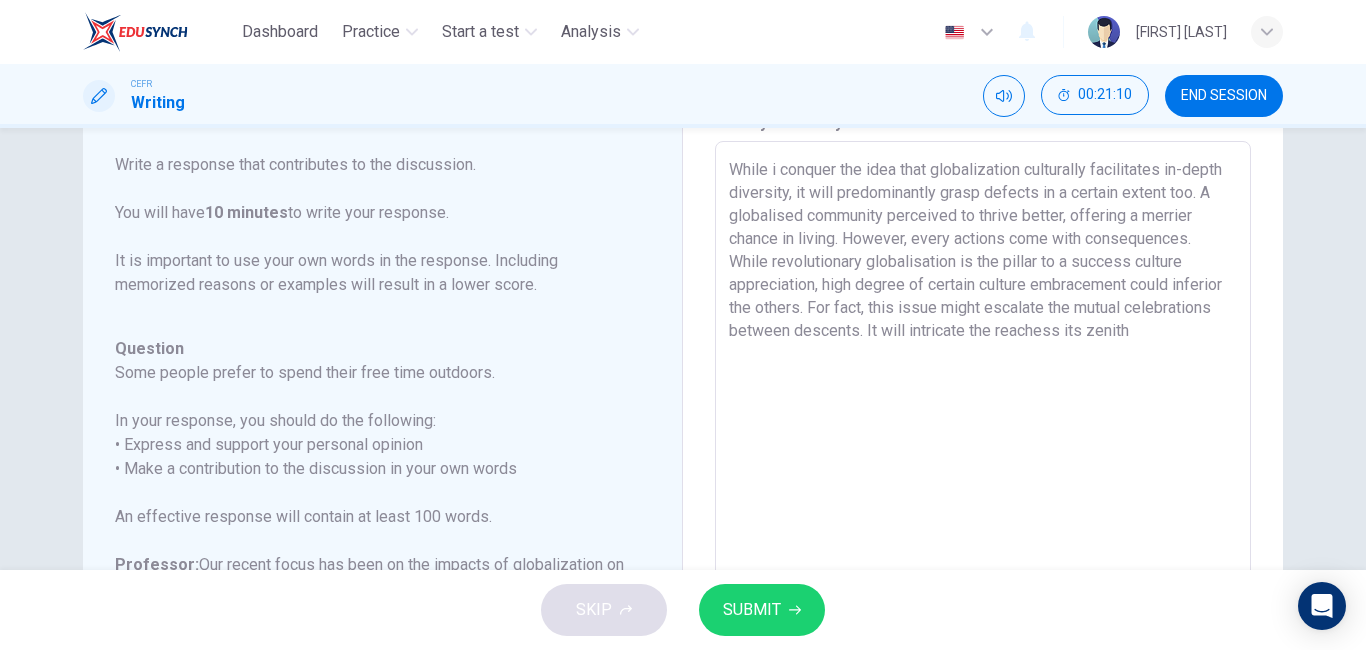 click on "While i conquer the idea that globalization culturally facilitates in-depth diversity, it will predominantly grasp defects in a certain extent too. A globalised community perceived to thrive better, offering a merrier chance in living. However, every actions come with consequences. While revolutionary globalisation is the pillar to a success culture appreciation, high degree of certain culture embracement could inferior the others. For fact, this issue might escalate the mutual celebrations between descents. It will intricate the reachess its zenith" at bounding box center [983, 475] 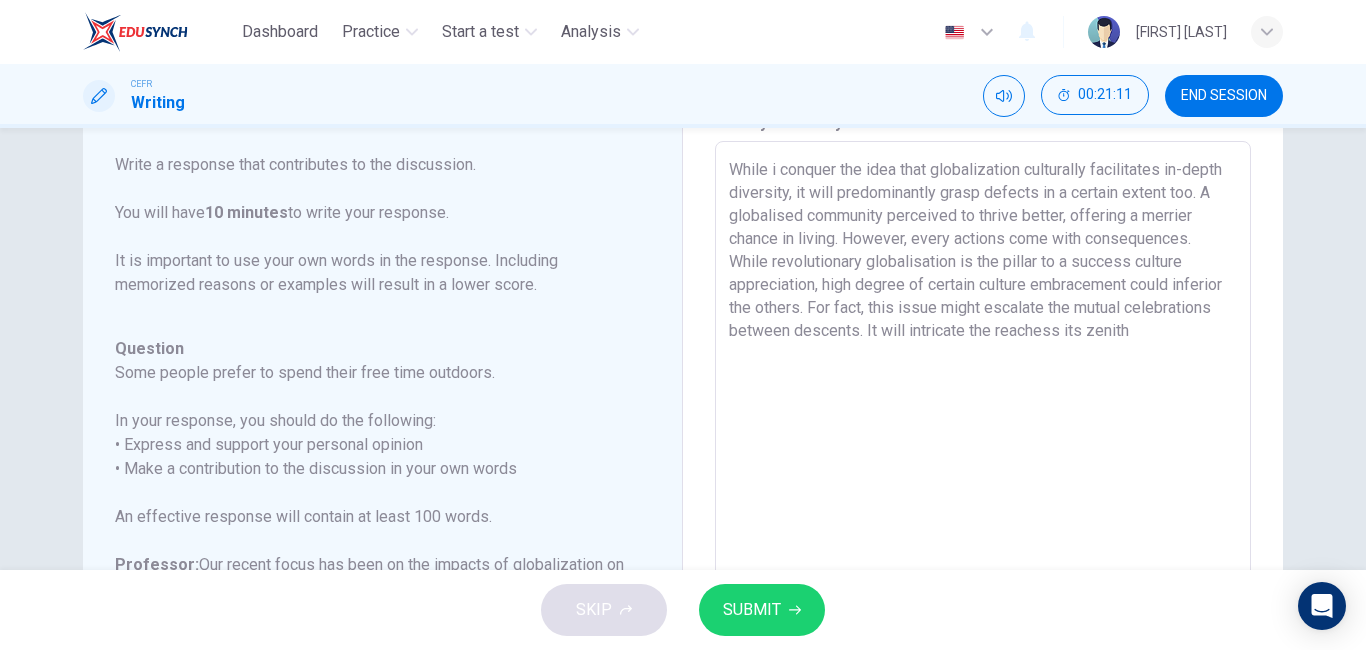 click on "While i conquer the idea that globalization culturally facilitates in-depth diversity, it will predominantly grasp defects in a certain extent too. A globalised community perceived to thrive better, offering a merrier chance in living. However, every actions come with consequences. While revolutionary globalisation is the pillar to a success culture appreciation, high degree of certain culture embracement could inferior the others. For fact, this issue might escalate the mutual celebrations between descents. It will intricate the reachess its zenith" at bounding box center (983, 475) 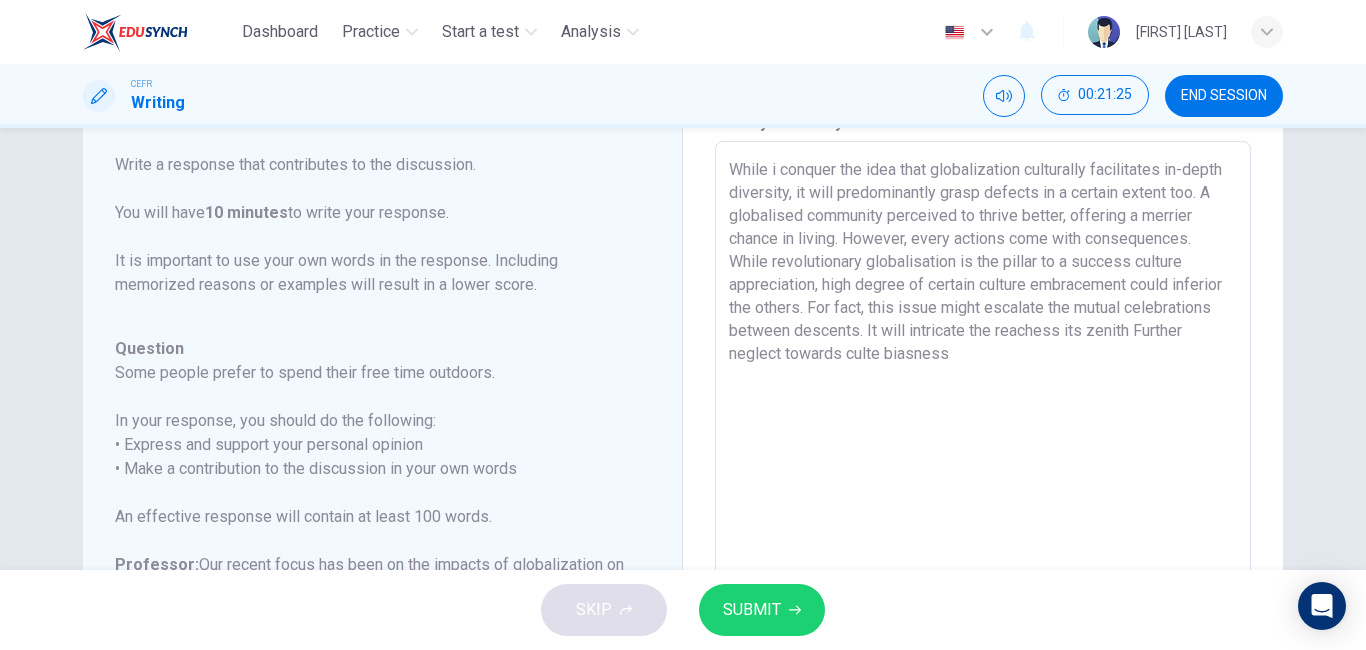 click on "While i conquer the idea that globalization culturally facilitates in-depth diversity, it will predominantly grasp defects in a certain extent too. A globalised community perceived to thrive better, offering a merrier chance in living. However, every actions come with consequences. While revolutionary globalisation is the pillar to a success culture appreciation, high degree of certain culture embracement could inferior the others. For fact, this issue might escalate the mutual celebrations between descents. It will intricate the reachess its zenith Further neglect towards culte biasness" at bounding box center (983, 475) 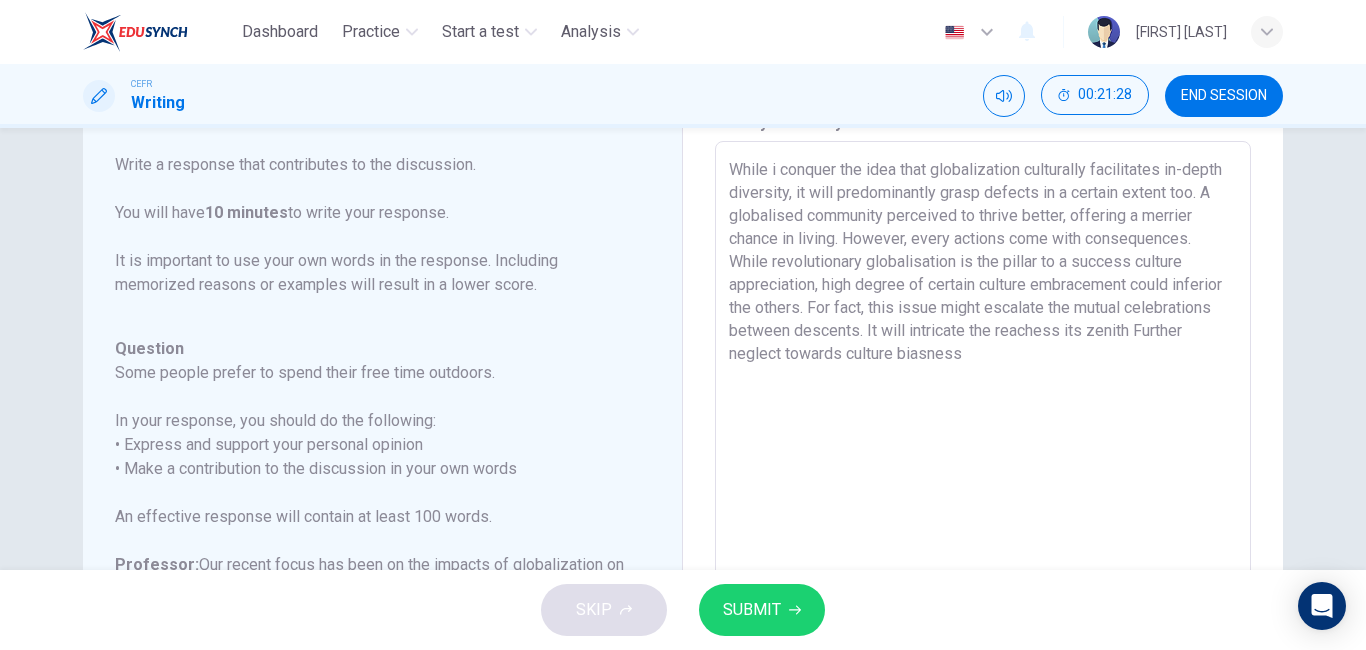 click on "While i conquer the idea that globalization culturally facilitates in-depth diversity, it will predominantly grasp defects in a certain extent too. A globalised community perceived to thrive better, offering a merrier chance in living. However, every actions come with consequences. While revolutionary globalisation is the pillar to a success culture appreciation, high degree of certain culture embracement could inferior the others. For fact, this issue might escalate the mutual celebrations between descents. It will intricate the reachess its zenith Further neglect towards culture biasness" at bounding box center [983, 475] 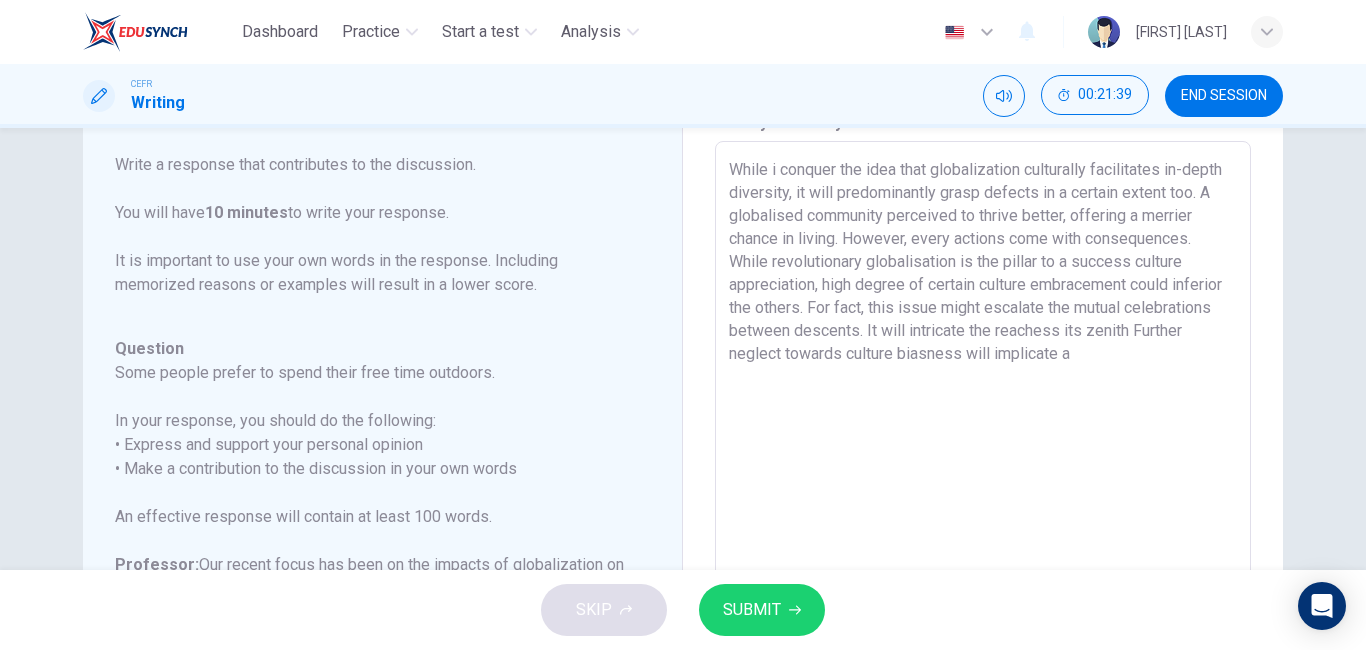 click on "While i conquer the idea that globalization culturally facilitates in-depth diversity, it will predominantly grasp defects in a certain extent too. A globalised community perceived to thrive better, offering a merrier chance in living. However, every actions come with consequences. While revolutionary globalisation is the pillar to a success culture appreciation, high degree of certain culture embracement could inferior the others. For fact, this issue might escalate the mutual celebrations between descents. It will intricate the reachess its zenith Further neglect towards culture biasness will implicate a" at bounding box center [983, 475] 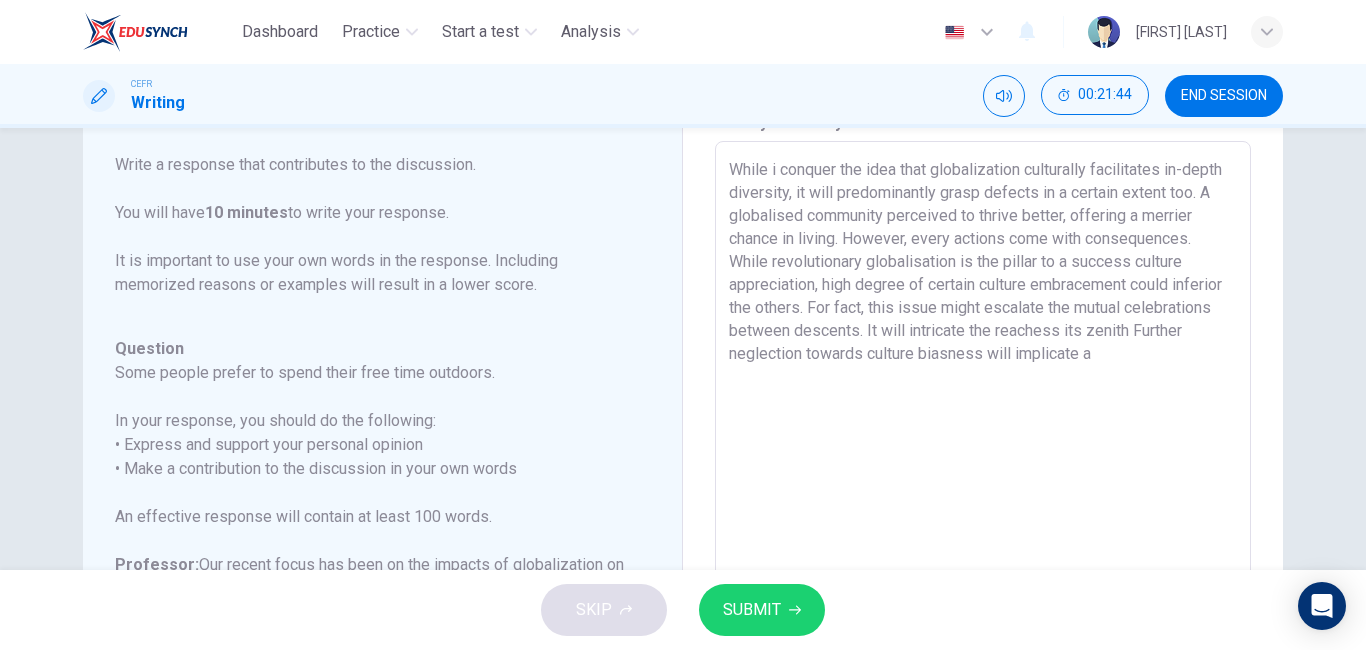click on "While i conquer the idea that globalization culturally facilitates in-depth diversity, it will predominantly grasp defects in a certain extent too. A globalised community perceived to thrive better, offering a merrier chance in living. However, every actions come with consequences. While revolutionary globalisation is the pillar to a success culture appreciation, high degree of certain culture embracement could inferior the others. For fact, this issue might escalate the mutual celebrations between descents. It will intricate the reachess its zenith Further neglection towards culture biasness will implicate a" at bounding box center (983, 475) 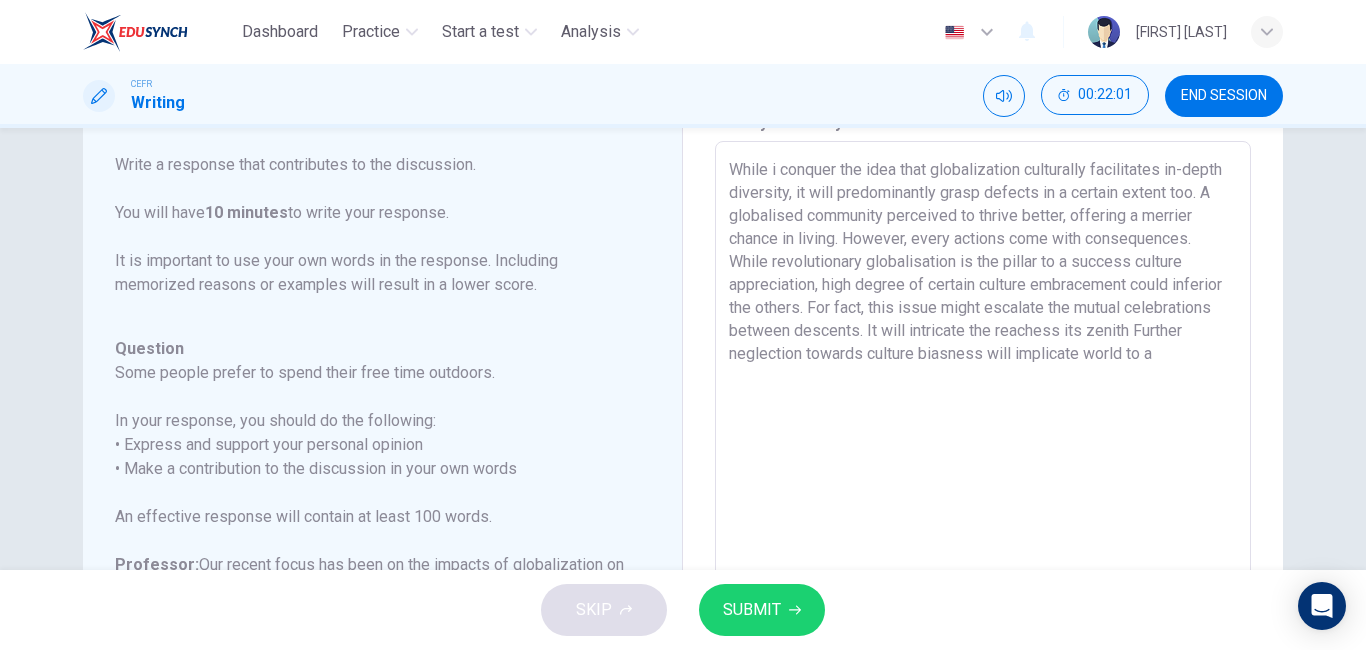 click on "While i conquer the idea that globalization culturally facilitates in-depth diversity, it will predominantly grasp defects in a certain extent too. A globalised community perceived to thrive better, offering a merrier chance in living. However, every actions come with consequences. While revolutionary globalisation is the pillar to a success culture appreciation, high degree of certain culture embracement could inferior the others. For fact, this issue might escalate the mutual celebrations between descents. It will intricate the reachess its zenith Further neglection towards culture biasness will implicate world to a" at bounding box center (983, 475) 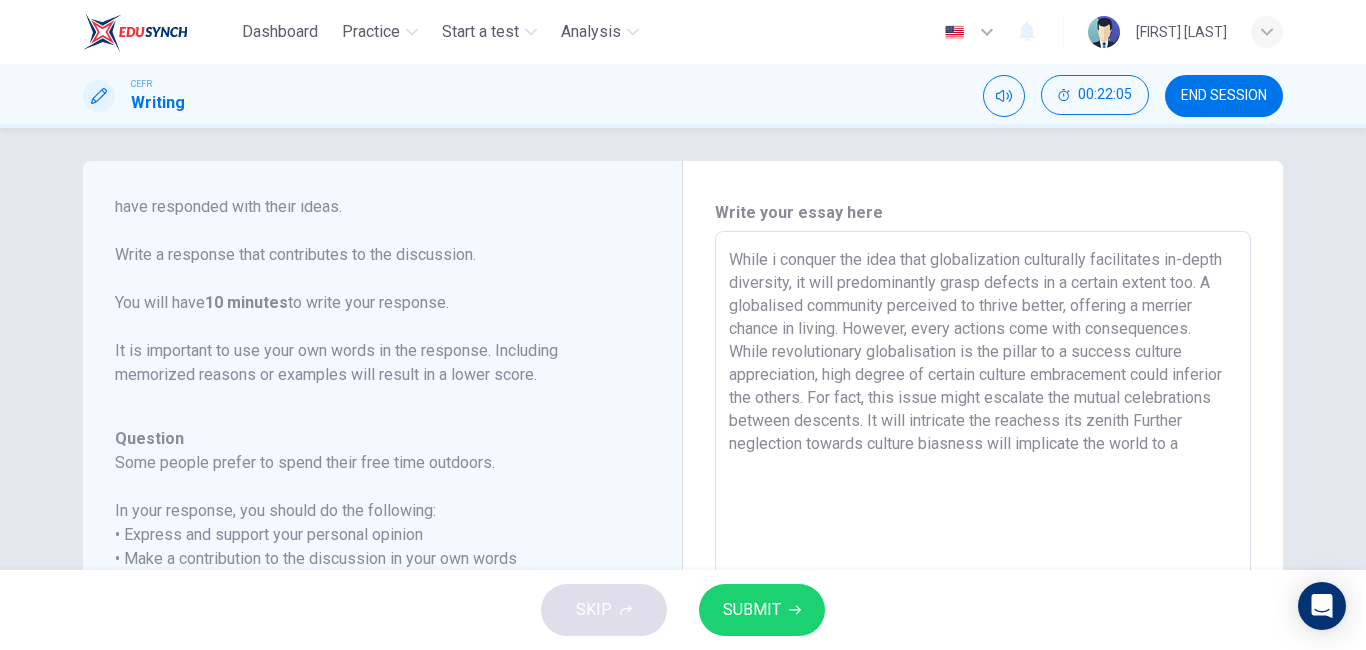 scroll, scrollTop: 5, scrollLeft: 0, axis: vertical 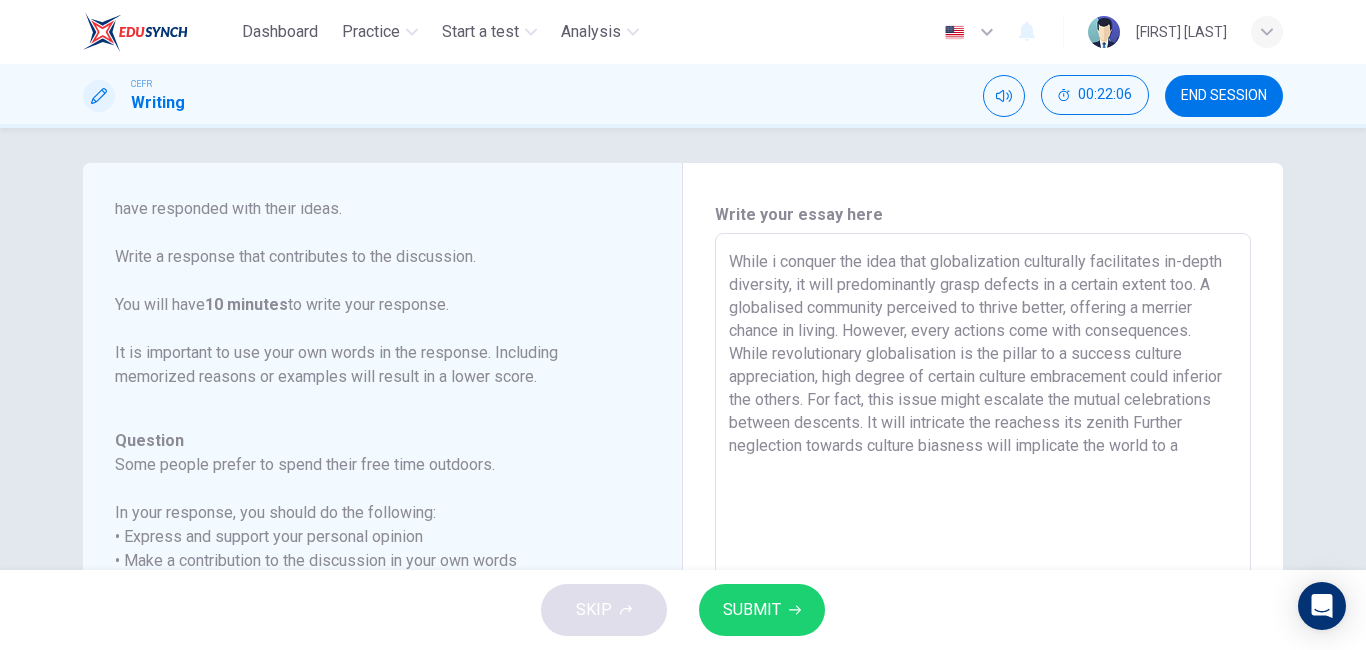 click on "While i conquer the idea that globalization culturally facilitates in-depth diversity, it will predominantly grasp defects in a certain extent too. A globalised community perceived to thrive better, offering a merrier chance in living. However, every actions come with consequences. While revolutionary globalisation is the pillar to a success culture appreciation, high degree of certain culture embracement could inferior the others. For fact, this issue might escalate the mutual celebrations between descents. It will intricate the reachess its zenith Further neglection towards culture biasness will implicate the world to a" at bounding box center (983, 567) 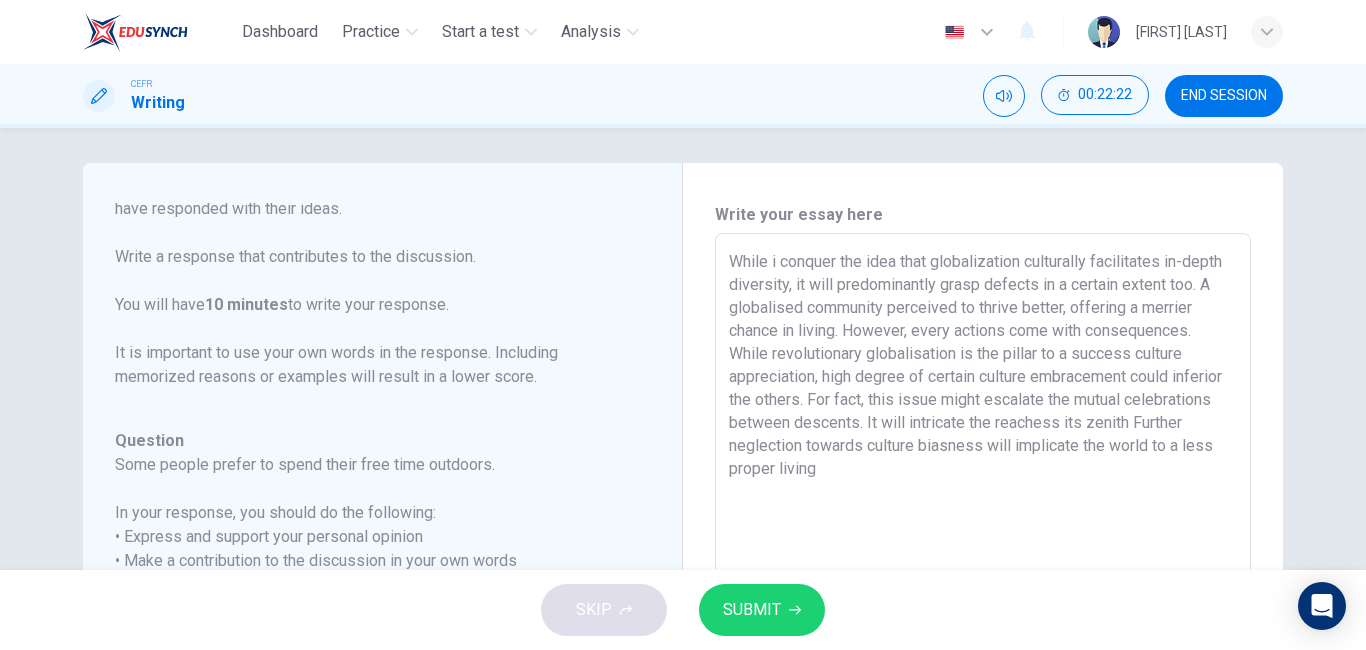 drag, startPoint x: 858, startPoint y: 469, endPoint x: 824, endPoint y: 466, distance: 34.132095 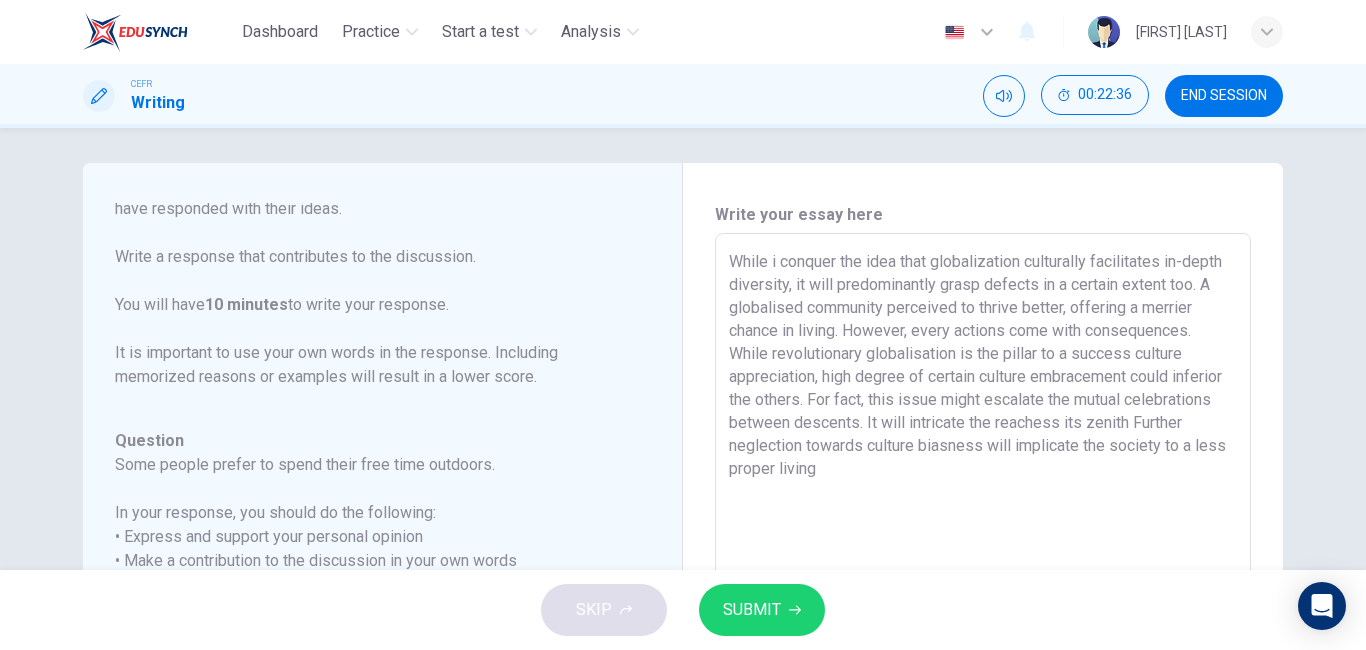 click on "While i conquer the idea that globalization culturally facilitates in-depth diversity, it will predominantly grasp defects in a certain extent too. A globalised community perceived to thrive better, offering a merrier chance in living. However, every actions come with consequences. While revolutionary globalisation is the pillar to a success culture appreciation, high degree of certain culture embracement could inferior the others. For fact, this issue might escalate the mutual celebrations between descents. It will intricate the reachess its zenith Further neglection towards culture biasness will implicate the society to a less proper living" at bounding box center [983, 567] 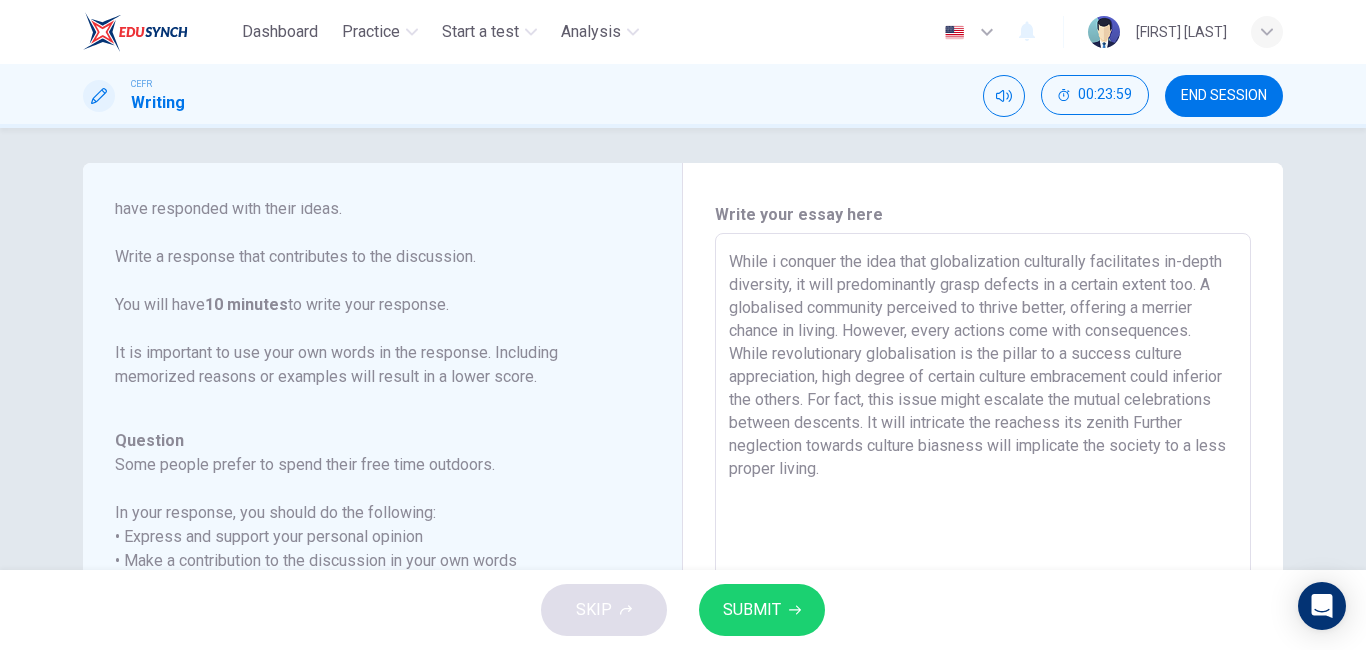 click on "While i conquer the idea that globalization culturally facilitates in-depth diversity, it will predominantly grasp defects in a certain extent too. A globalised community perceived to thrive better, offering a merrier chance in living. However, every actions come with consequences. While revolutionary globalisation is the pillar to a success culture appreciation, high degree of certain culture embracement could inferior the others. For fact, this issue might escalate the mutual celebrations between descents. It will intricate the reachess its zenith Further neglection towards culture biasness will implicate the society to a less proper living." at bounding box center [983, 567] 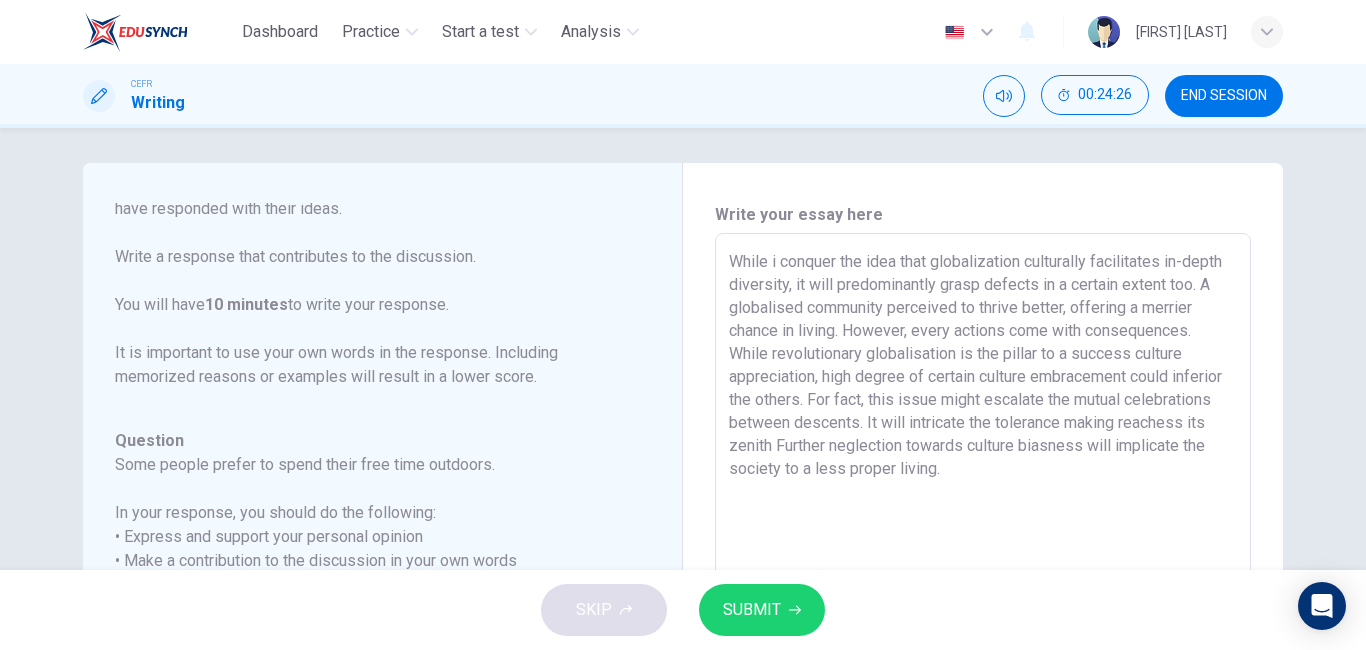 click on "While i conquer the idea that globalization culturally facilitates in-depth diversity, it will predominantly grasp defects in a certain extent too. A globalised community perceived to thrive better, offering a merrier chance in living. However, every actions come with consequences. While revolutionary globalisation is the pillar to a success culture appreciation, high degree of certain culture embracement could inferior the others. For fact, this issue might escalate the mutual celebrations between descents. It will intricate the tolerance making reachess its zenith Further neglection towards culture biasness will implicate the society to a less proper living." at bounding box center [983, 567] 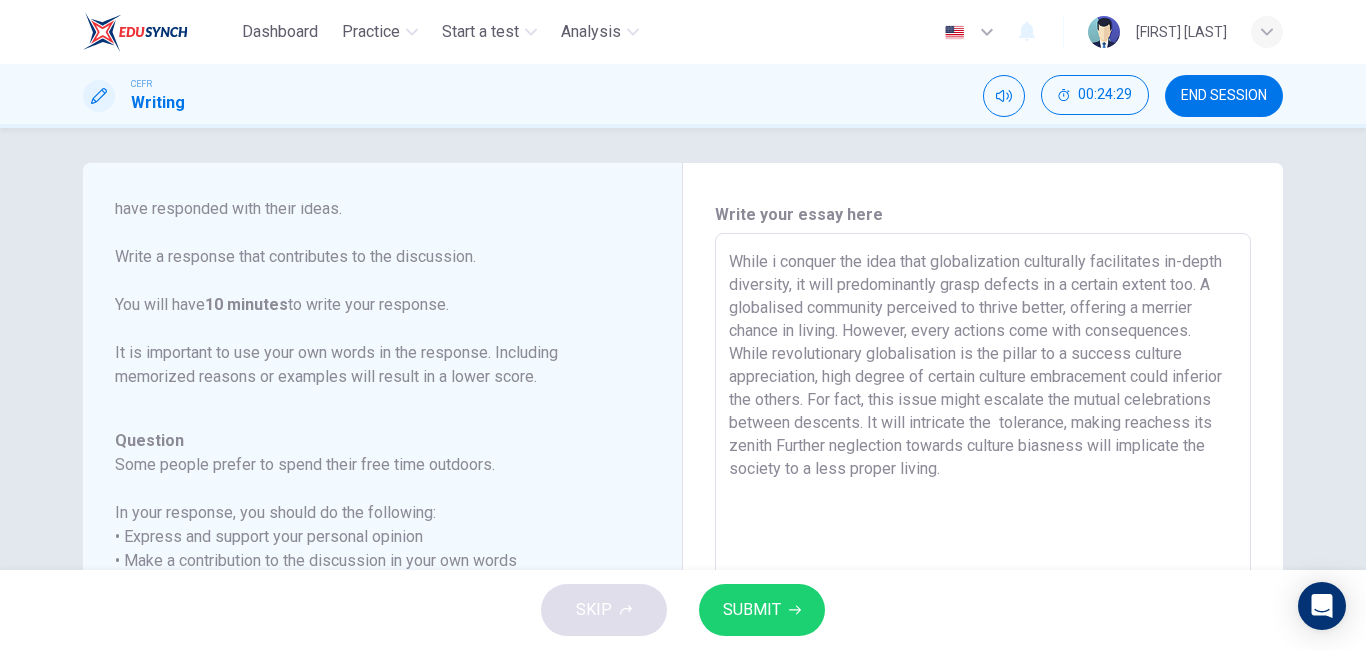 click on "While i conquer the idea that globalization culturally facilitates in-depth diversity, it will predominantly grasp defects in a certain extent too. A globalised community perceived to thrive better, offering a merrier chance in living. However, every actions come with consequences. While revolutionary globalisation is the pillar to a success culture appreciation, high degree of certain culture embracement could inferior the others. For fact, this issue might escalate the mutual celebrations between descents. It will intricate the  tolerance, making reachess its zenith Further neglection towards culture biasness will implicate the society to a less proper living." at bounding box center (983, 567) 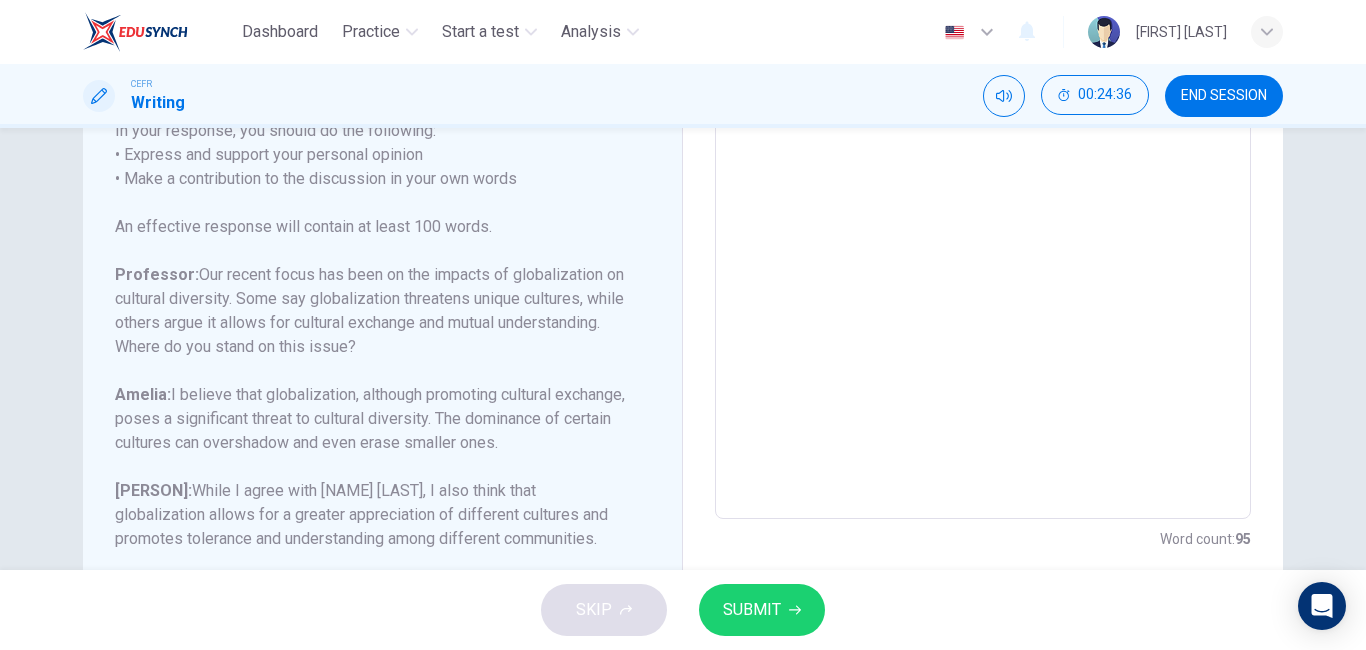 scroll, scrollTop: 0, scrollLeft: 0, axis: both 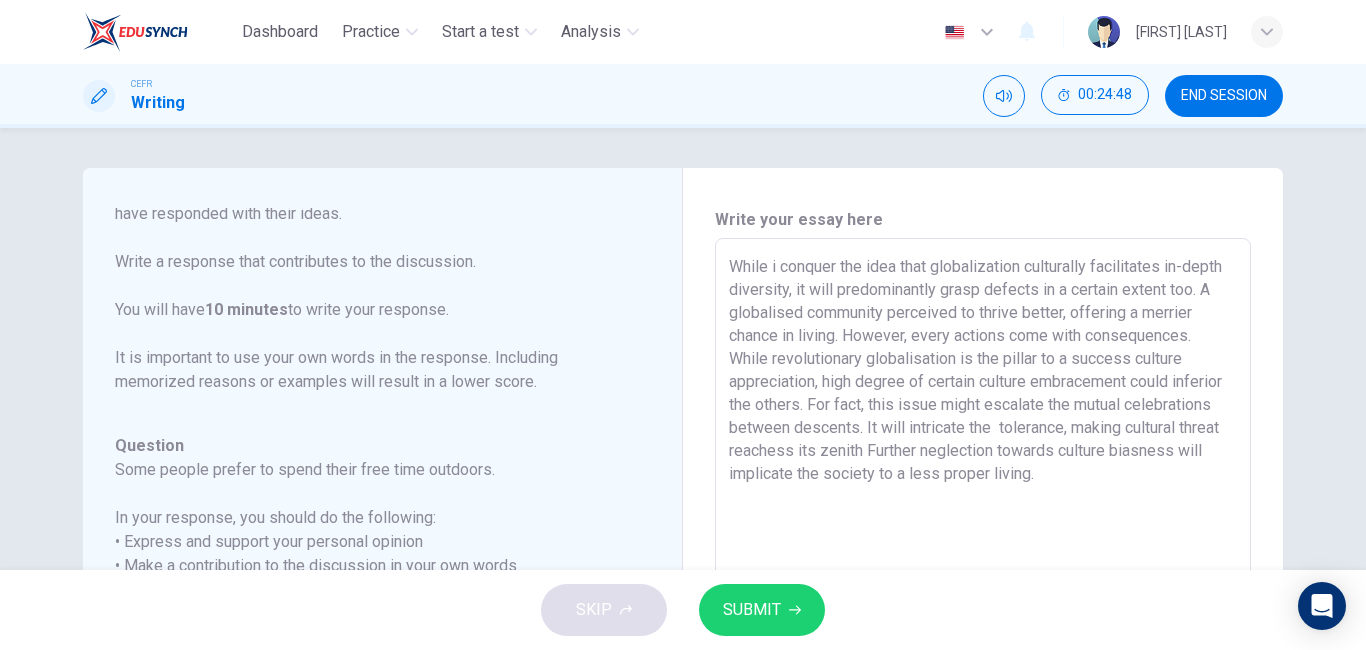 click on "While i conquer the idea that globalization culturally facilitates in-depth diversity, it will predominantly grasp defects in a certain extent too. A globalised community perceived to thrive better, offering a merrier chance in living. However, every actions come with consequences. While revolutionary globalisation is the pillar to a success culture appreciation, high degree of certain culture embracement could inferior the others. For fact, this issue might escalate the mutual celebrations between descents. It will intricate the  tolerance, making cultural threat reachess its zenith Further neglection towards culture biasness will implicate the society to a less proper living." at bounding box center [983, 572] 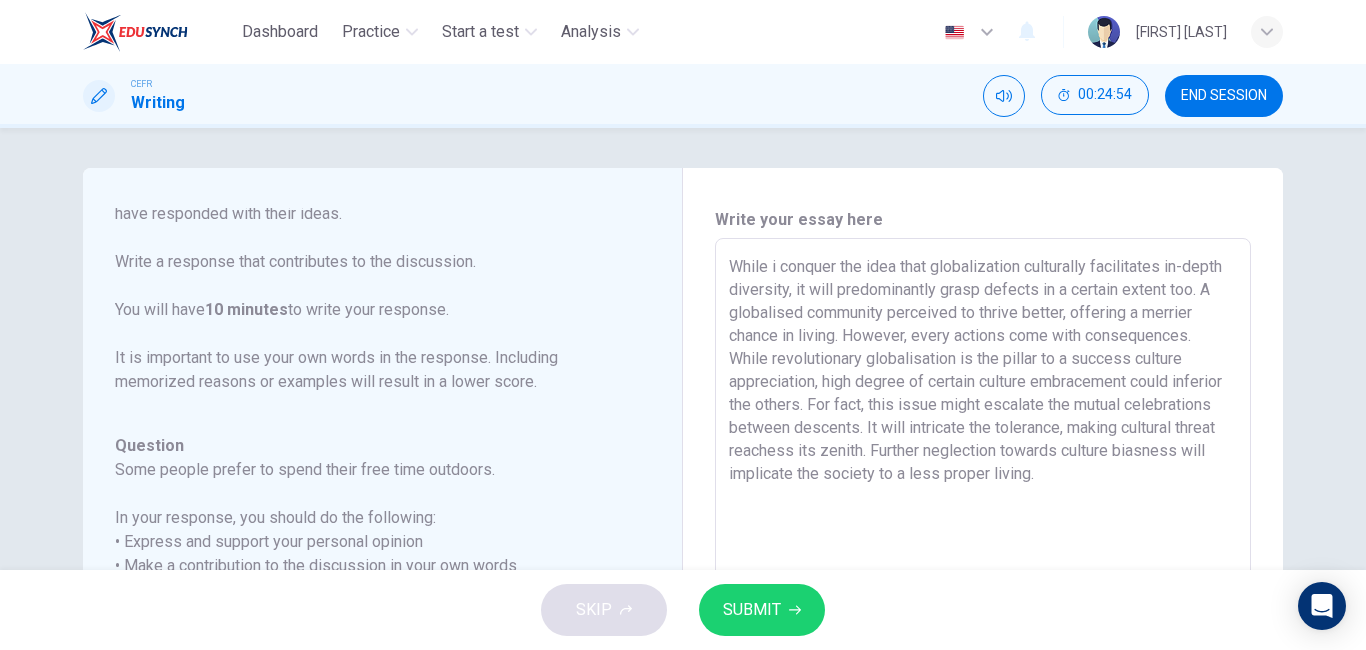 click on "While i conquer the idea that globalization culturally facilitates in-depth diversity, it will predominantly grasp defects in a certain extent too. A globalised community perceived to thrive better, offering a merrier chance in living. However, every actions come with consequences. While revolutionary globalisation is the pillar to a success culture appreciation, high degree of certain culture embracement could inferior the others. For fact, this issue might escalate the mutual celebrations between descents. It will intricate the tolerance, making cultural threat reachess its zenith. Further neglection towards culture biasness will implicate the society to a less proper living." at bounding box center (983, 572) 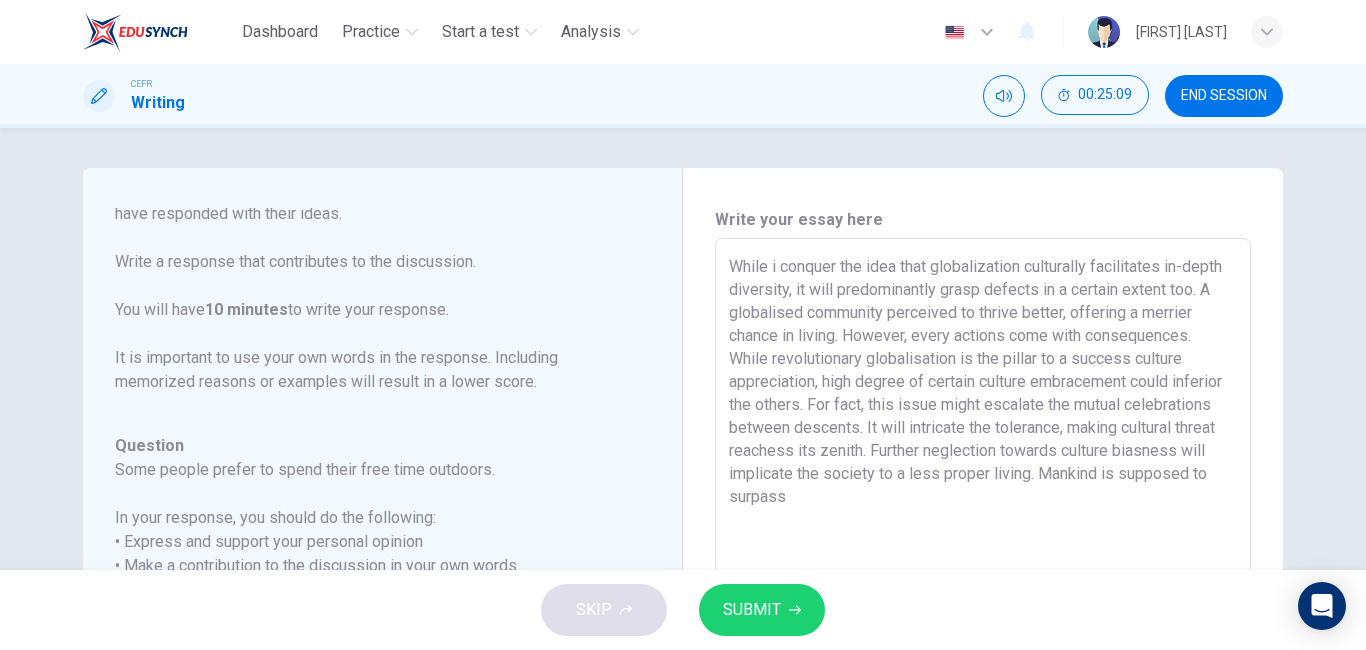 click on "While i conquer the idea that globalization culturally facilitates in-depth diversity, it will predominantly grasp defects in a certain extent too. A globalised community perceived to thrive better, offering a merrier chance in living. However, every actions come with consequences. While revolutionary globalisation is the pillar to a success culture appreciation, high degree of certain culture embracement could inferior the others. For fact, this issue might escalate the mutual celebrations between descents. It will intricate the tolerance, making cultural threat reachess its zenith. Further neglection towards culture biasness will implicate the society to a less proper living. Mankind is supposed to surpass" at bounding box center (983, 572) 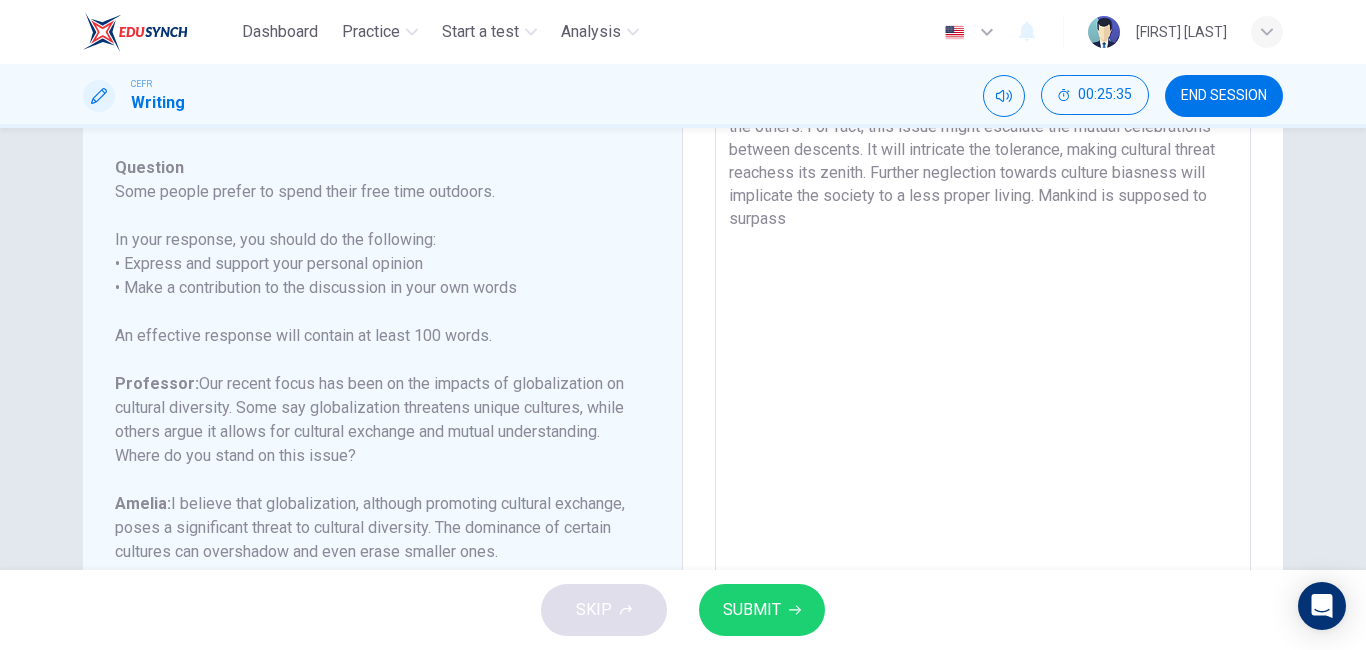 scroll, scrollTop: 350, scrollLeft: 0, axis: vertical 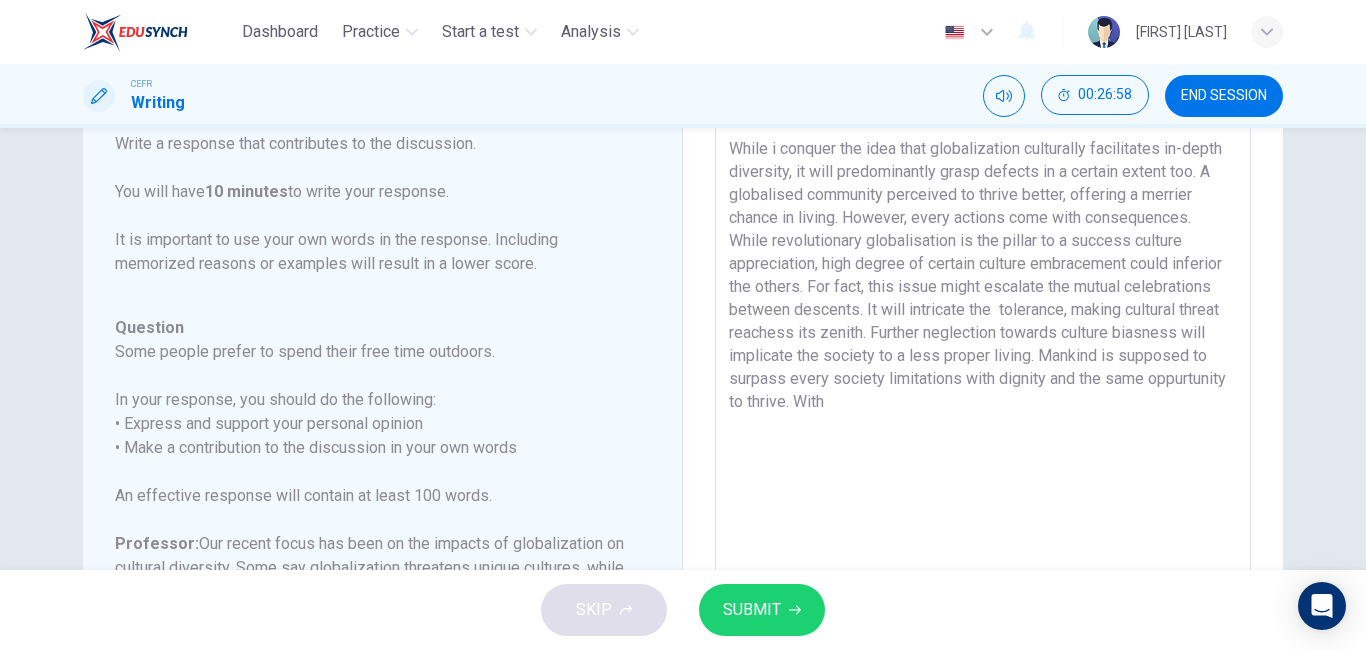 drag, startPoint x: 1182, startPoint y: 402, endPoint x: 1145, endPoint y: 398, distance: 37.215588 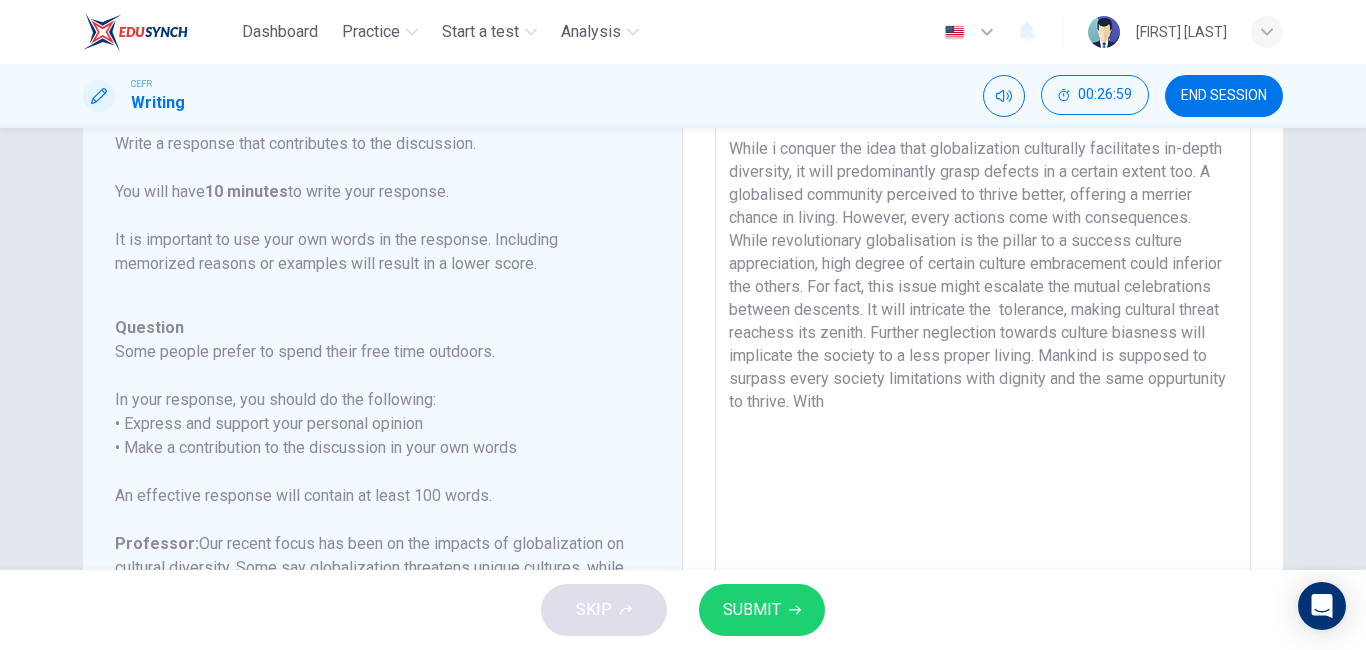 click on "While i conquer the idea that globalization culturally facilitates in-depth diversity, it will predominantly grasp defects in a certain extent too. A globalised community perceived to thrive better, offering a merrier chance in living. However, every actions come with consequences. While revolutionary globalisation is the pillar to a success culture appreciation, high degree of certain culture embracement could inferior the others. For fact, this issue might escalate the mutual celebrations between descents. It will intricate the  tolerance, making cultural threat reachess its zenith. Further neglection towards culture biasness will implicate the society to a less proper living. Mankind is supposed to surpass every society limitations with dignity and the same oppurtunity to thrive. With" at bounding box center [983, 454] 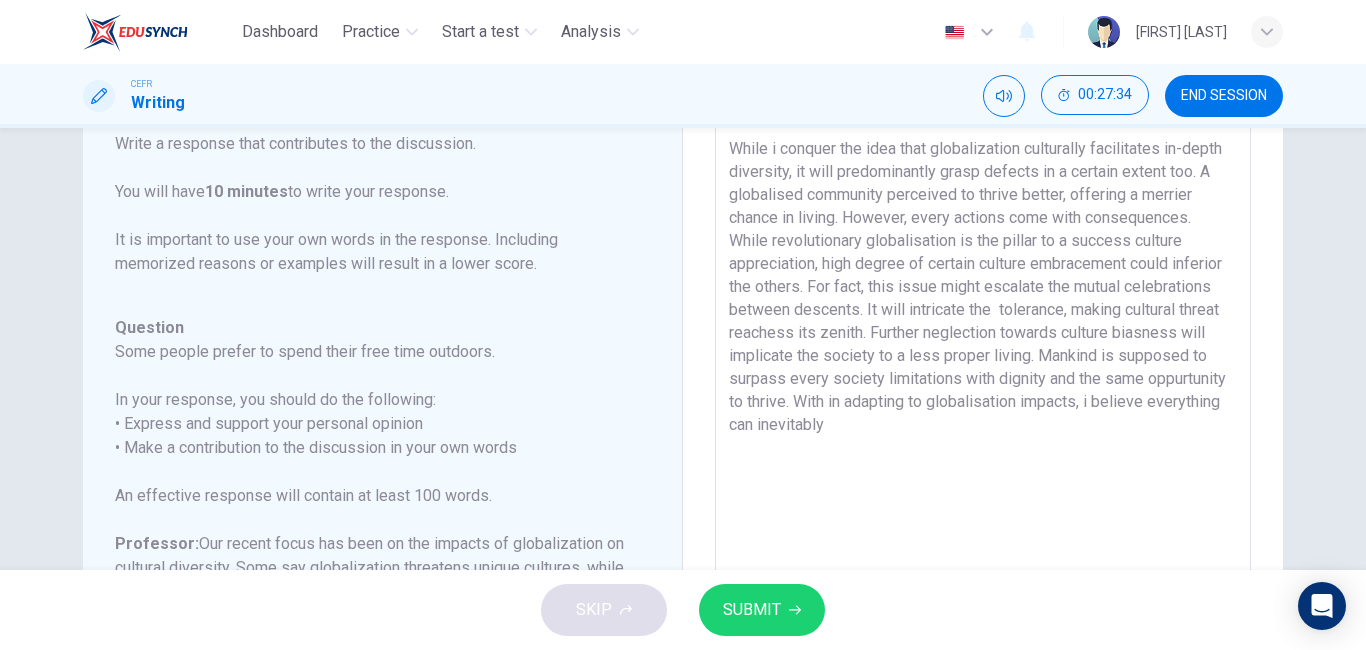 click on "While i conquer the idea that globalization culturally facilitates in-depth diversity, it will predominantly grasp defects in a certain extent too. A globalised community perceived to thrive better, offering a merrier chance in living. However, every actions come with consequences. While revolutionary globalisation is the pillar to a success culture appreciation, high degree of certain culture embracement could inferior the others. For fact, this issue might escalate the mutual celebrations between descents. It will intricate the  tolerance, making cultural threat reachess its zenith. Further neglection towards culture biasness will implicate the society to a less proper living. Mankind is supposed to surpass every society limitations with dignity and the same oppurtunity to thrive. With in adapting to globalisation impacts, i believe everything can inevitably" at bounding box center (983, 454) 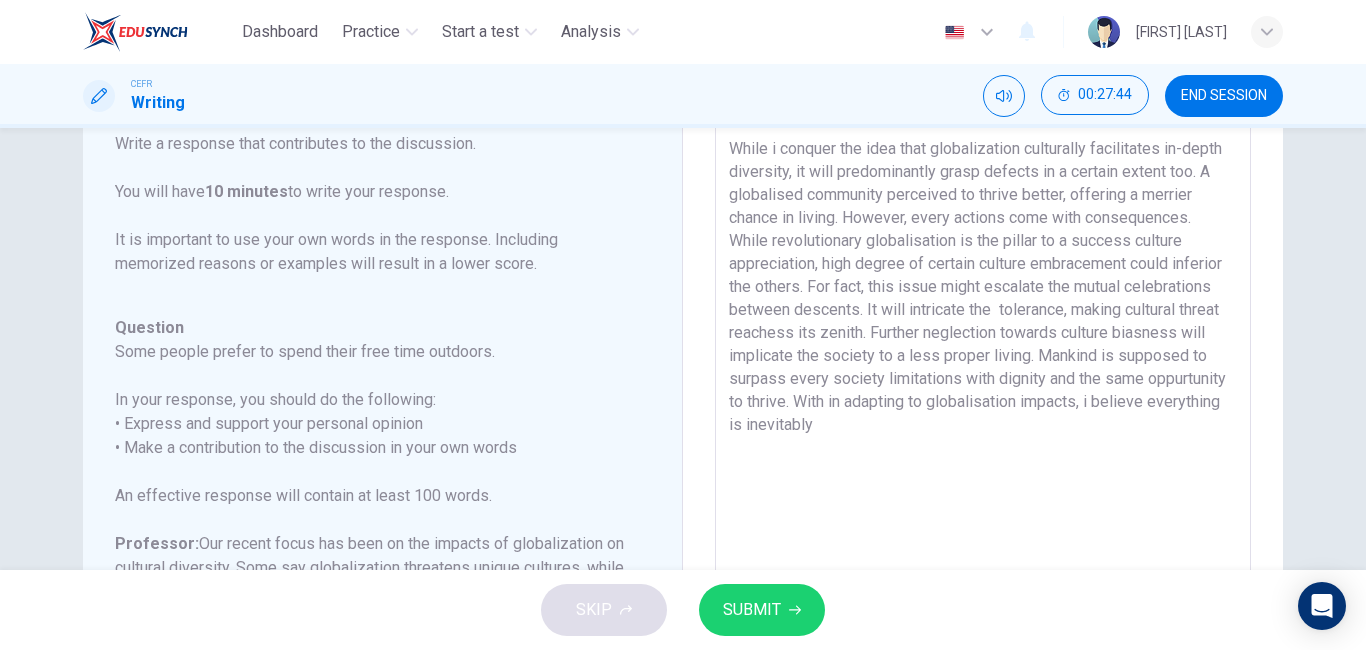 click on "While i conquer the idea that globalization culturally facilitates in-depth diversity, it will predominantly grasp defects in a certain extent too. A globalised community perceived to thrive better, offering a merrier chance in living. However, every actions come with consequences. While revolutionary globalisation is the pillar to a success culture appreciation, high degree of certain culture embracement could inferior the others. For fact, this issue might escalate the mutual celebrations between descents. It will intricate the  tolerance, making cultural threat reachess its zenith. Further neglection towards culture biasness will implicate the society to a less proper living. Mankind is supposed to surpass every society limitations with dignity and the same oppurtunity to thrive. With in adapting to globalisation impacts, i believe everything is inevitably  x" at bounding box center (983, 454) 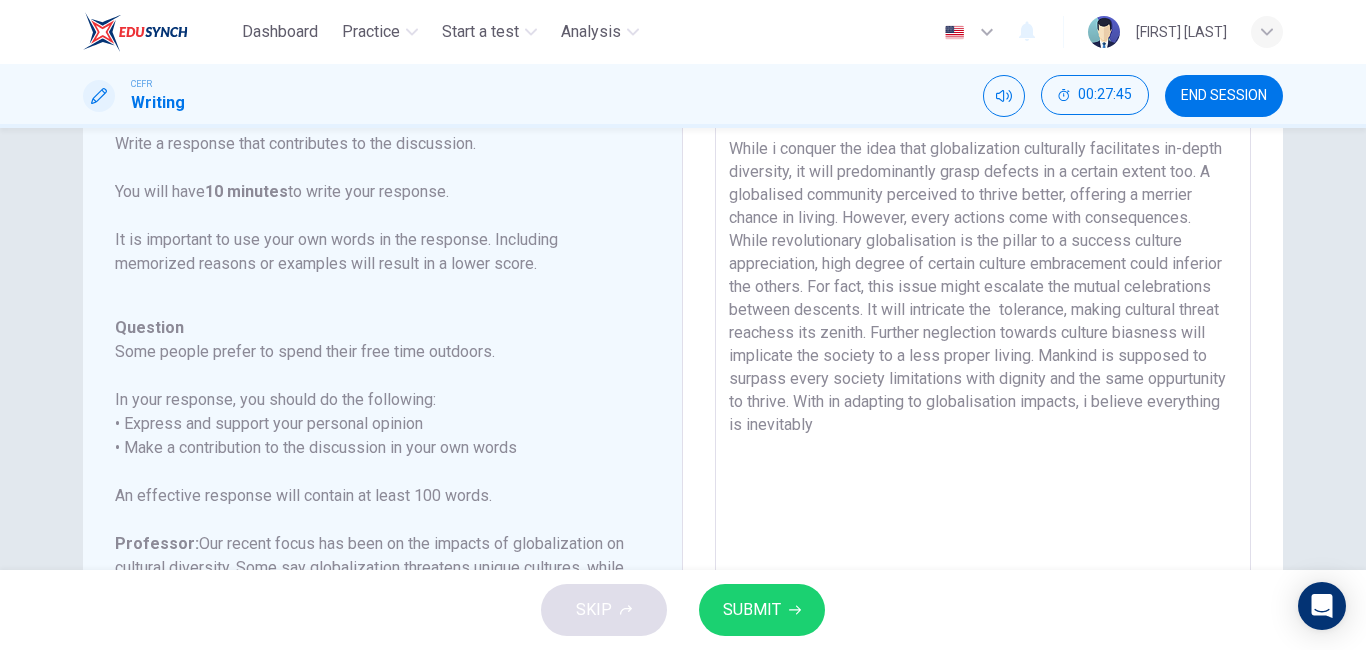 click on "While i conquer the idea that globalization culturally facilitates in-depth diversity, it will predominantly grasp defects in a certain extent too. A globalised community perceived to thrive better, offering a merrier chance in living. However, every actions come with consequences. While revolutionary globalisation is the pillar to a success culture appreciation, high degree of certain culture embracement could inferior the others. For fact, this issue might escalate the mutual celebrations between descents. It will intricate the  tolerance, making cultural threat reachess its zenith. Further neglection towards culture biasness will implicate the society to a less proper living. Mankind is supposed to surpass every society limitations with dignity and the same oppurtunity to thrive. With in adapting to globalisation impacts, i believe everything is inevitably" at bounding box center (983, 454) 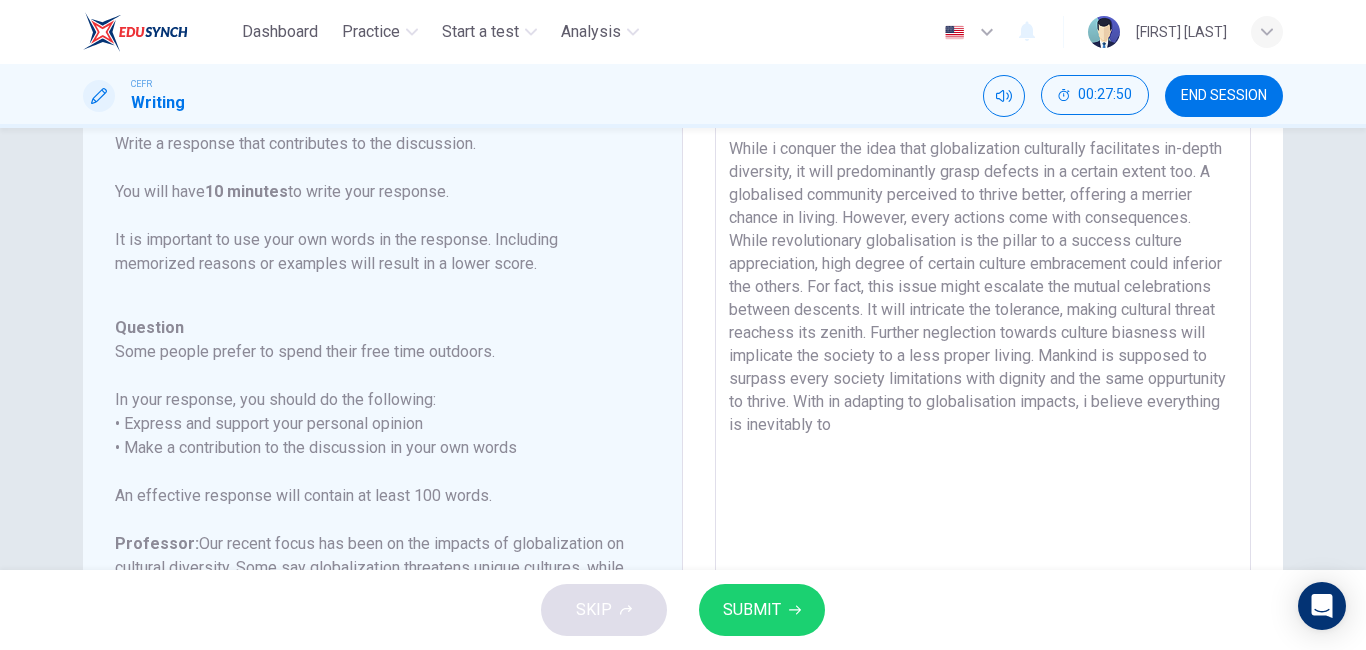 click on "While i conquer the idea that globalization culturally facilitates in-depth diversity, it will predominantly grasp defects in a certain extent too. A globalised community perceived to thrive better, offering a merrier chance in living. However, every actions come with consequences. While revolutionary globalisation is the pillar to a success culture appreciation, high degree of certain culture embracement could inferior the others. For fact, this issue might escalate the mutual celebrations between descents. It will intricate the tolerance, making cultural threat reachess its zenith. Further neglection towards culture biasness will implicate the society to a less proper living. Mankind is supposed to surpass every society limitations with dignity and the same oppurtunity to thrive. With in adapting to globalisation impacts, i believe everything is inevitably to" at bounding box center [983, 454] 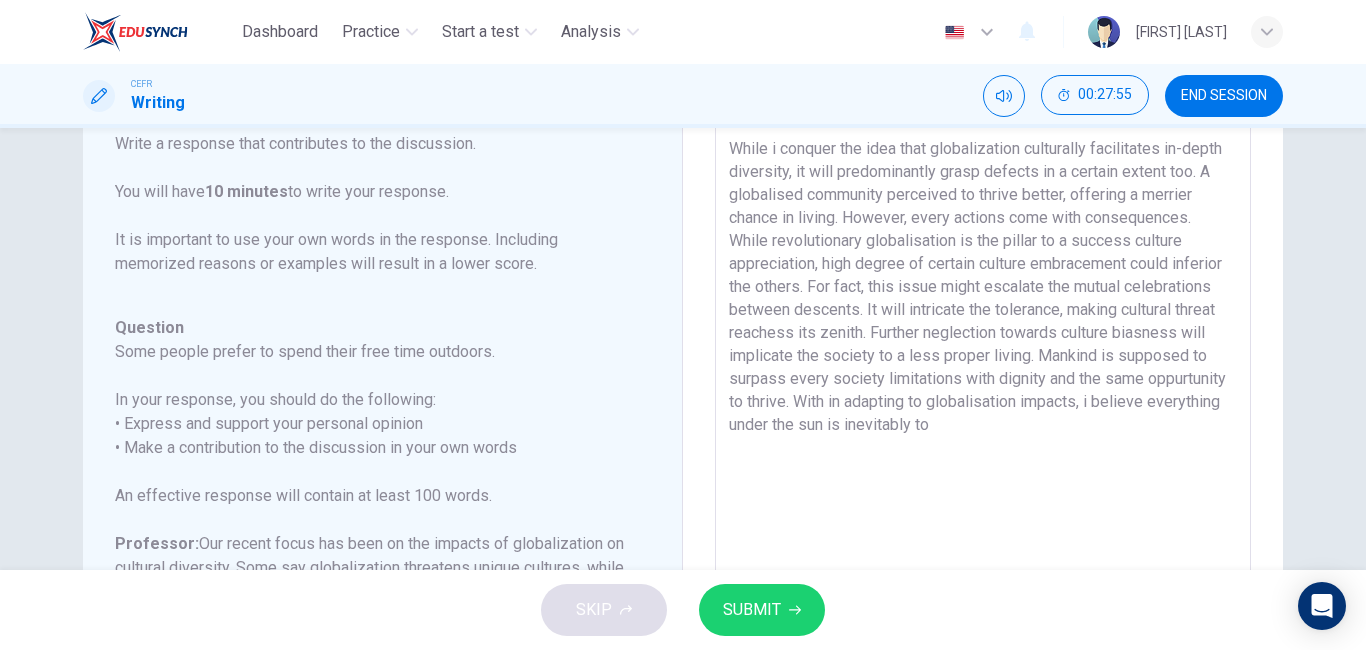 click on "While i conquer the idea that globalization culturally facilitates in-depth diversity, it will predominantly grasp defects in a certain extent too. A globalised community perceived to thrive better, offering a merrier chance in living. However, every actions come with consequences. While revolutionary globalisation is the pillar to a success culture appreciation, high degree of certain culture embracement could inferior the others. For fact, this issue might escalate the mutual celebrations between descents. It will intricate the tolerance, making cultural threat reachess its zenith. Further neglection towards culture biasness will implicate the society to a less proper living. Mankind is supposed to surpass every society limitations with dignity and the same oppurtunity to thrive. With in adapting to globalisation impacts, i believe everything under the sun is inevitably to" at bounding box center [983, 454] 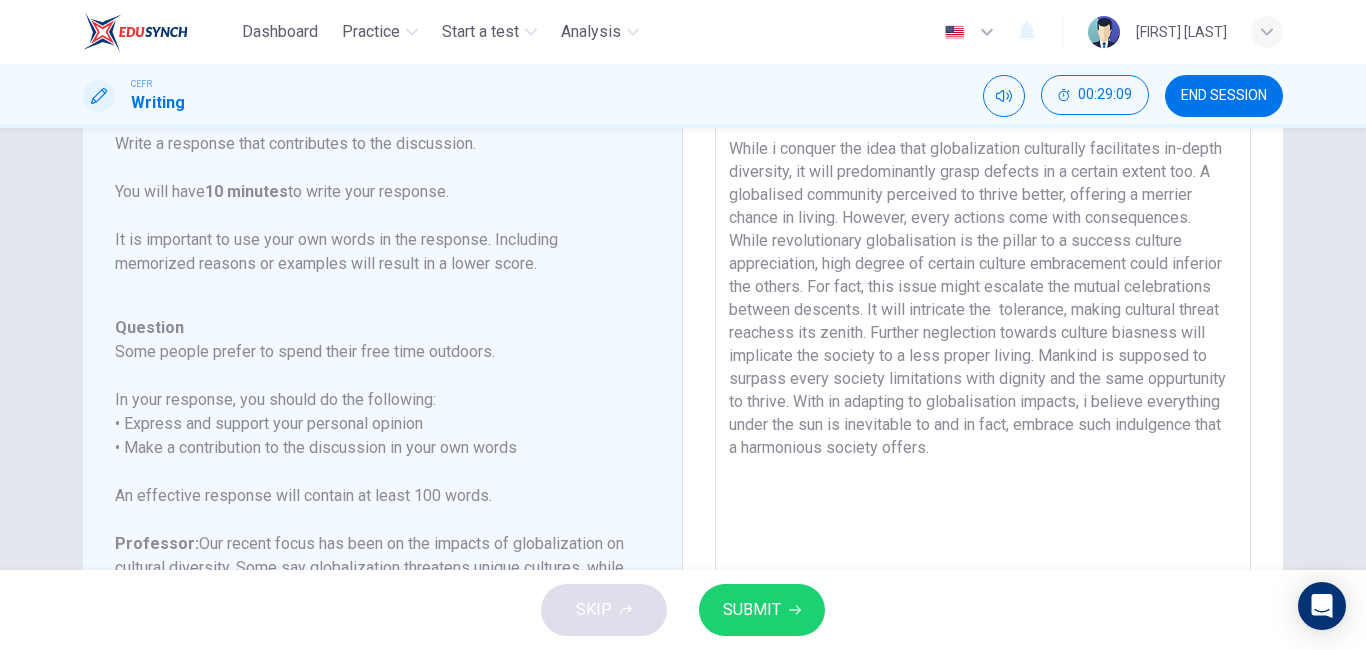 drag, startPoint x: 1187, startPoint y: 402, endPoint x: 1143, endPoint y: 401, distance: 44.011364 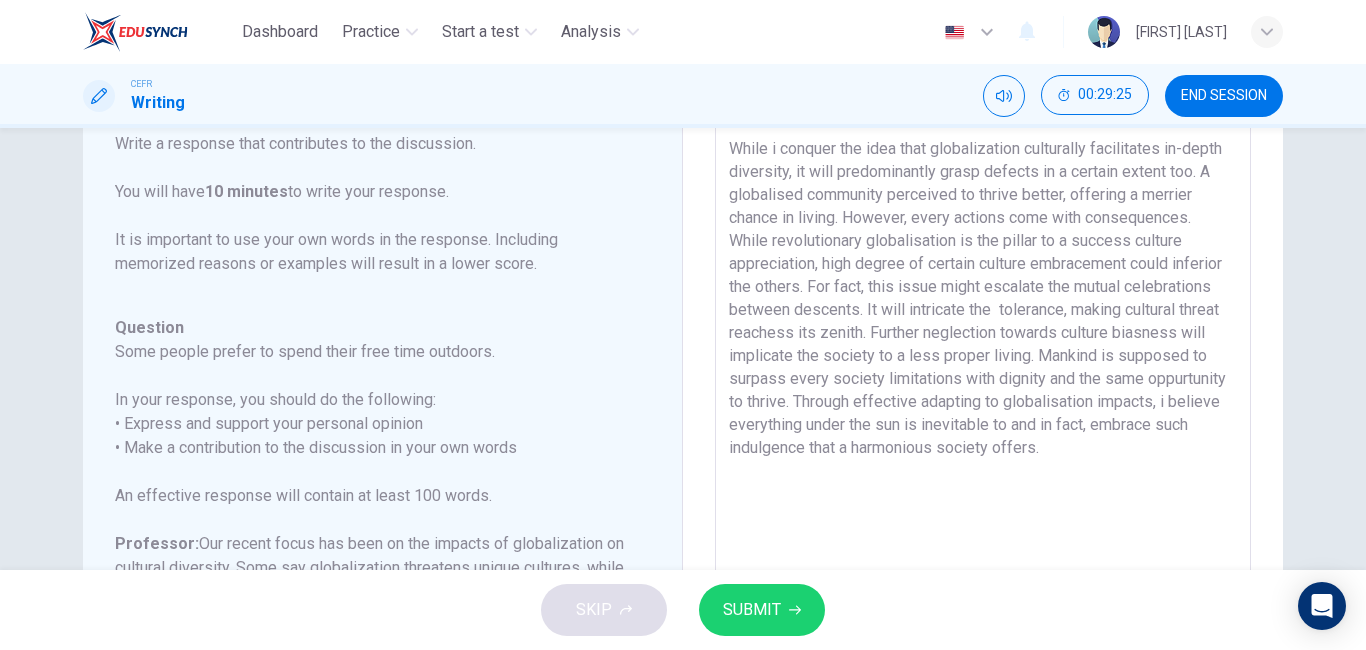 drag, startPoint x: 855, startPoint y: 424, endPoint x: 826, endPoint y: 426, distance: 29.068884 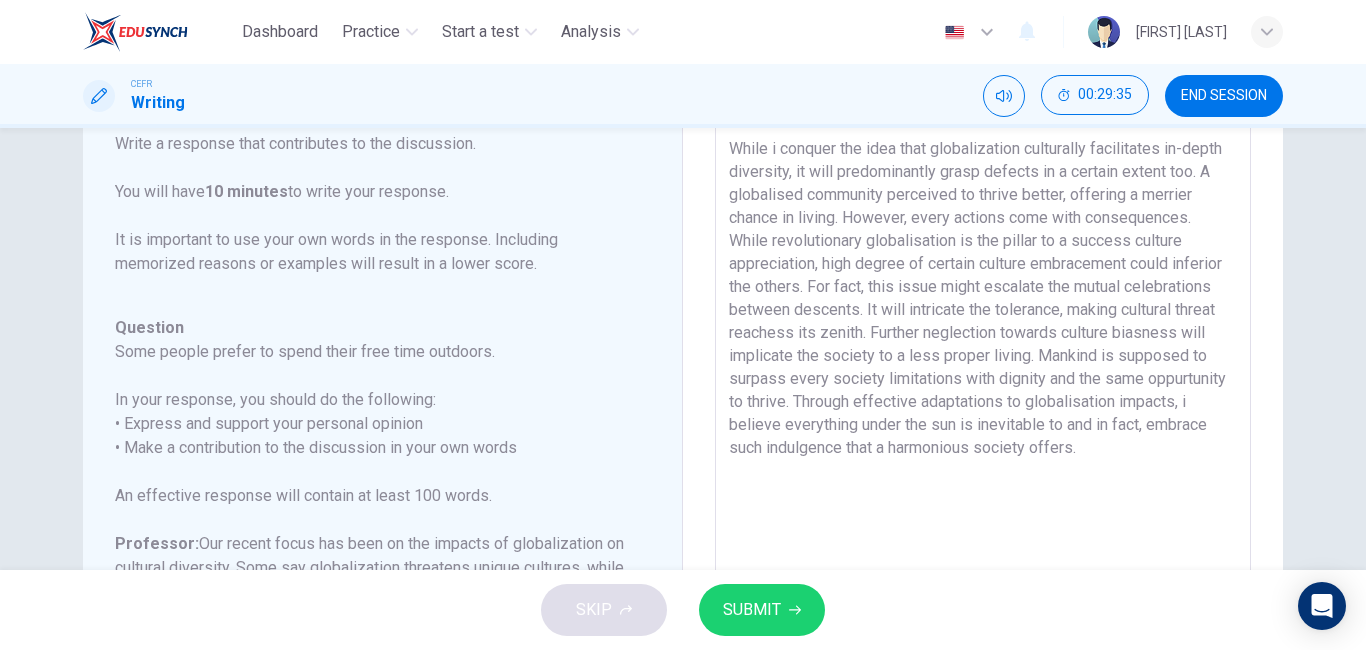 click on "While i conquer the idea that globalization culturally facilitates in-depth diversity, it will predominantly grasp defects in a certain extent too. A globalised community perceived to thrive better, offering a merrier chance in living. However, every actions come with consequences. While revolutionary globalisation is the pillar to a success culture appreciation, high degree of certain culture embracement could inferior the others. For fact, this issue might escalate the mutual celebrations between descents. It will intricate the tolerance, making cultural threat reachess its zenith. Further neglection towards culture biasness will implicate the society to a less proper living. Mankind is supposed to surpass every society limitations with dignity and the same oppurtunity to thrive. Through effective adaptations to globalisation impacts, i believe everything under the sun is inevitable to and in fact, embrace such indulgence that a harmonious society offers." at bounding box center [983, 454] 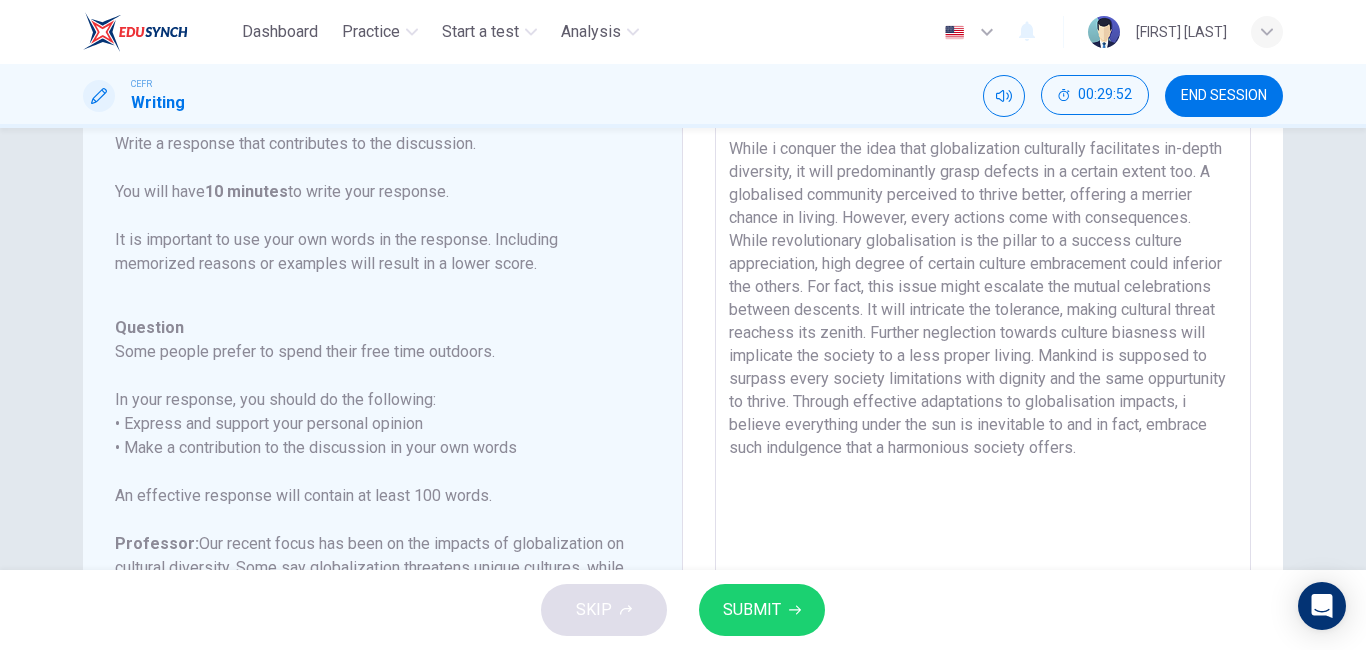 drag, startPoint x: 1160, startPoint y: 425, endPoint x: 821, endPoint y: 449, distance: 339.8485 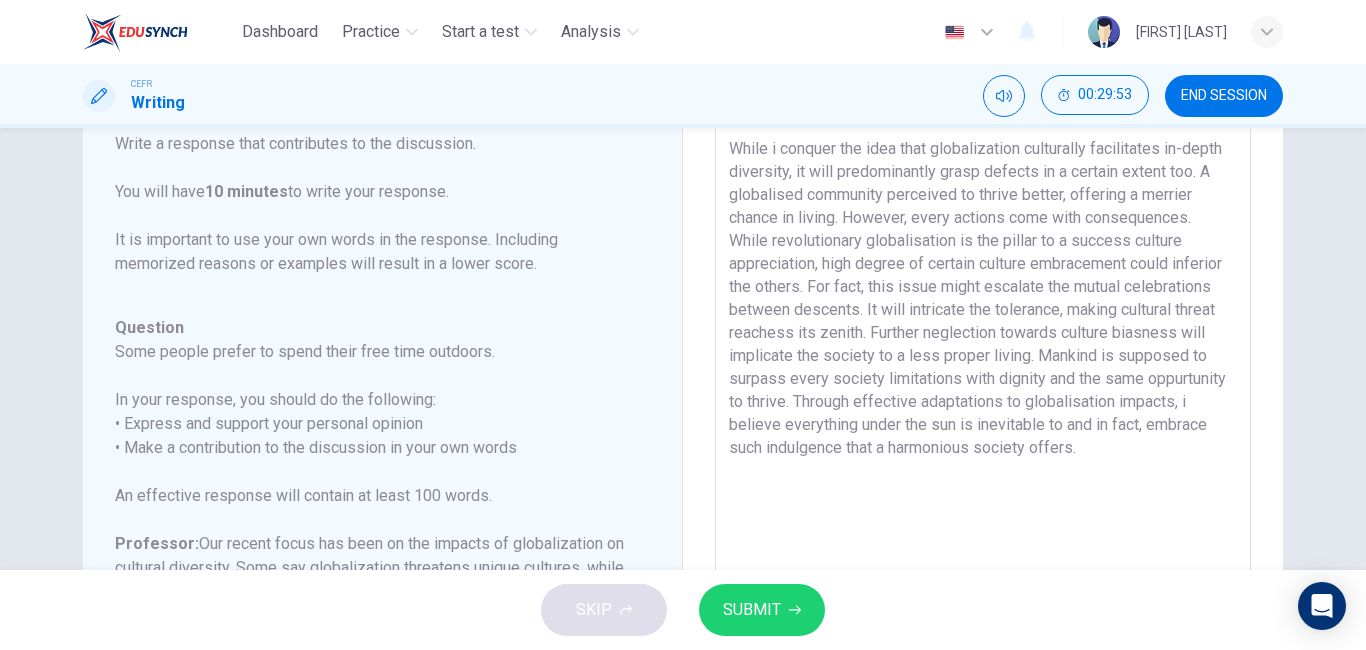 click on "While i conquer the idea that globalization culturally facilitates in-depth diversity, it will predominantly grasp defects in a certain extent too. A globalised community perceived to thrive better, offering a merrier chance in living. However, every actions come with consequences. While revolutionary globalisation is the pillar to a success culture appreciation, high degree of certain culture embracement could inferior the others. For fact, this issue might escalate the mutual celebrations between descents. It will intricate the tolerance, making cultural threat reachess its zenith. Further neglection towards culture biasness will implicate the society to a less proper living. Mankind is supposed to surpass every society limitations with dignity and the same oppurtunity to thrive. Through effective adaptations to globalisation impacts, i believe everything under the sun is inevitable to and in fact, embrace such indulgence that a harmonious society offers." at bounding box center (983, 454) 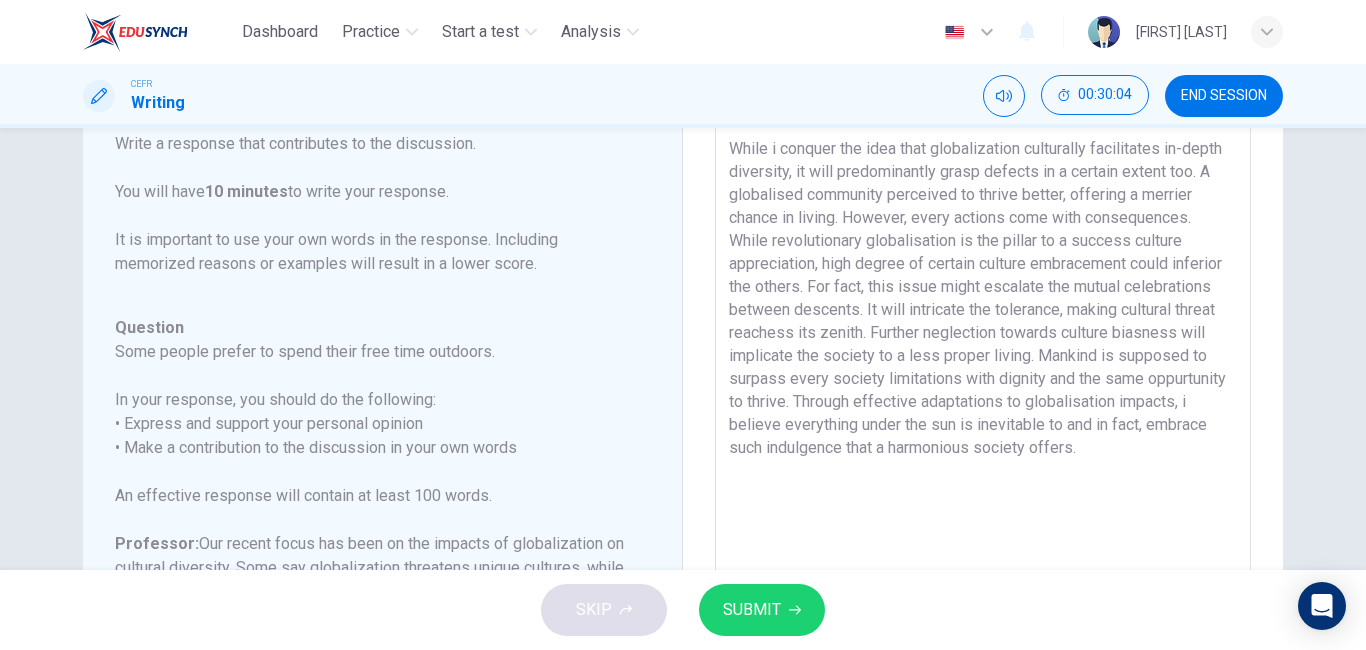 drag, startPoint x: 1116, startPoint y: 425, endPoint x: 822, endPoint y: 448, distance: 294.8983 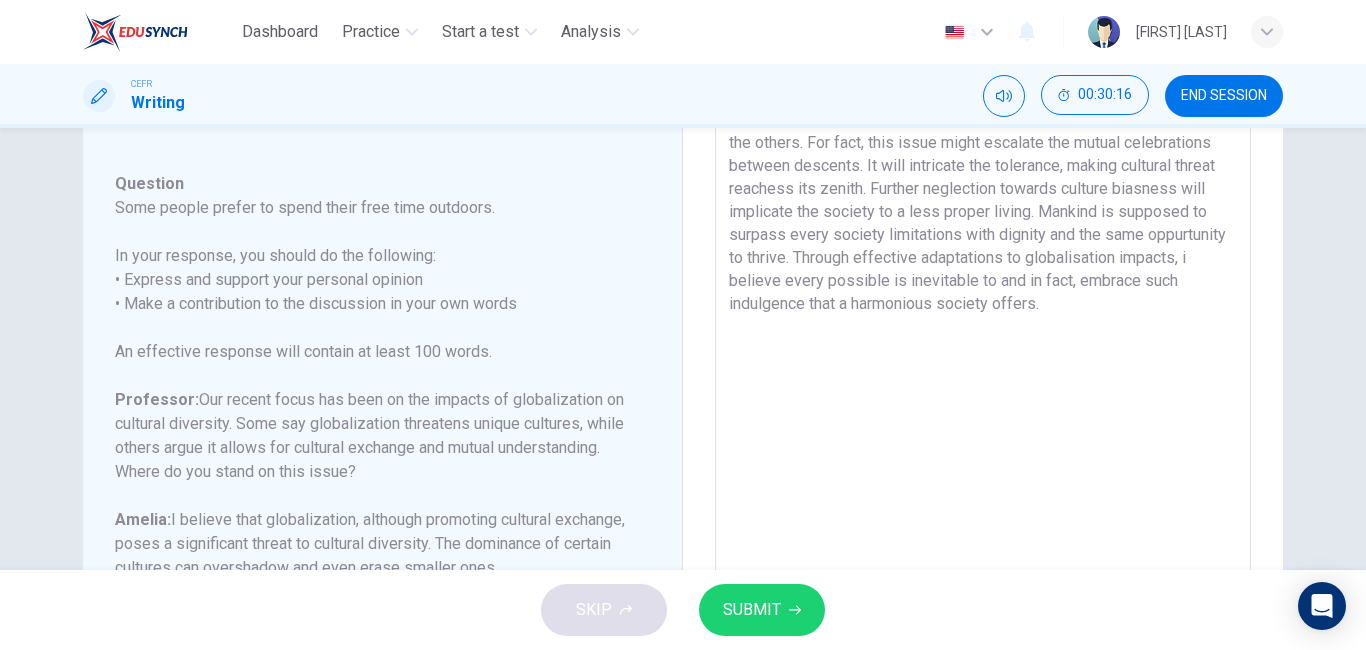 scroll, scrollTop: 263, scrollLeft: 0, axis: vertical 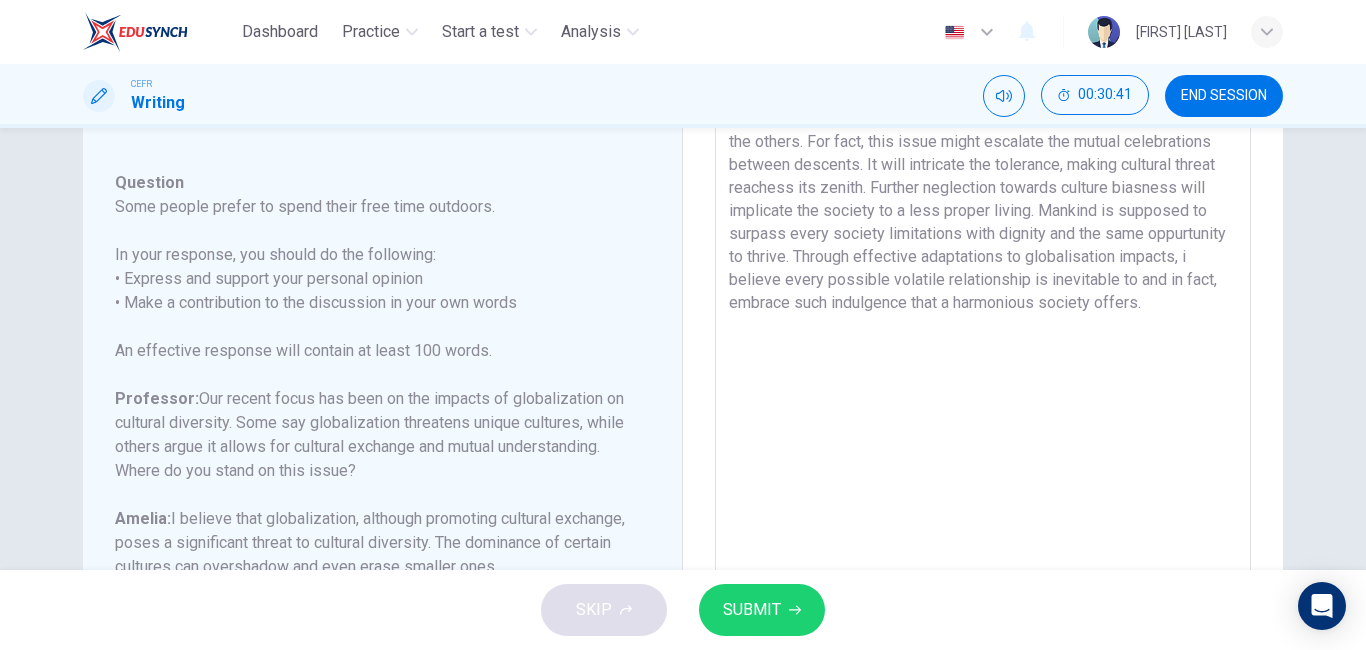 drag, startPoint x: 967, startPoint y: 307, endPoint x: 952, endPoint y: 302, distance: 15.811388 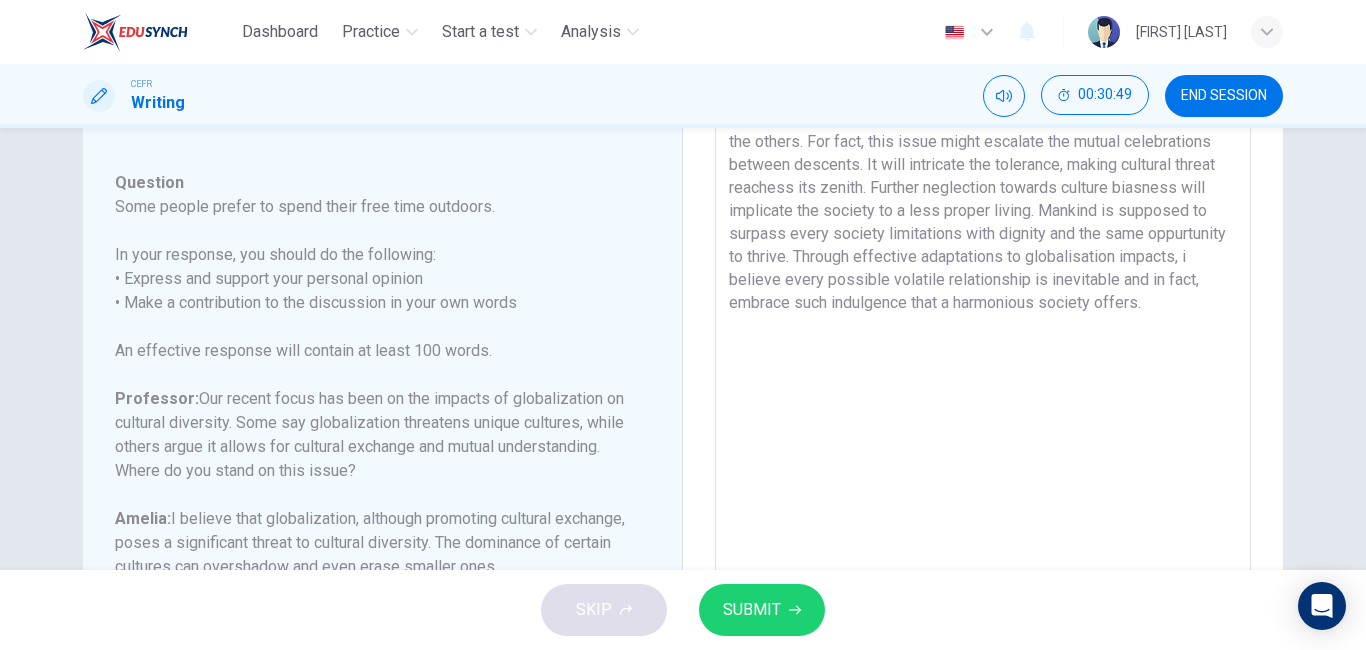click on "While i conquer the idea that globalization culturally facilitates in-depth diversity, it will predominantly grasp defects in a certain extent too. A globalised community perceived to thrive better, offering a merrier chance in living. However, every actions come with consequences. While revolutionary globalisation is the pillar to a success culture appreciation, high degree of certain culture embracement could inferior the others. For fact, this issue might escalate the mutual celebrations between descents. It will intricate the tolerance, making cultural threat reachess its zenith. Further neglection towards culture biasness will implicate the society to a less proper living. Mankind is supposed to surpass every society limitations with dignity and the same oppurtunity to thrive. Through effective adaptations to globalisation impacts, i believe every possible volatile relationship is inevitable and in fact, embrace such indulgence that a harmonious society offers." at bounding box center (983, 309) 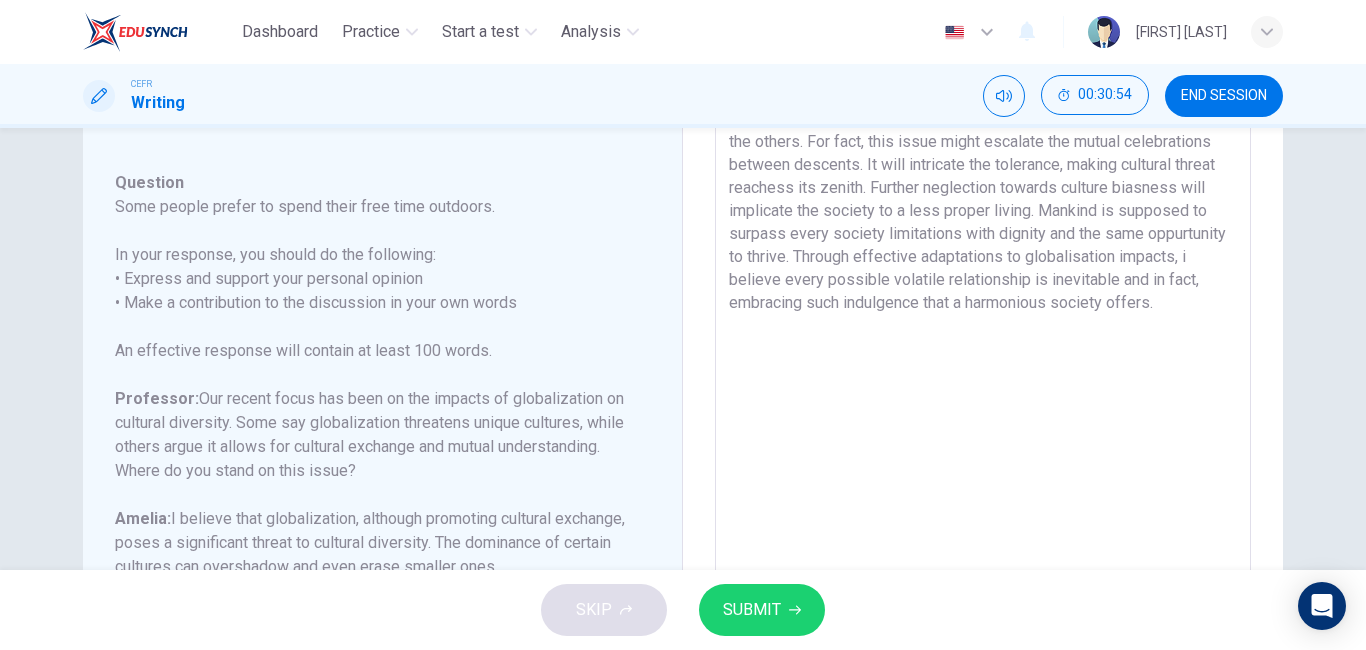 click on "While i conquer the idea that globalization culturally facilitates in-depth diversity, it will predominantly grasp defects in a certain extent too. A globalised community perceived to thrive better, offering a merrier chance in living. However, every actions come with consequences. While revolutionary globalisation is the pillar to a success culture appreciation, high degree of certain culture embracement could inferior the others. For fact, this issue might escalate the mutual celebrations between descents. It will intricate the tolerance, making cultural threat reachess its zenith. Further neglection towards culture biasness will implicate the society to a less proper living. Mankind is supposed to surpass every society limitations with dignity and the same oppurtunity to thrive. Through effective adaptations to globalisation impacts, i believe every possible volatile relationship is inevitable and in fact, embracing such indulgence that a harmonious society offers." at bounding box center [983, 309] 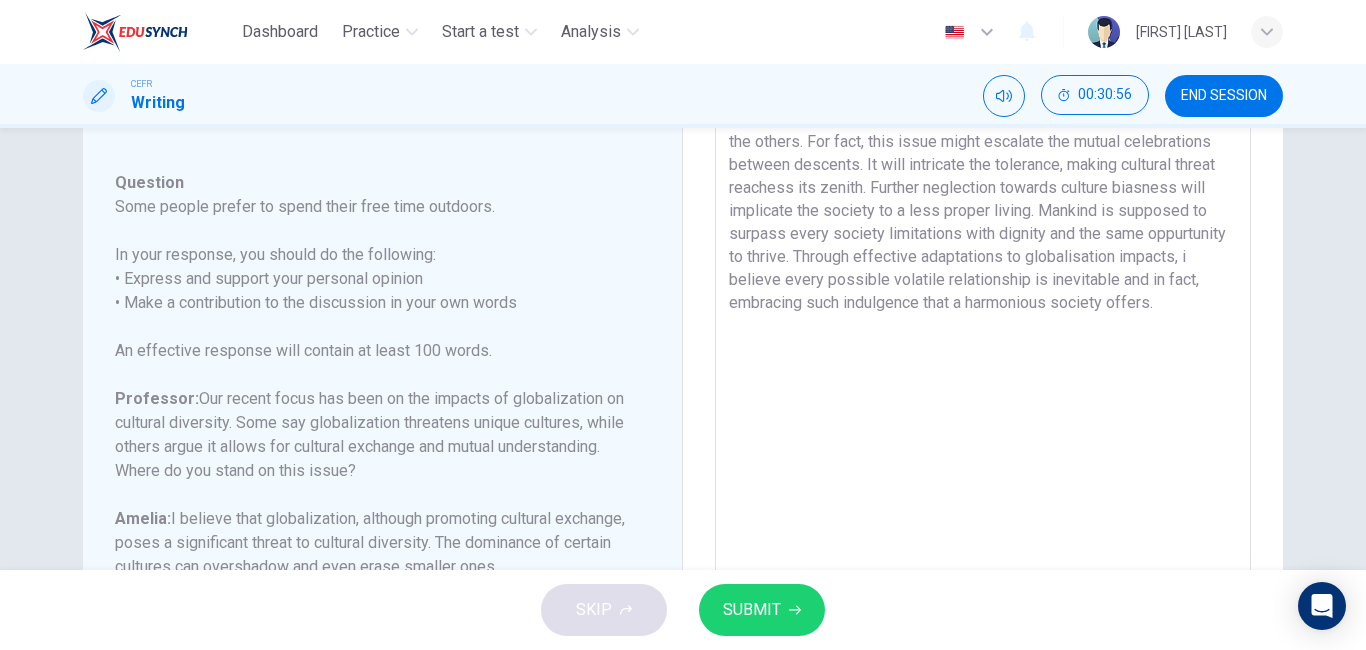 click on "While i conquer the idea that globalization culturally facilitates in-depth diversity, it will predominantly grasp defects in a certain extent too. A globalised community perceived to thrive better, offering a merrier chance in living. However, every actions come with consequences. While revolutionary globalisation is the pillar to a success culture appreciation, high degree of certain culture embracement could inferior the others. For fact, this issue might escalate the mutual celebrations between descents. It will intricate the tolerance, making cultural threat reachess its zenith. Further neglection towards culture biasness will implicate the society to a less proper living. Mankind is supposed to surpass every society limitations with dignity and the same oppurtunity to thrive. Through effective adaptations to globalisation impacts, i believe every possible volatile relationship is inevitable and in fact, embracing such indulgence that a harmonious society offers." at bounding box center (983, 309) 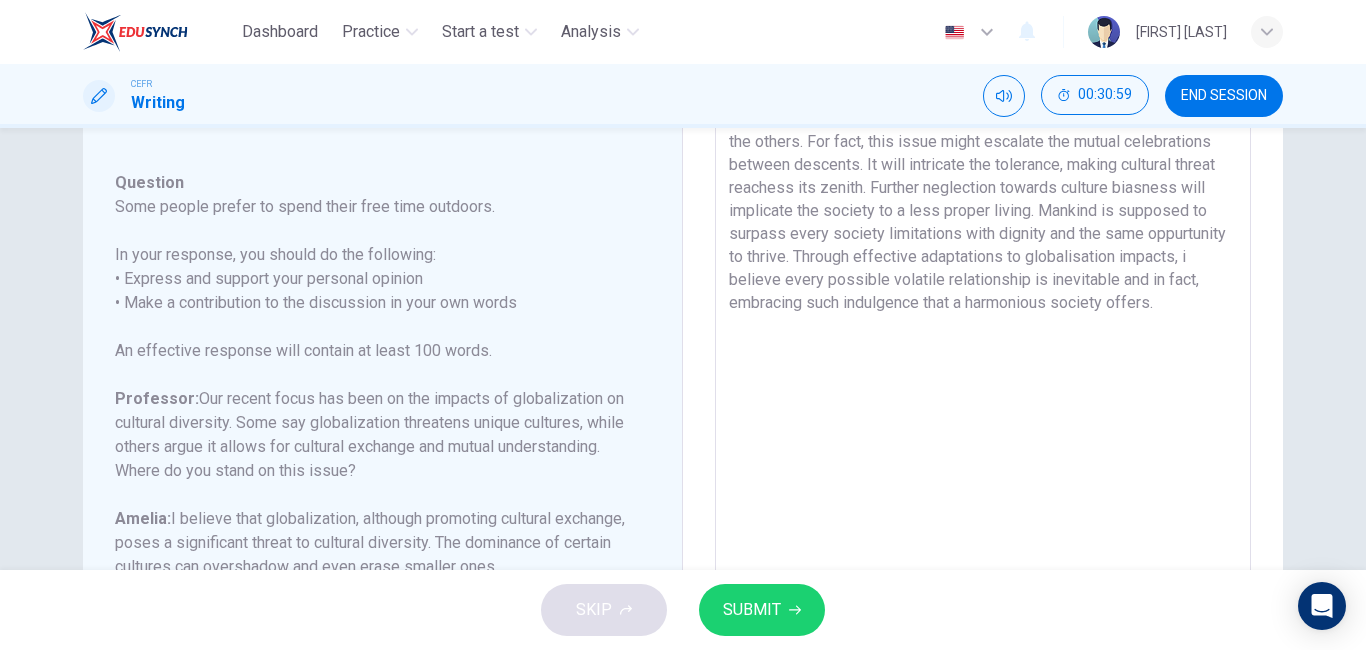 click on "While i conquer the idea that globalization culturally facilitates in-depth diversity, it will predominantly grasp defects in a certain extent too. A globalised community perceived to thrive better, offering a merrier chance in living. However, every actions come with consequences. While revolutionary globalisation is the pillar to a success culture appreciation, high degree of certain culture embracement could inferior the others. For fact, this issue might escalate the mutual celebrations between descents. It will intricate the tolerance, making cultural threat reachess its zenith. Further neglection towards culture biasness will implicate the society to a less proper living. Mankind is supposed to surpass every society limitations with dignity and the same oppurtunity to thrive. Through effective adaptations to globalisation impacts, i believe every possible volatile relationship is inevitable and in fact, embracing such indulgence that a harmonious society offers." at bounding box center (983, 309) 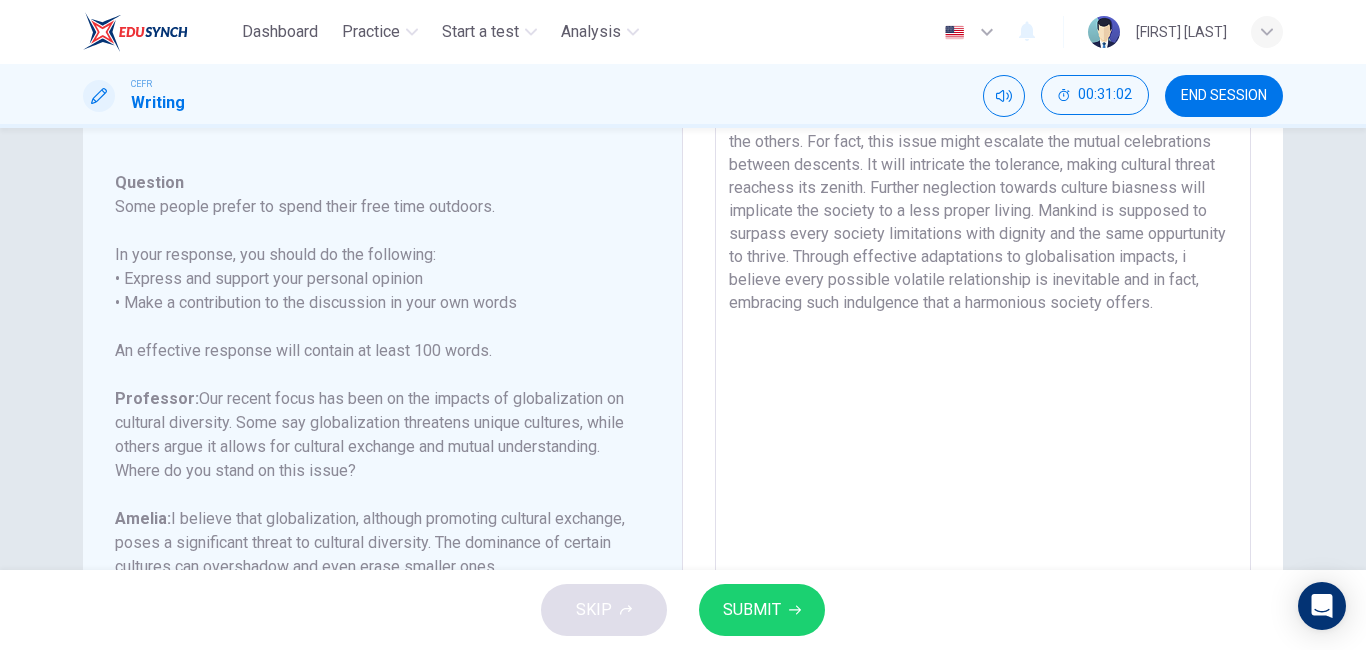 click on "While i conquer the idea that globalization culturally facilitates in-depth diversity, it will predominantly grasp defects in a certain extent too. A globalised community perceived to thrive better, offering a merrier chance in living. However, every actions come with consequences. While revolutionary globalisation is the pillar to a success culture appreciation, high degree of certain culture embracement could inferior the others. For fact, this issue might escalate the mutual celebrations between descents. It will intricate the tolerance, making cultural threat reachess its zenith. Further neglection towards culture biasness will implicate the society to a less proper living. Mankind is supposed to surpass every society limitations with dignity and the same oppurtunity to thrive. Through effective adaptations to globalisation impacts, i believe every possible volatile relationship is inevitable and in fact, embracing such indulgence that a harmonious society offers." at bounding box center [983, 309] 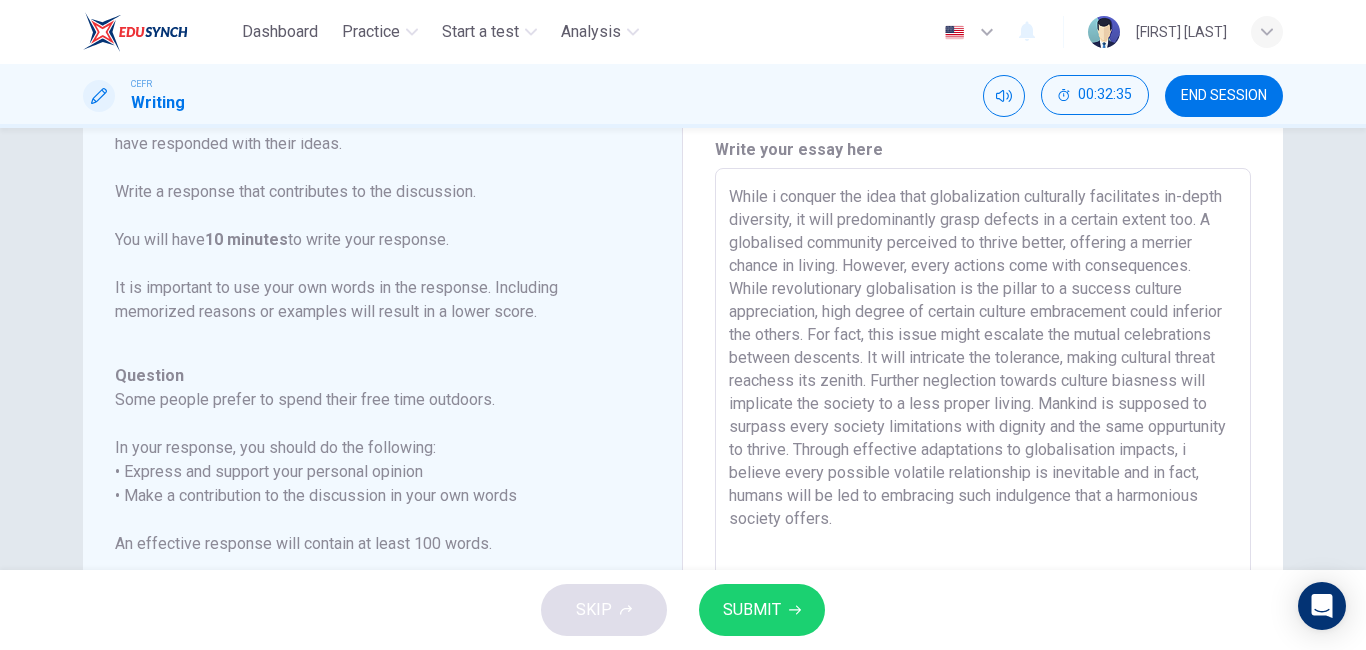 scroll, scrollTop: 71, scrollLeft: 0, axis: vertical 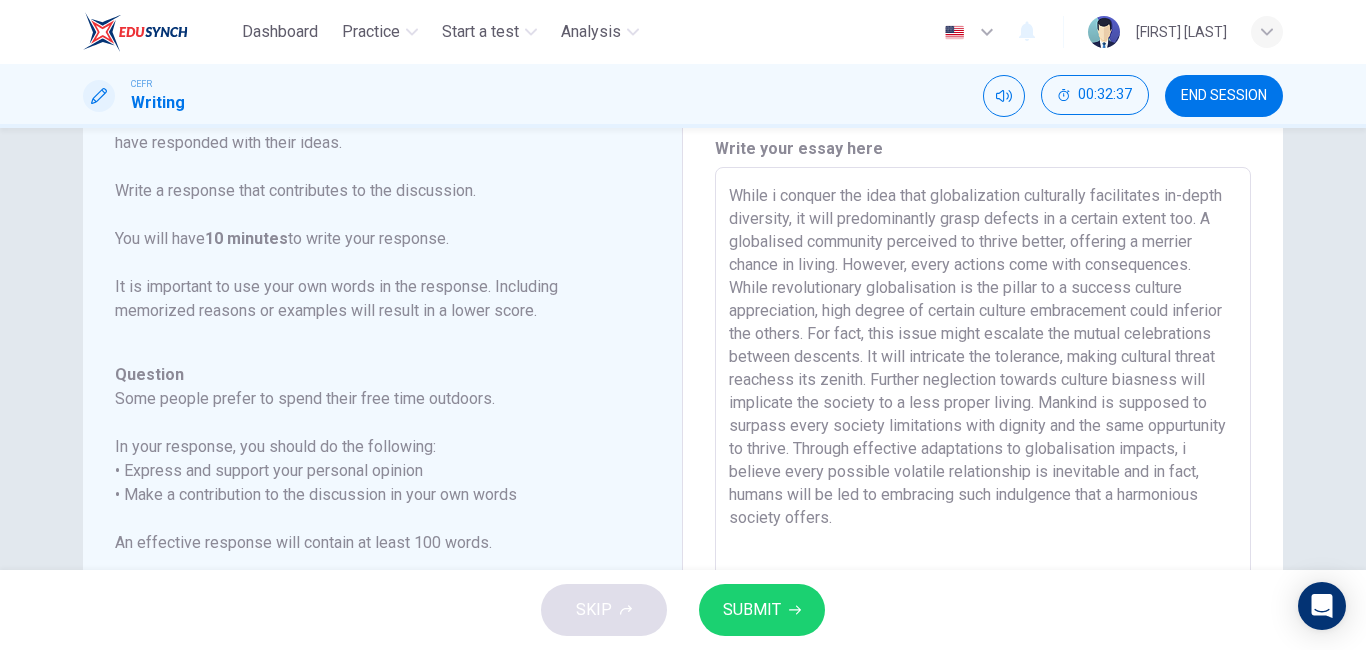 drag, startPoint x: 1175, startPoint y: 533, endPoint x: 724, endPoint y: 195, distance: 563.60004 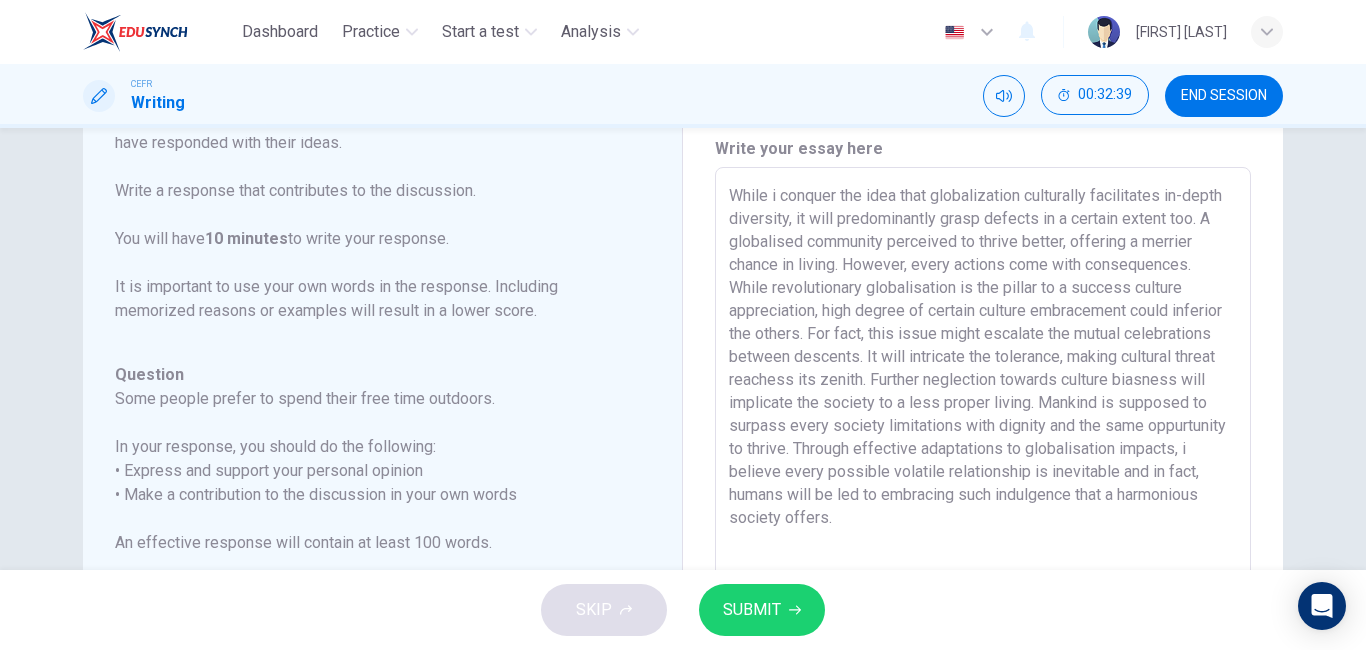 type on "While i conquer the idea that globalization culturally facilitates in-depth diversity, it will predominantly grasp defects in a certain extent too. A globalised community perceived to thrive better, offering a merrier chance in living. However, every actions come with consequences. While revolutionary globalisation is the pillar to a success culture appreciation, high degree of certain culture embracement could inferior the others. For fact, this issue might escalate the mutual celebrations between descents. It will intricate the tolerance, making cultural threat reachess its zenith. Further neglection towards culture biasness will implicate the society to a less proper living. Mankind is supposed to surpass every society limitations with dignity and the same oppurtunity to thrive. Through effective adaptations to globalisation impacts, i believe every possible volatile relationship is inevitable and in fact, humans will be led to embracing such indulgence that a harmonious society offers." 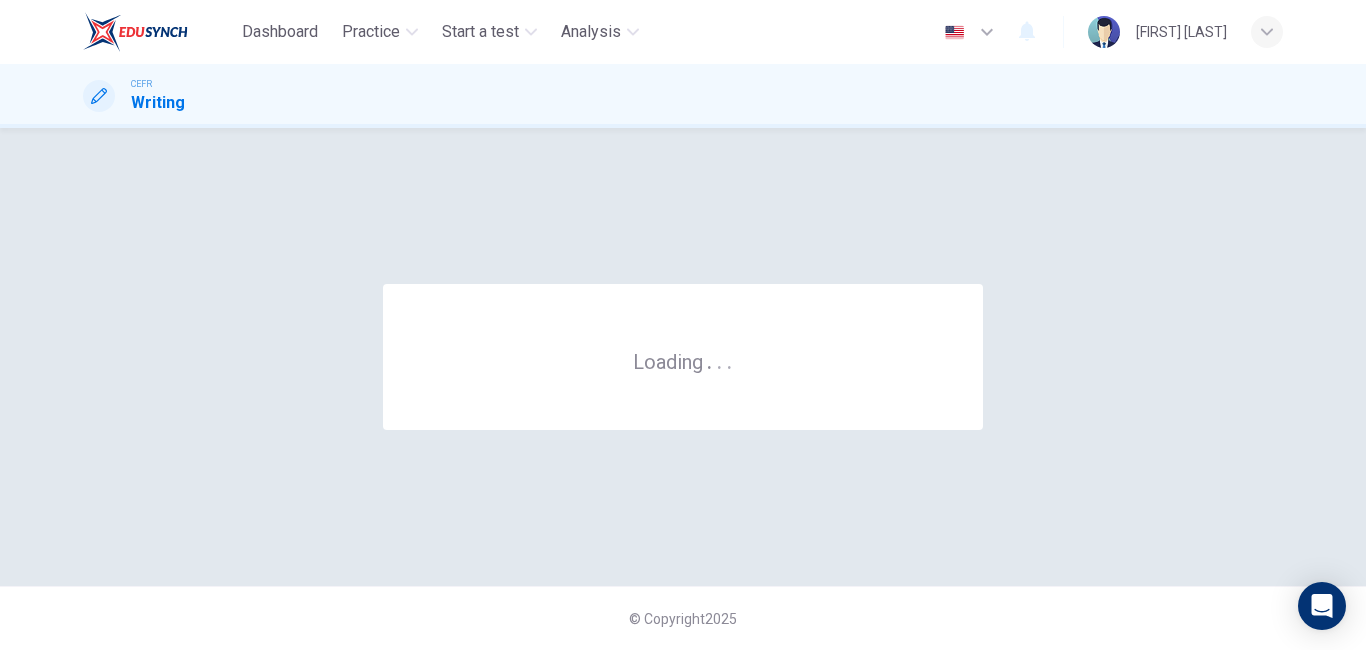 scroll, scrollTop: 0, scrollLeft: 0, axis: both 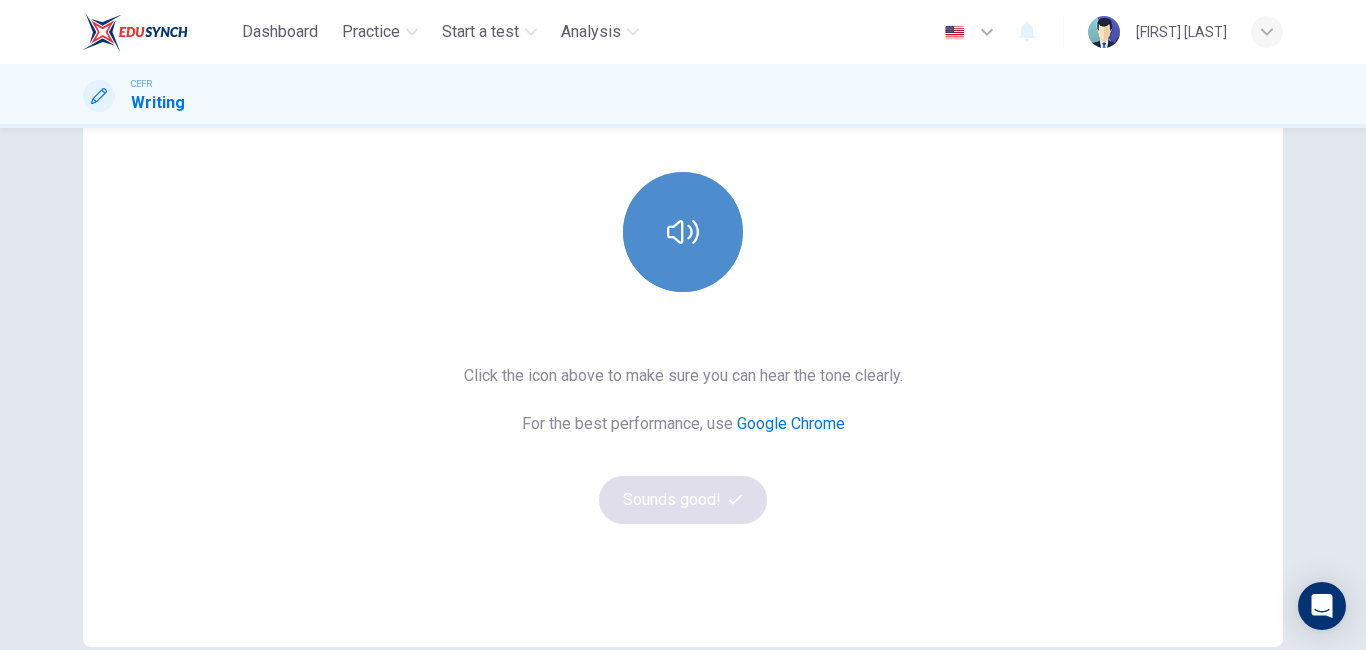 click at bounding box center [683, 232] 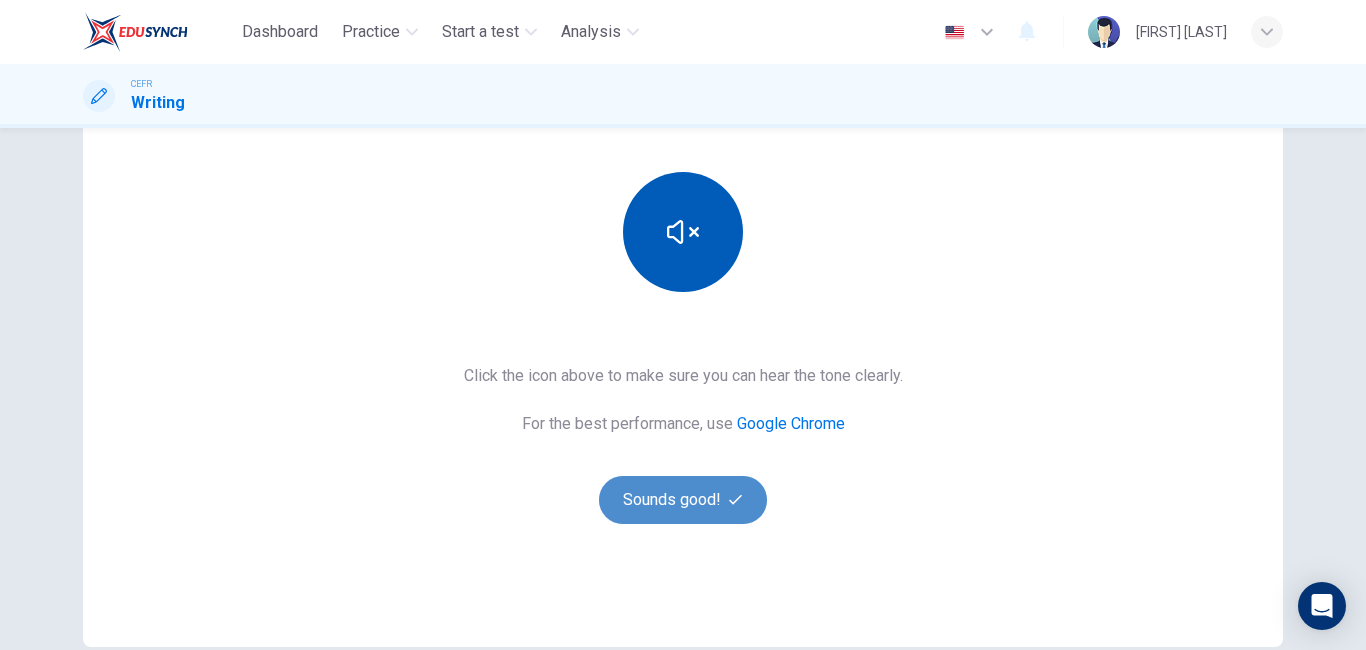 click on "Sounds good!" at bounding box center (683, 500) 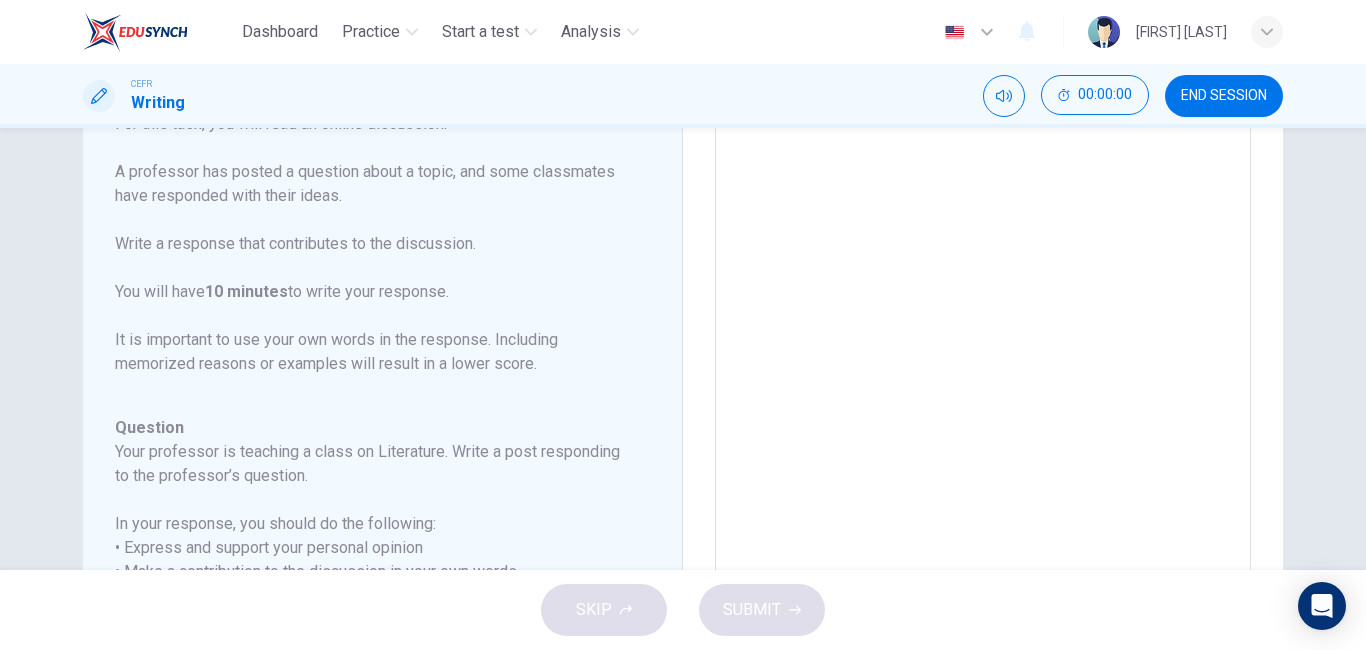 scroll, scrollTop: 283, scrollLeft: 0, axis: vertical 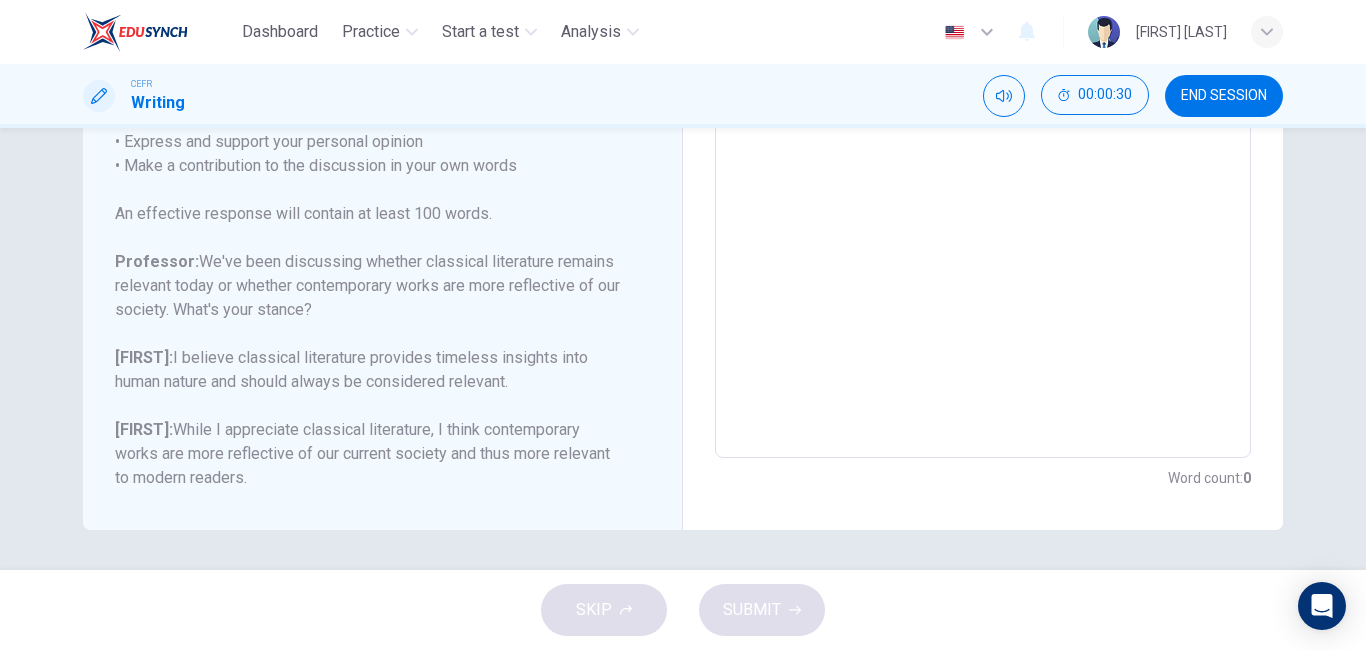 click at bounding box center [1267, 32] 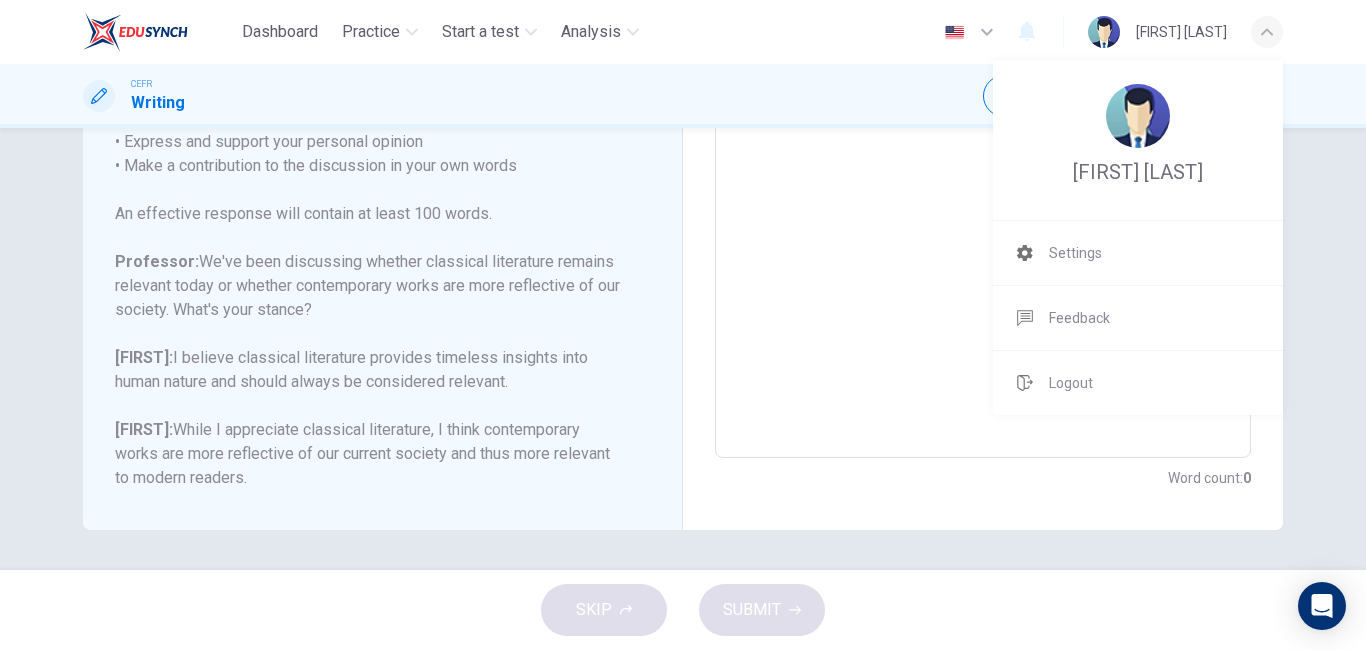 click at bounding box center [683, 325] 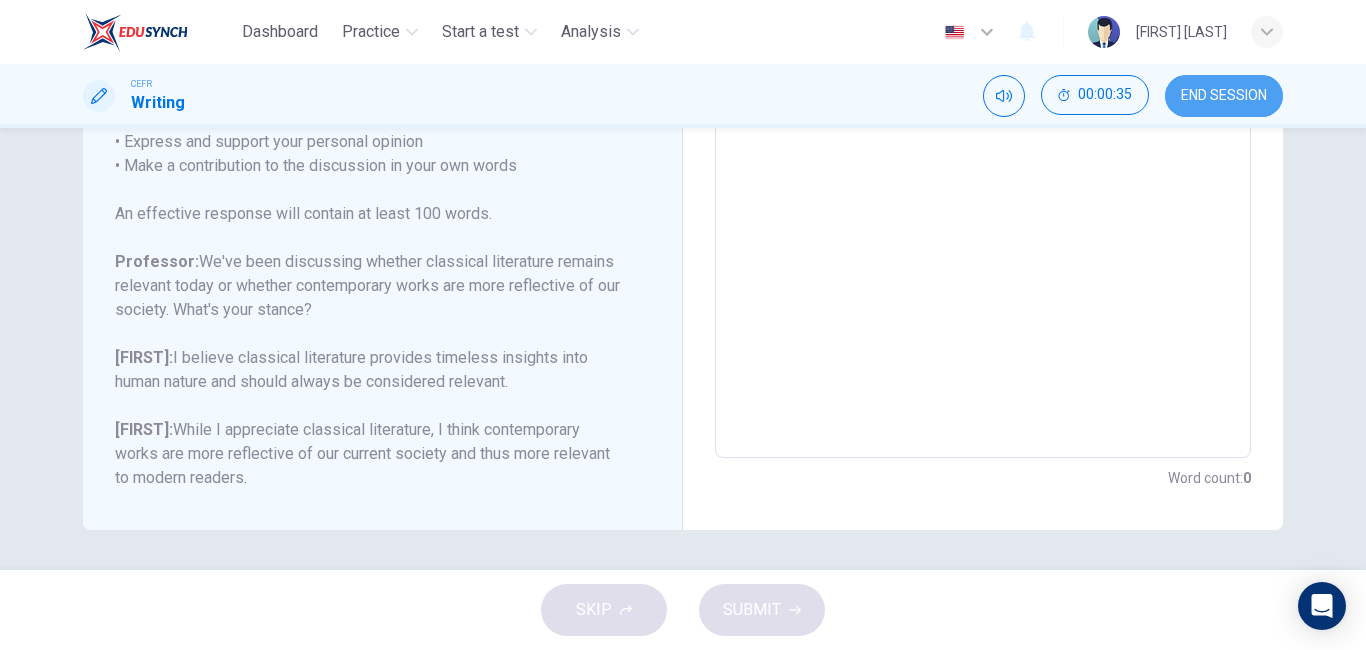 click on "END SESSION" at bounding box center [1224, 96] 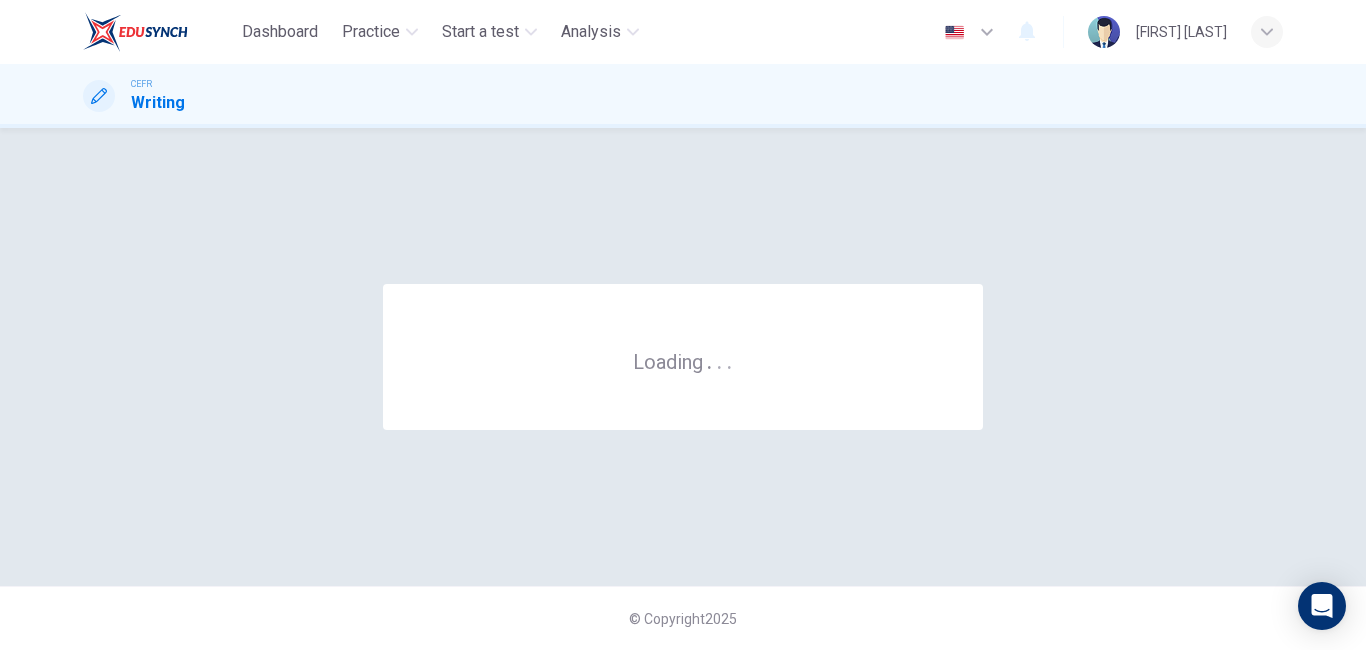 scroll, scrollTop: 0, scrollLeft: 0, axis: both 